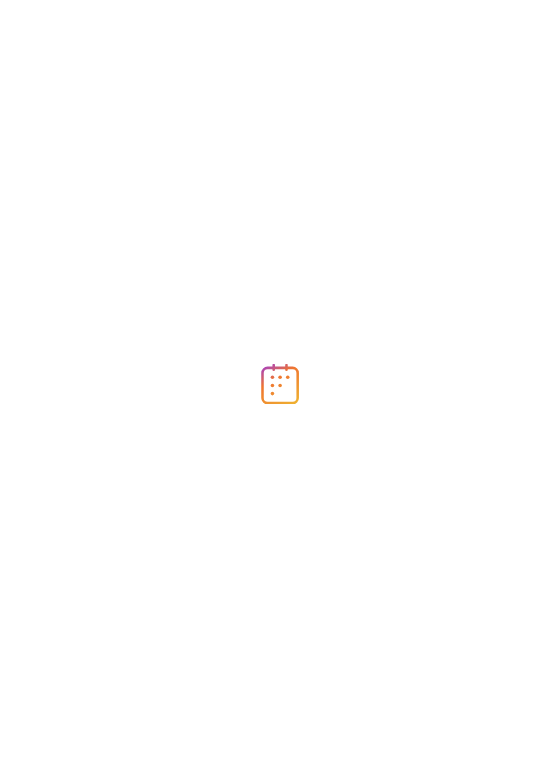 scroll, scrollTop: 0, scrollLeft: 0, axis: both 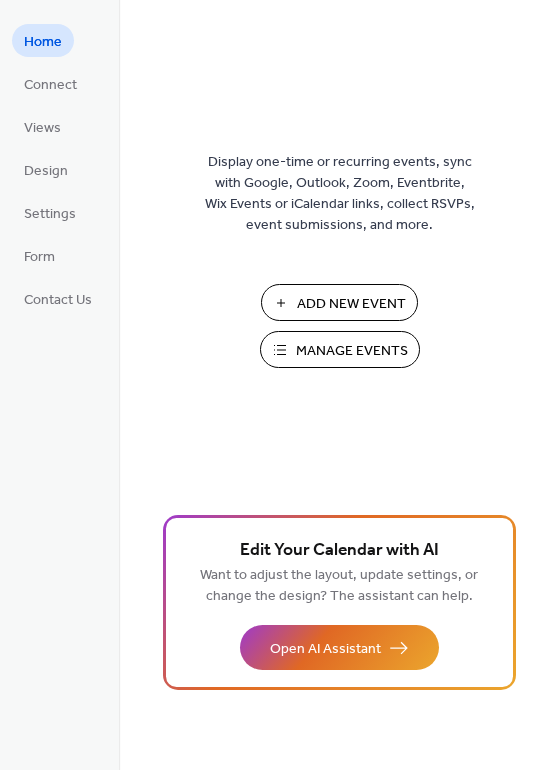 click on "Add New Event" at bounding box center [351, 304] 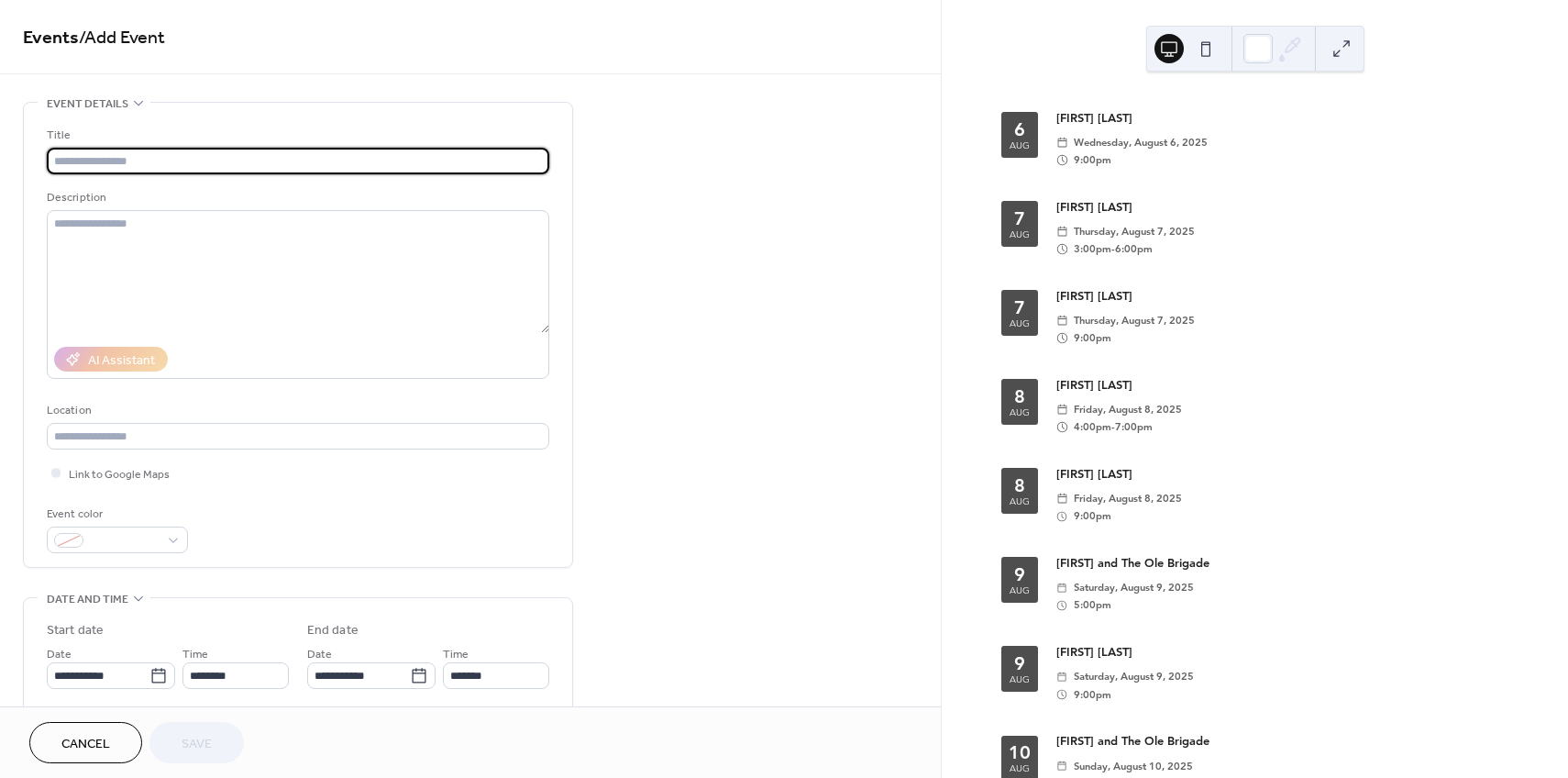 scroll, scrollTop: 0, scrollLeft: 0, axis: both 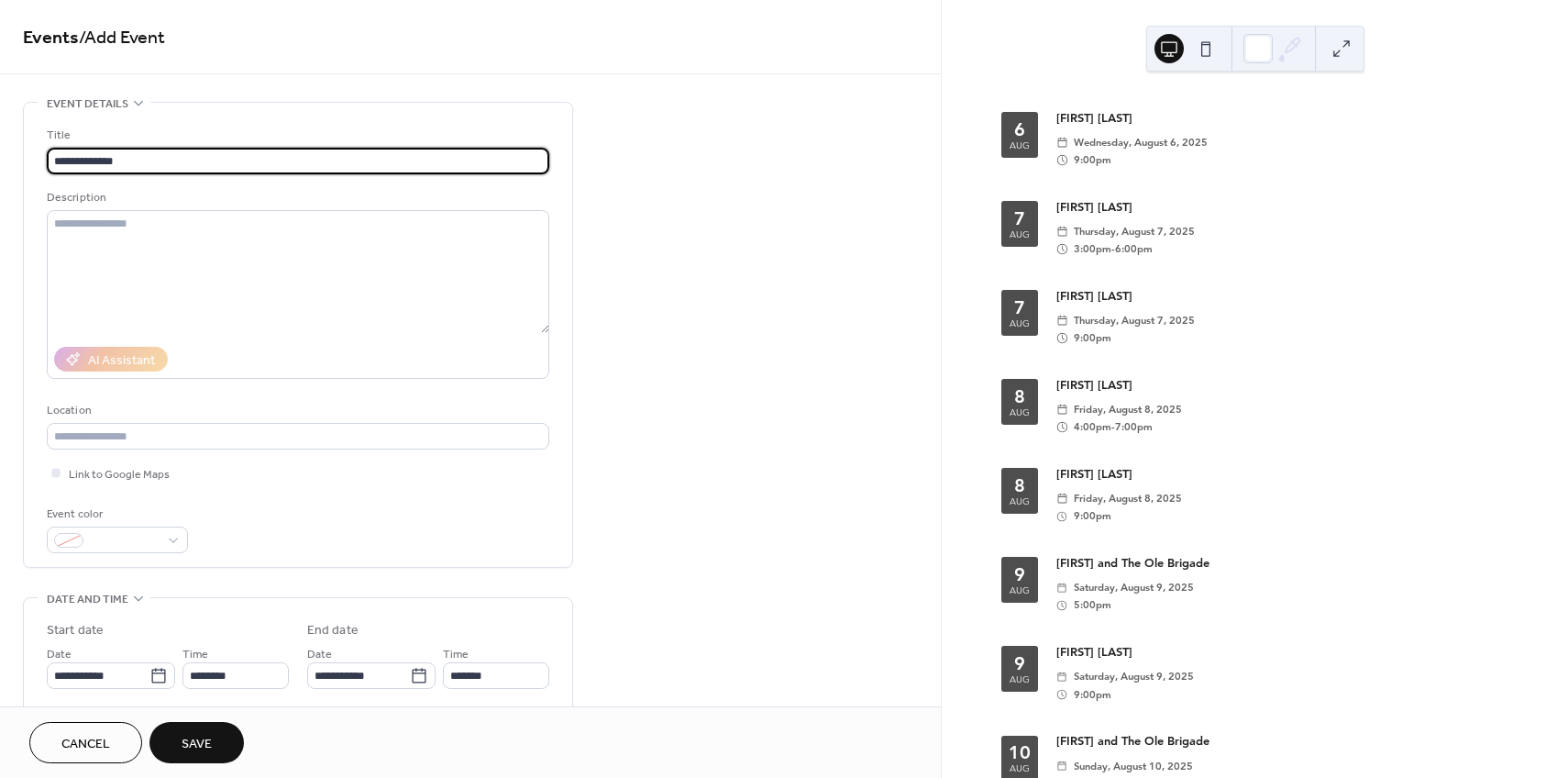 click on "**********" at bounding box center [298, 161] 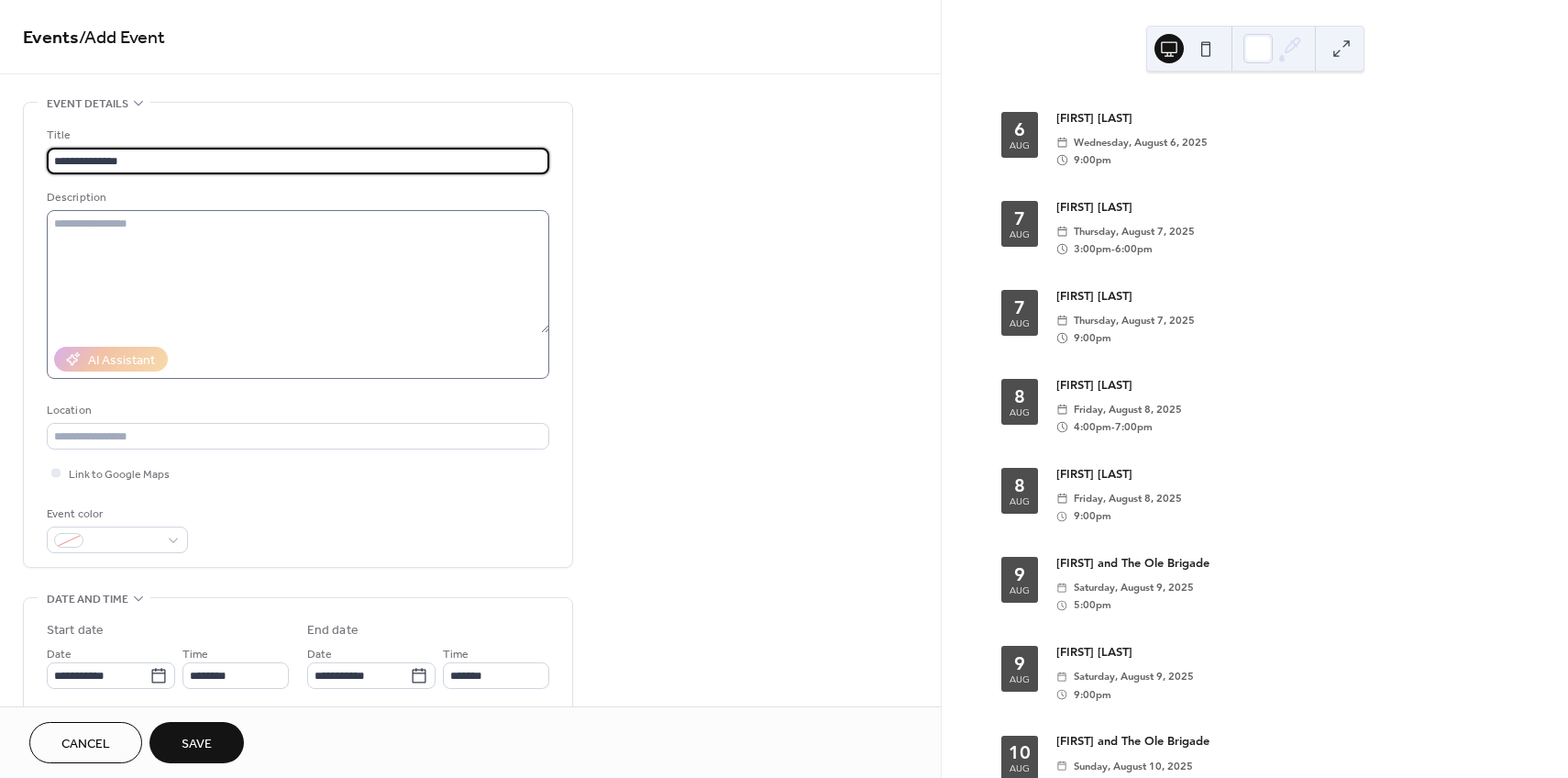 type on "**********" 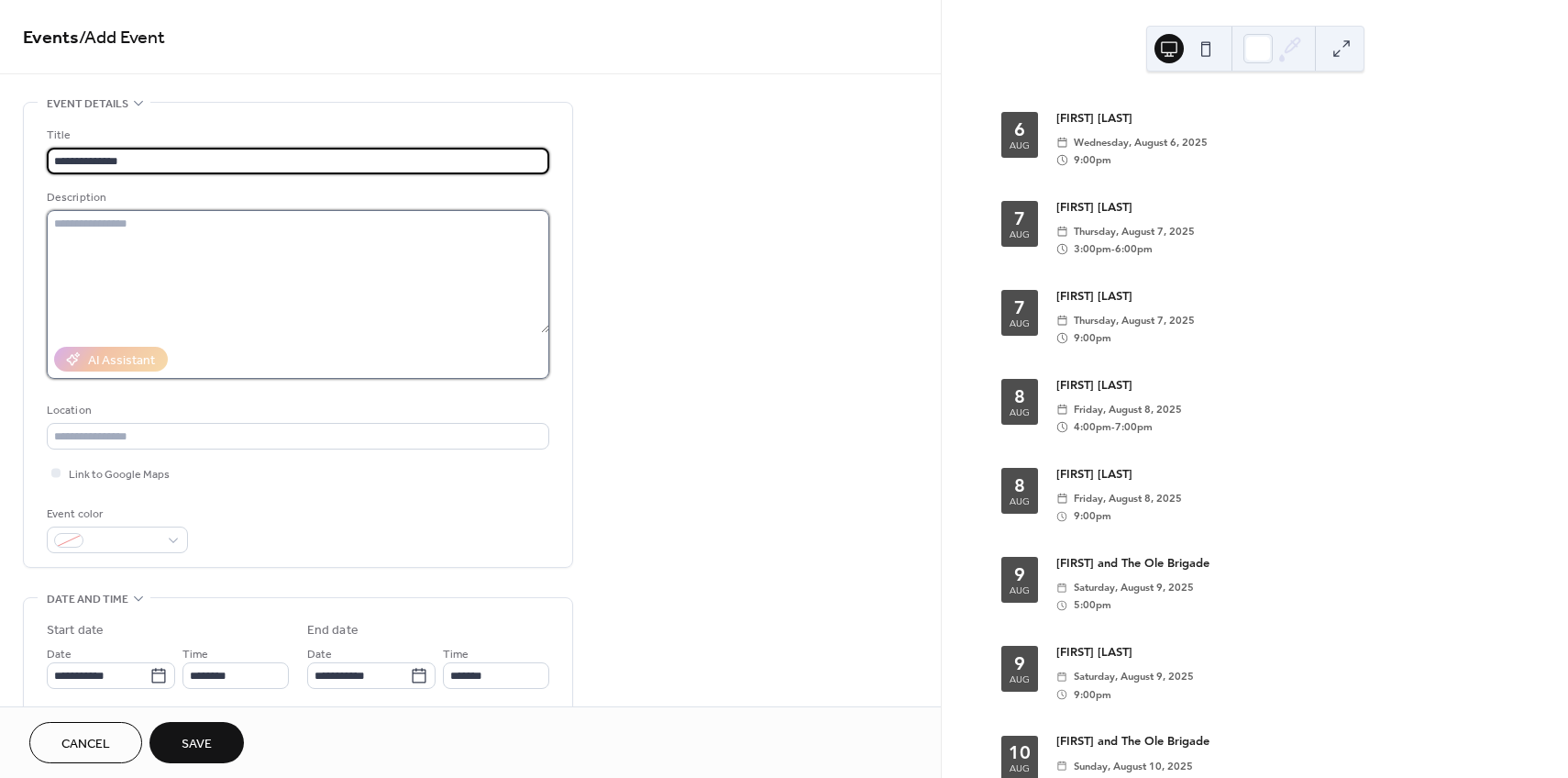 click at bounding box center (298, 272) 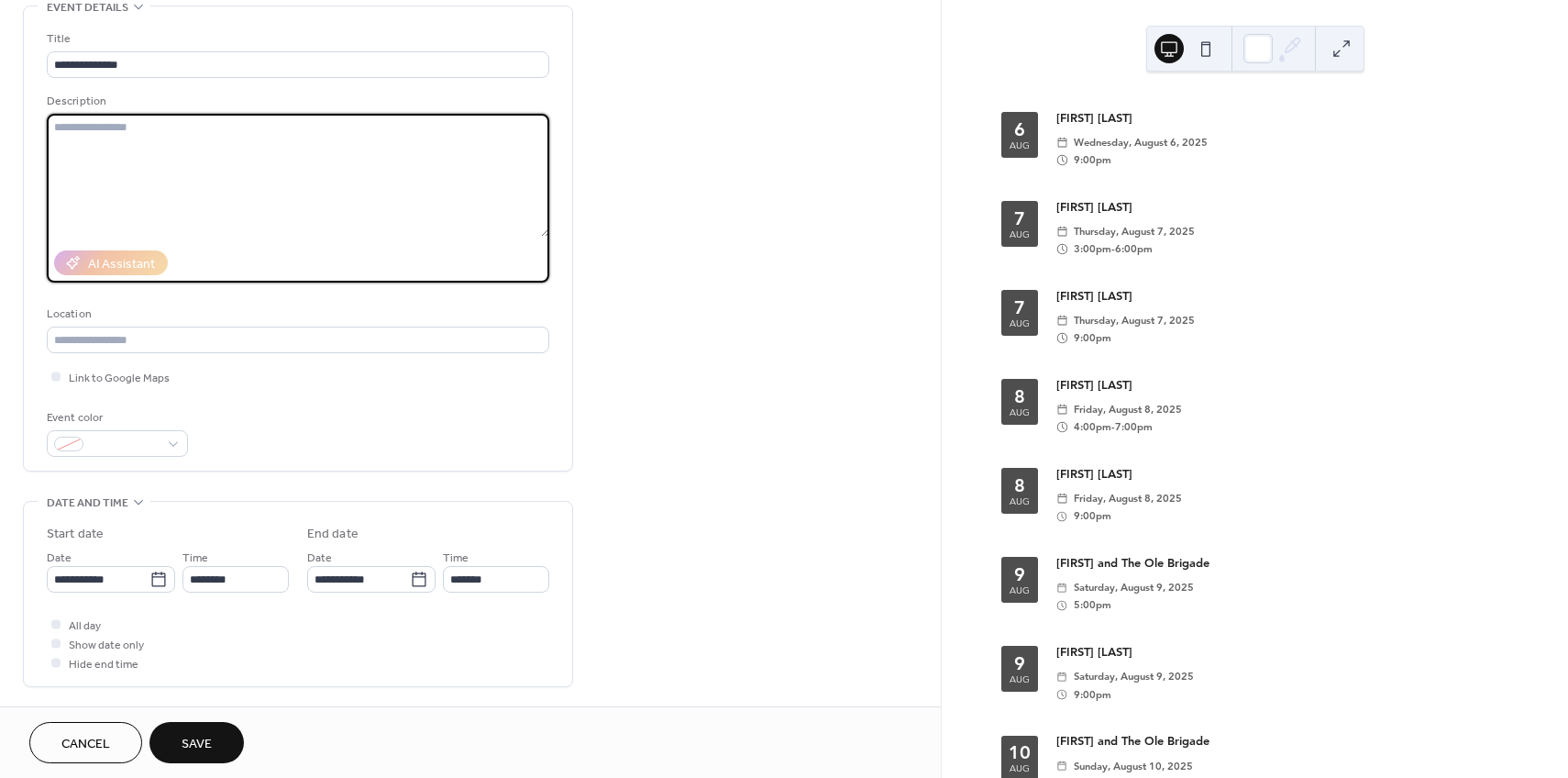 scroll, scrollTop: 149, scrollLeft: 0, axis: vertical 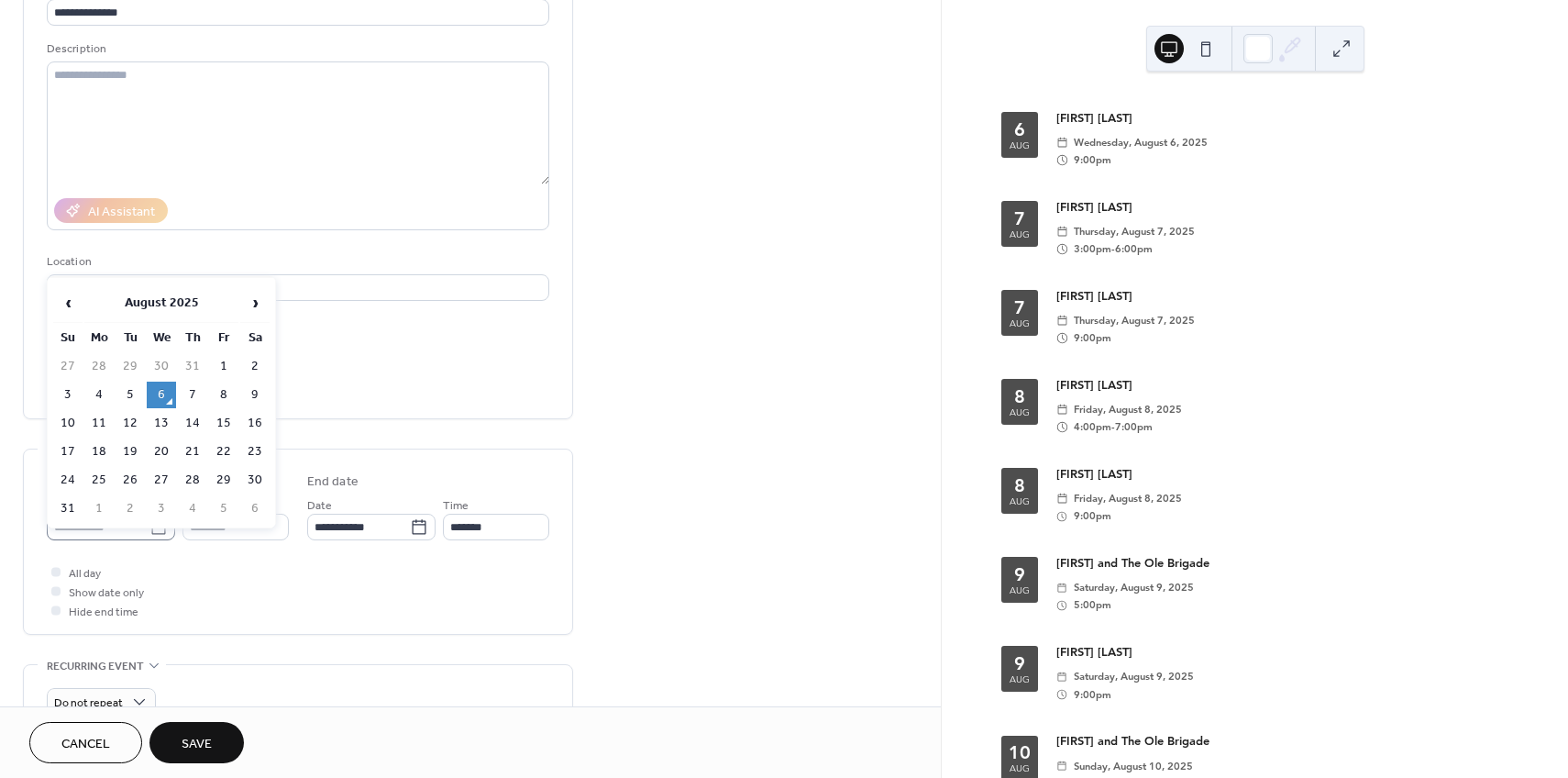 click on "**********" at bounding box center [784, 389] 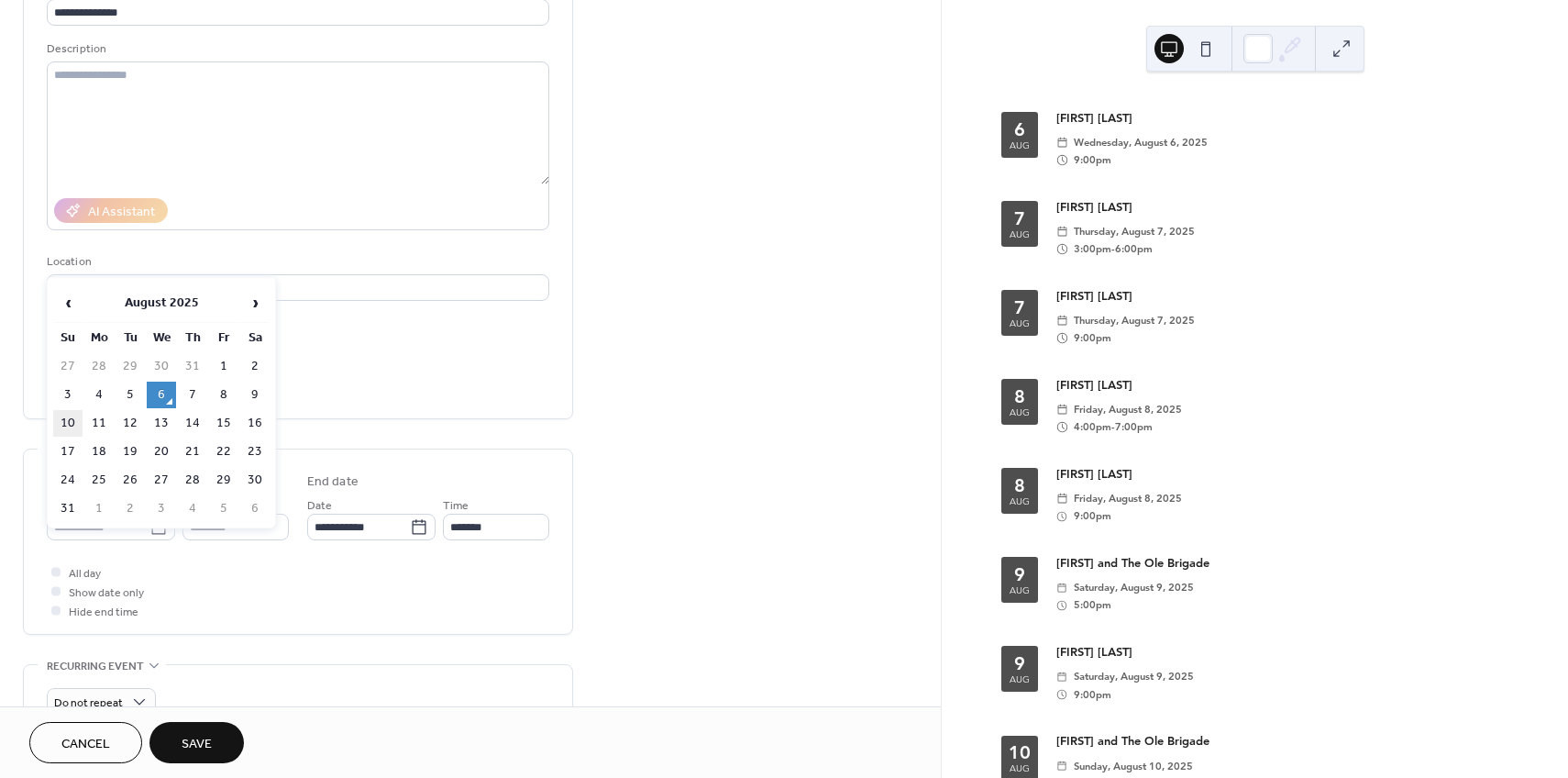 click on "10" at bounding box center (68, 423) 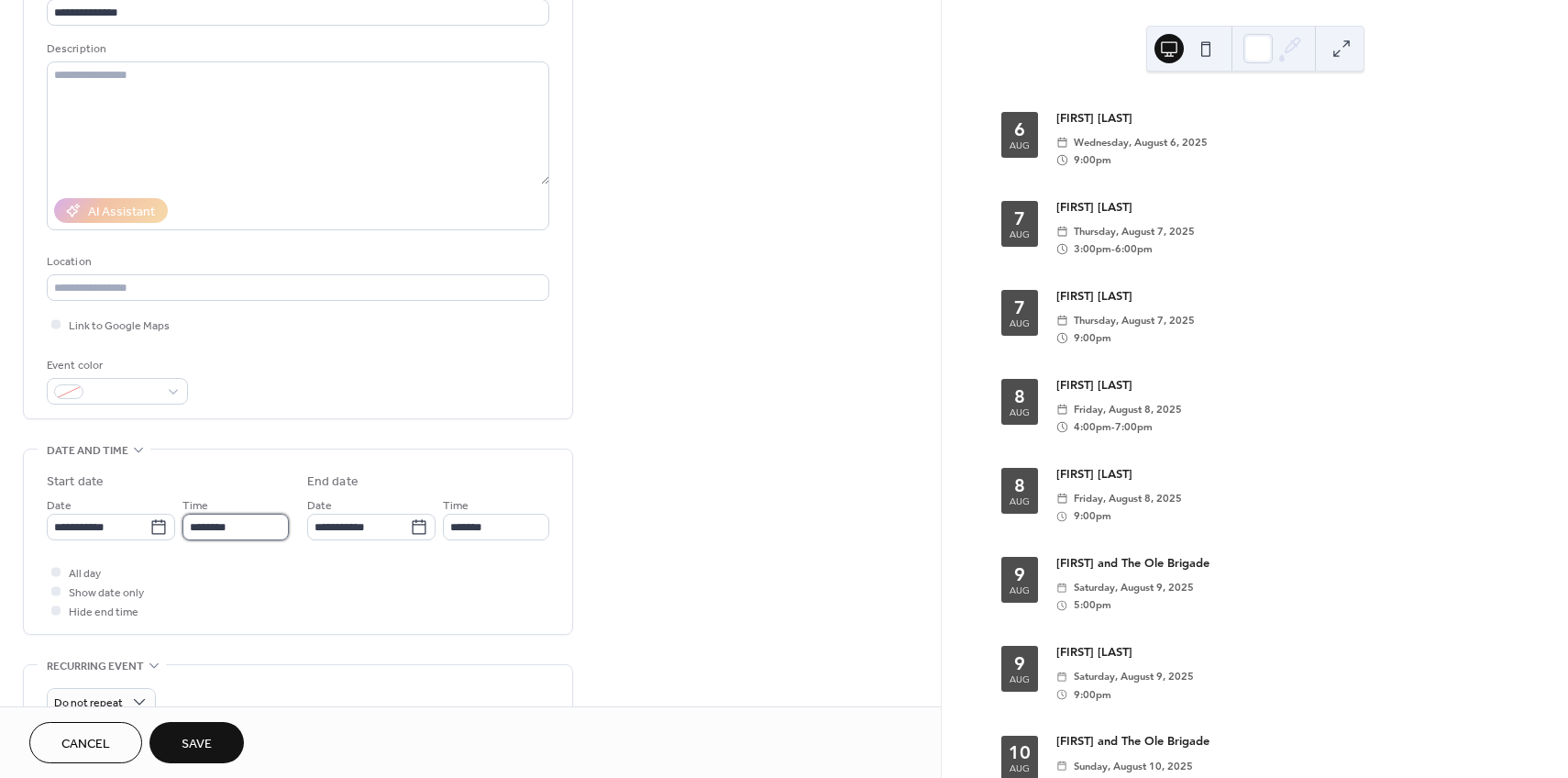 click on "********" at bounding box center [236, 527] 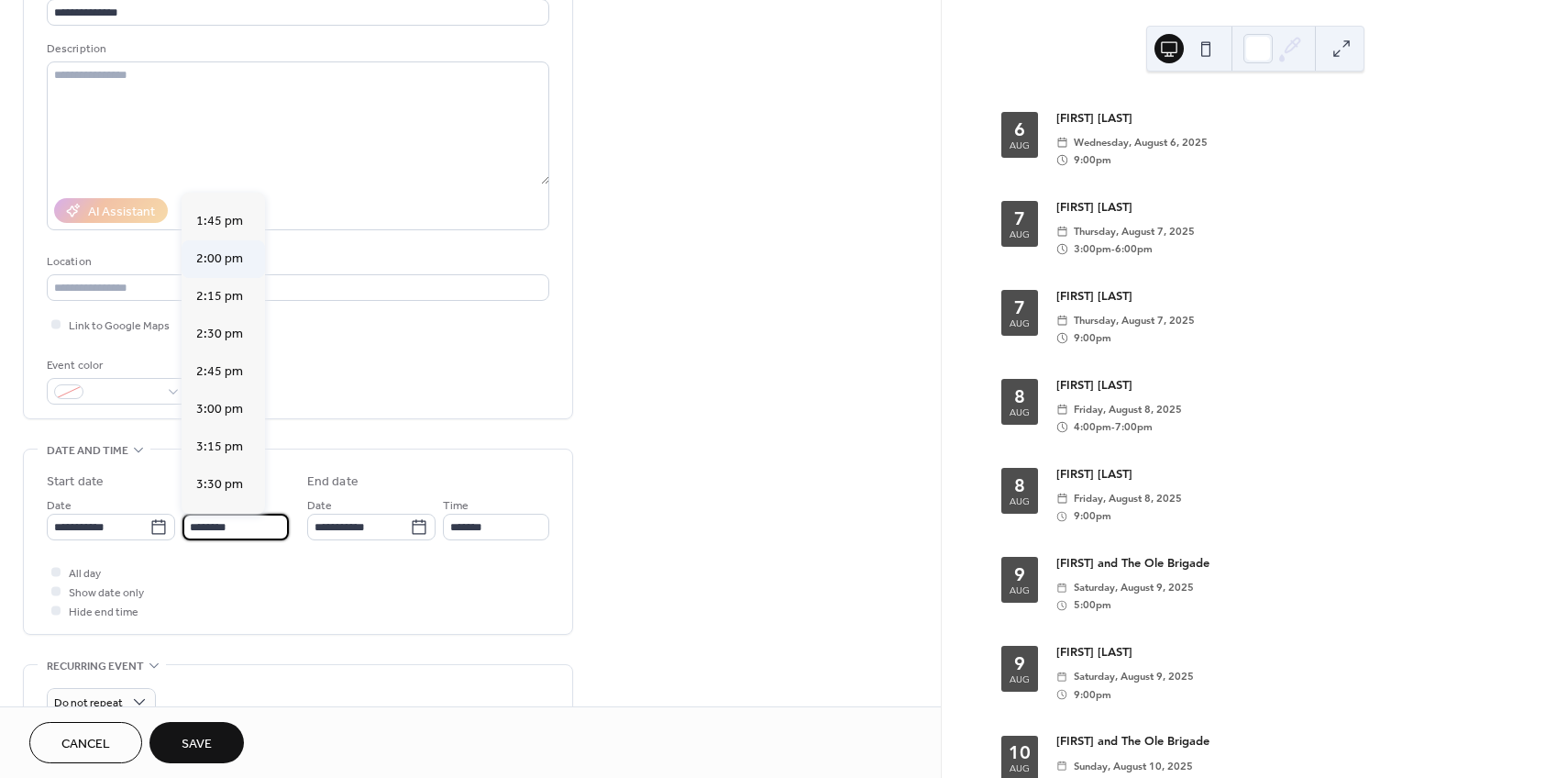 scroll, scrollTop: 2060, scrollLeft: 0, axis: vertical 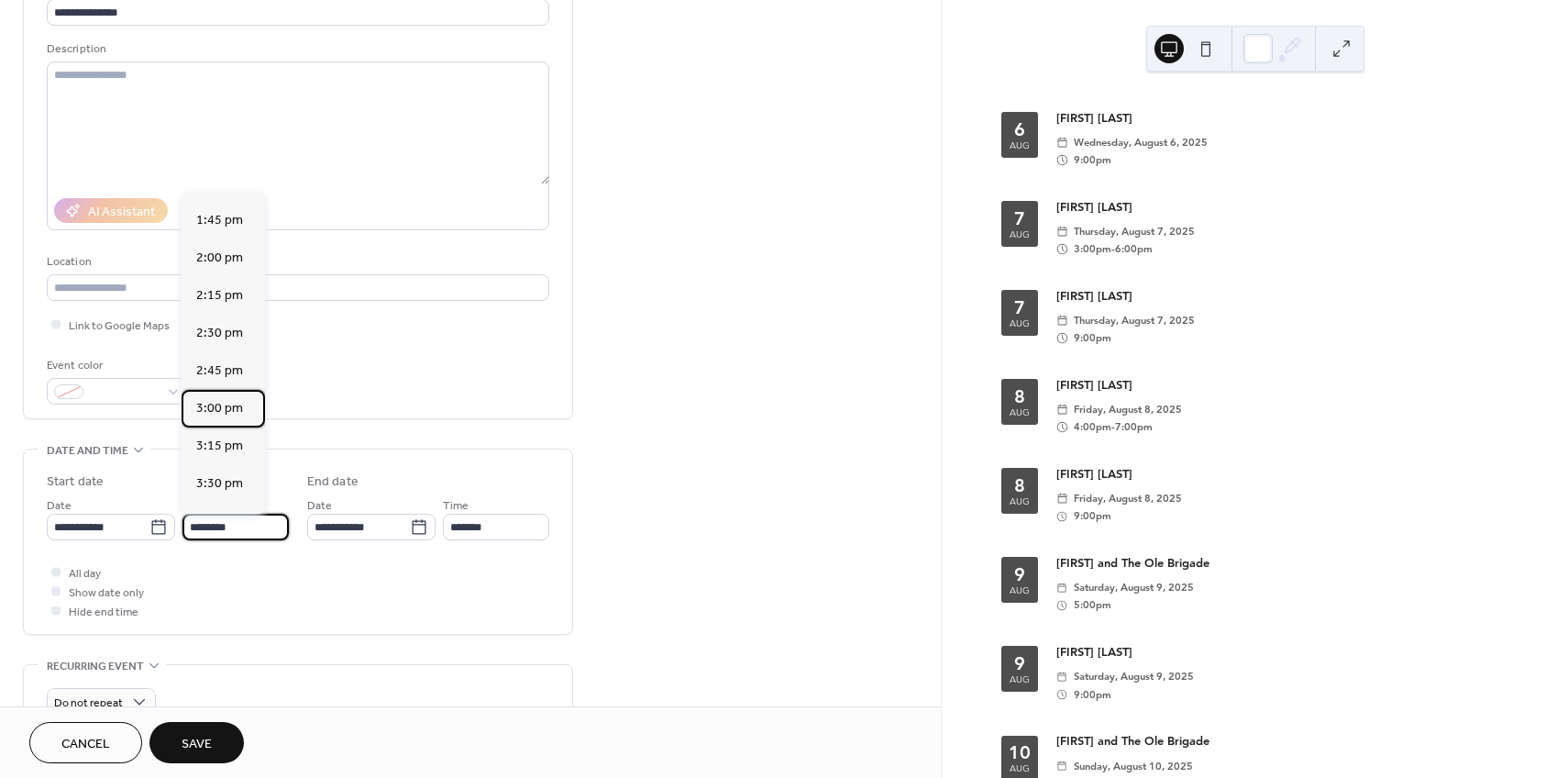 drag, startPoint x: 243, startPoint y: 407, endPoint x: 248, endPoint y: 428, distance: 21.587033 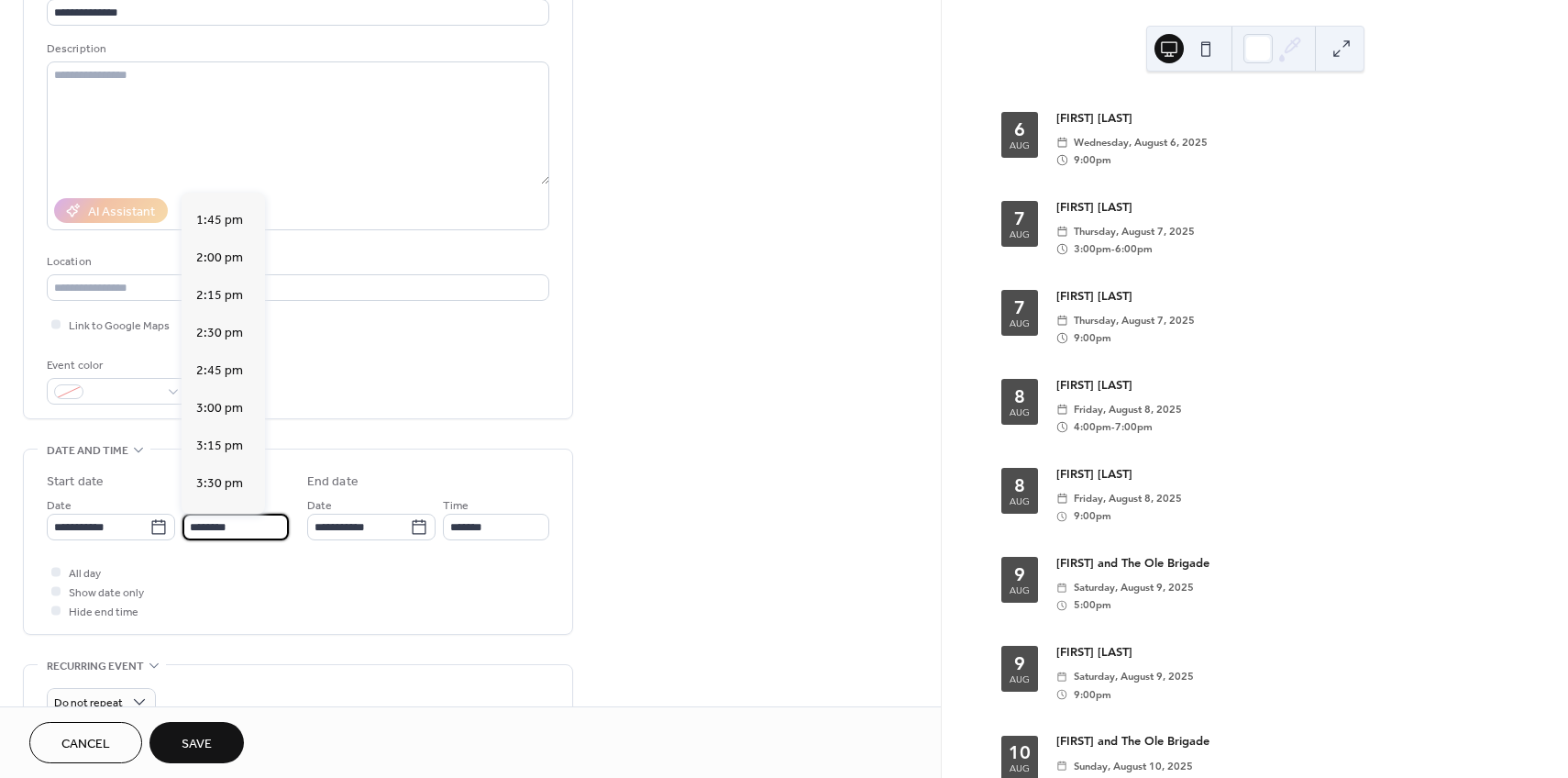type on "*******" 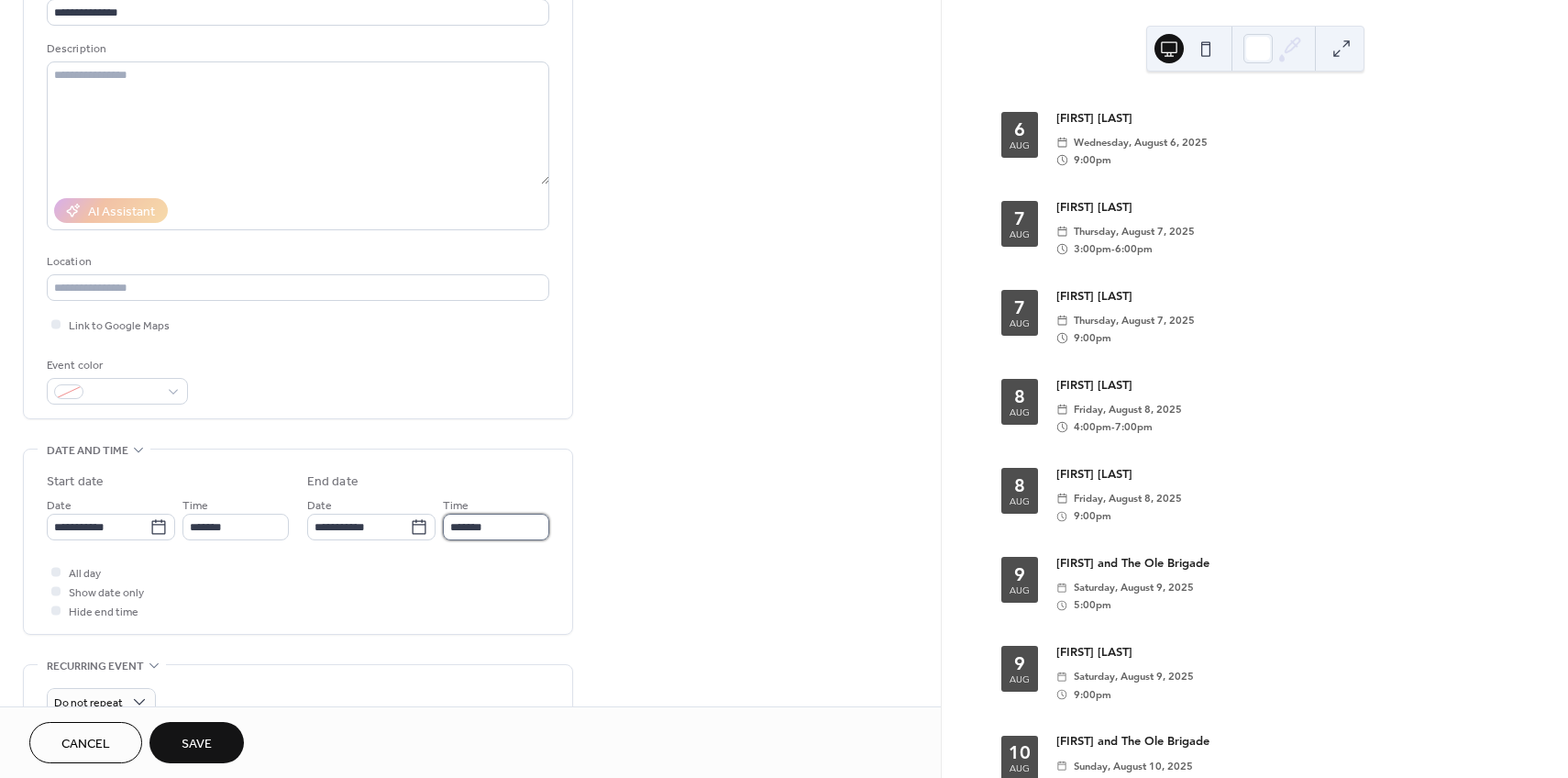 click on "*******" at bounding box center (496, 527) 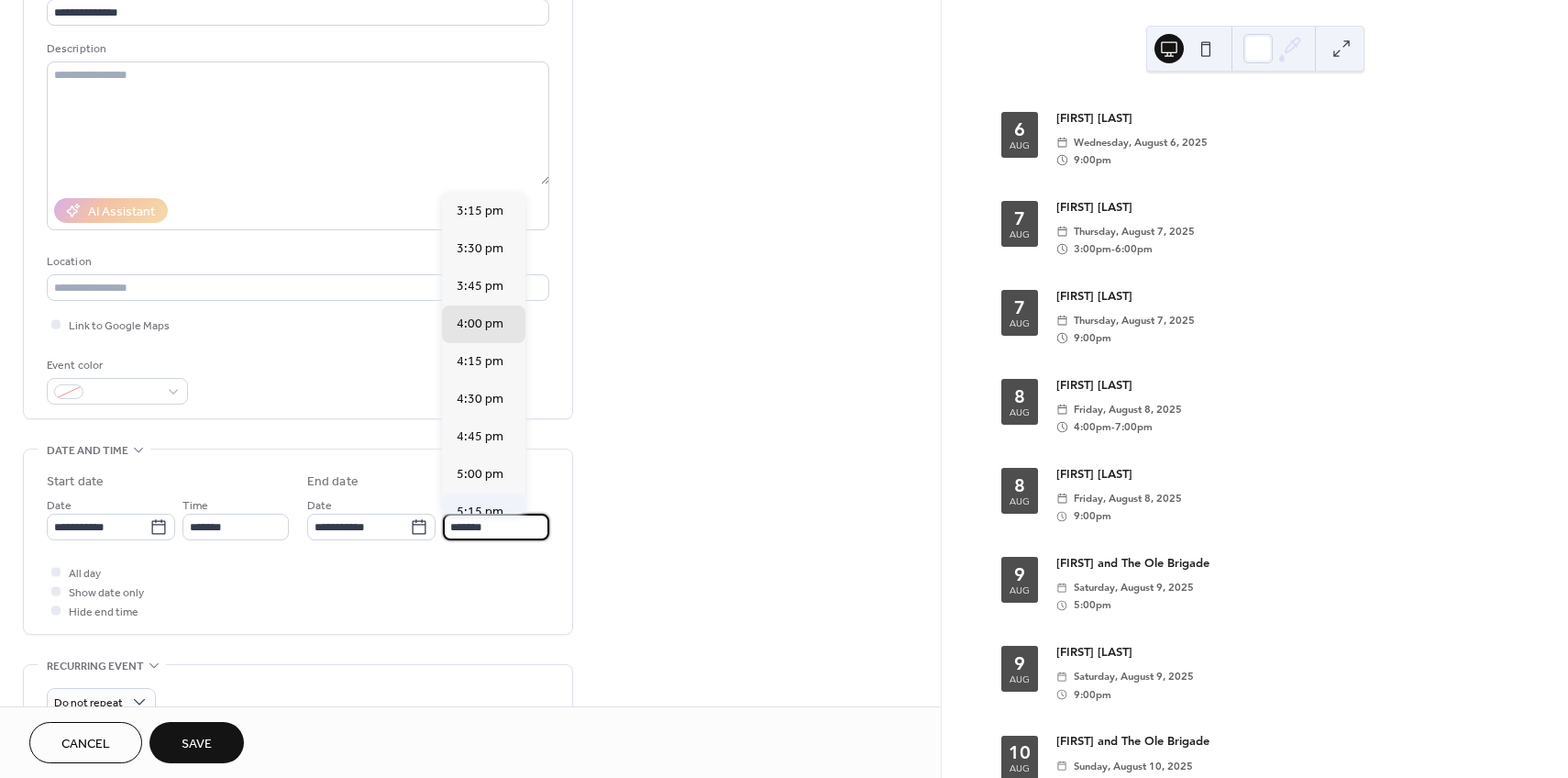 scroll, scrollTop: 159, scrollLeft: 0, axis: vertical 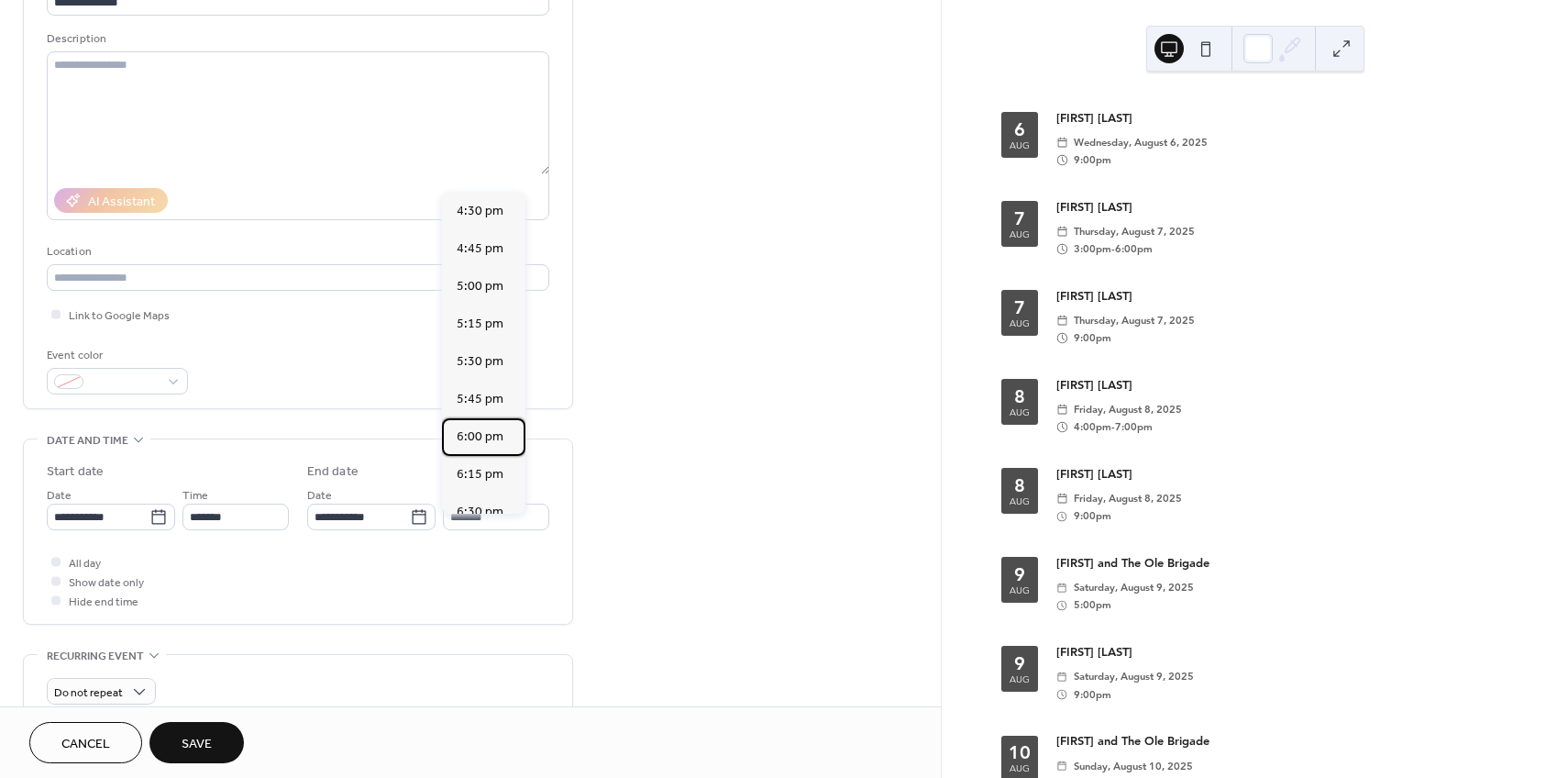 drag, startPoint x: 475, startPoint y: 437, endPoint x: 459, endPoint y: 461, distance: 28.84441 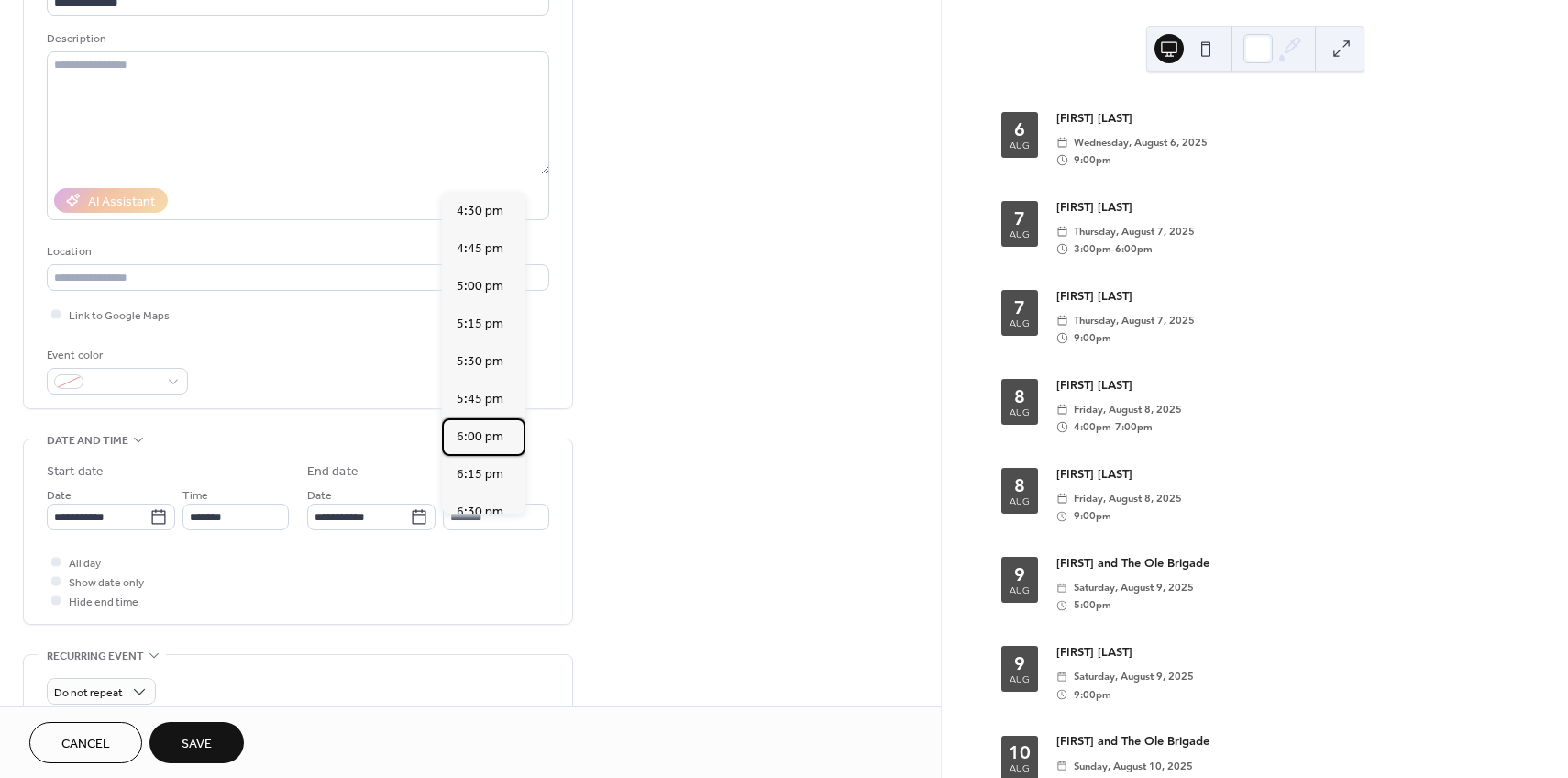 click on "6:00 pm" at bounding box center [480, 437] 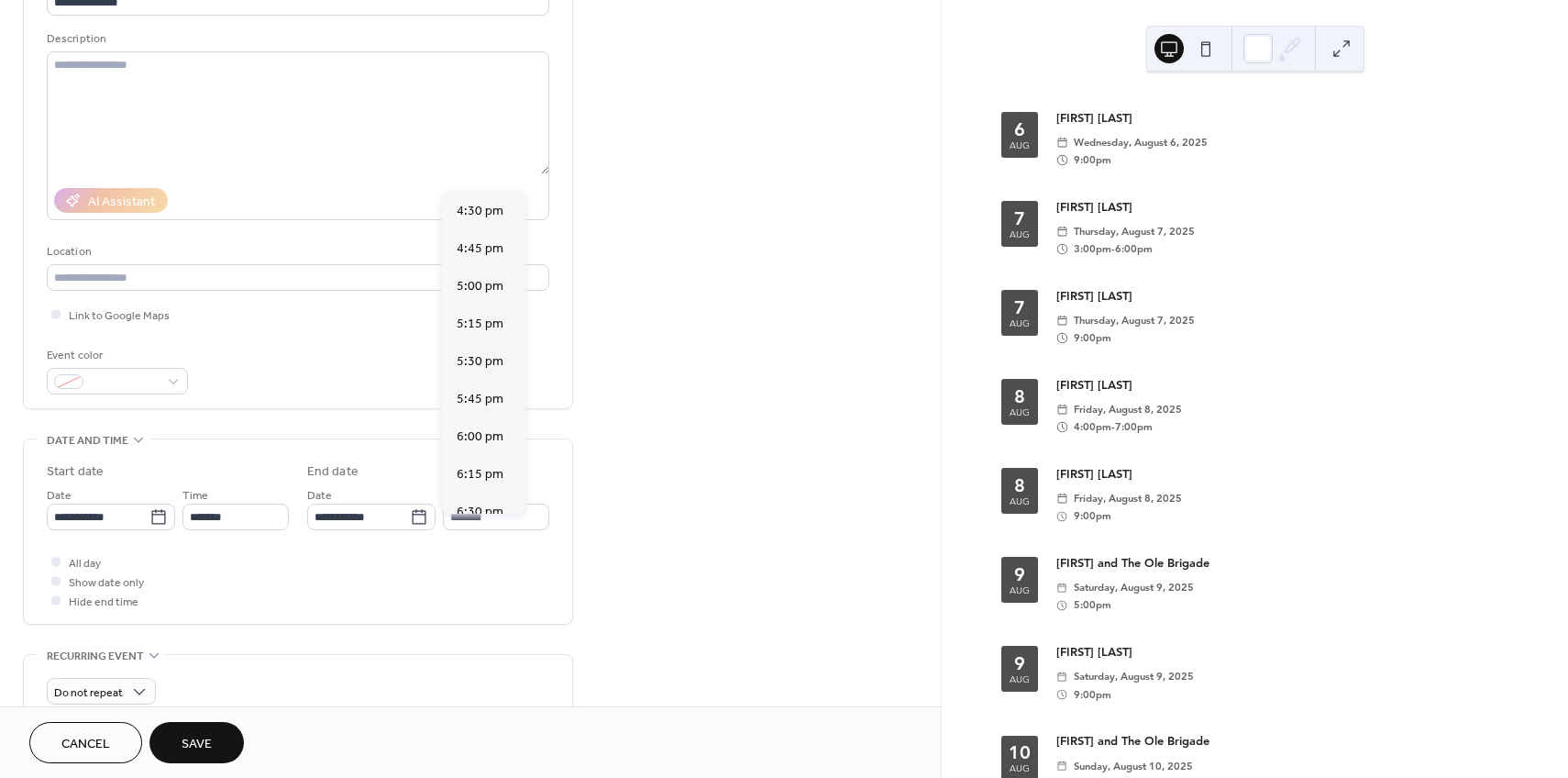 type on "*******" 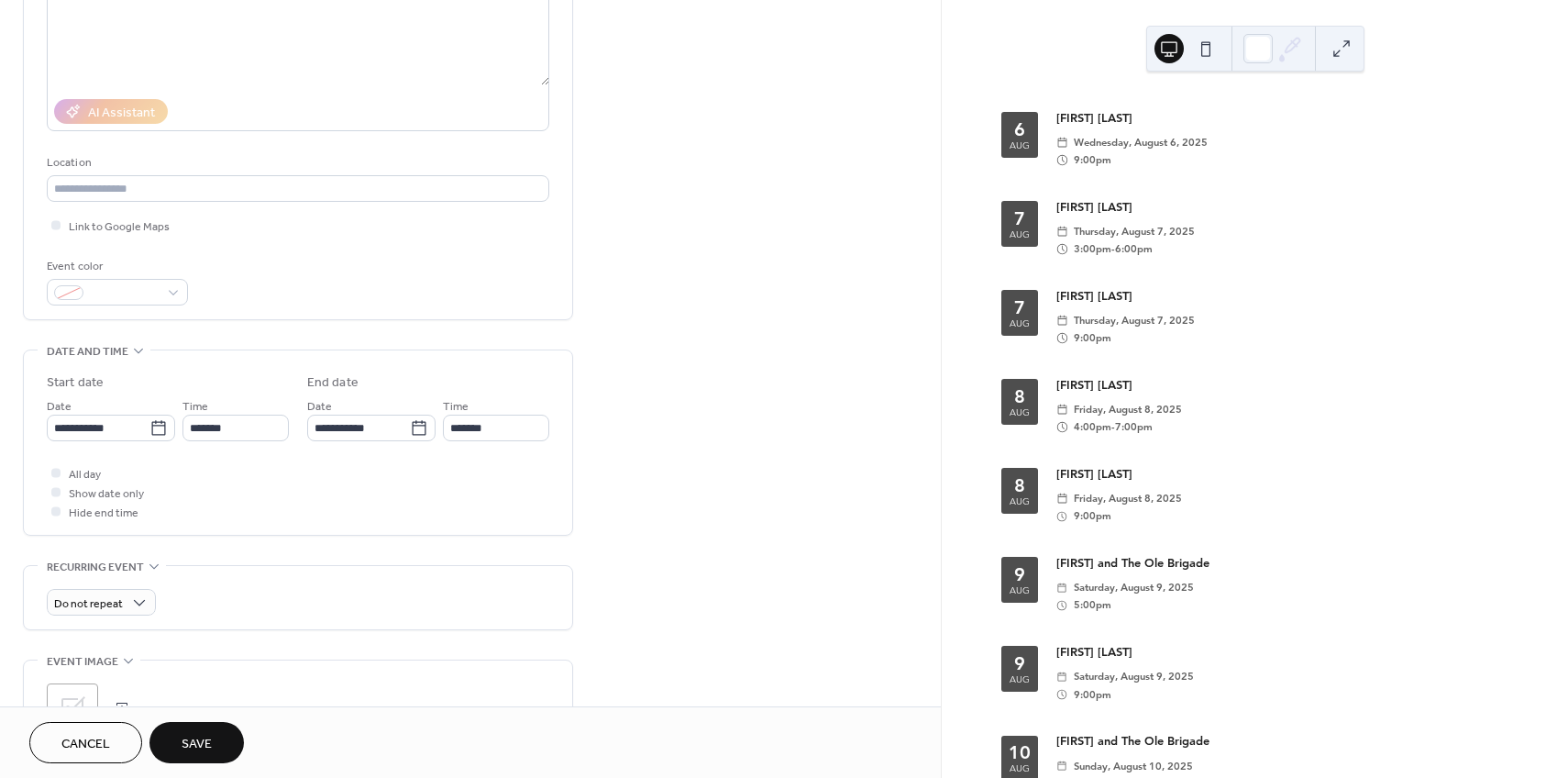 scroll, scrollTop: 279, scrollLeft: 0, axis: vertical 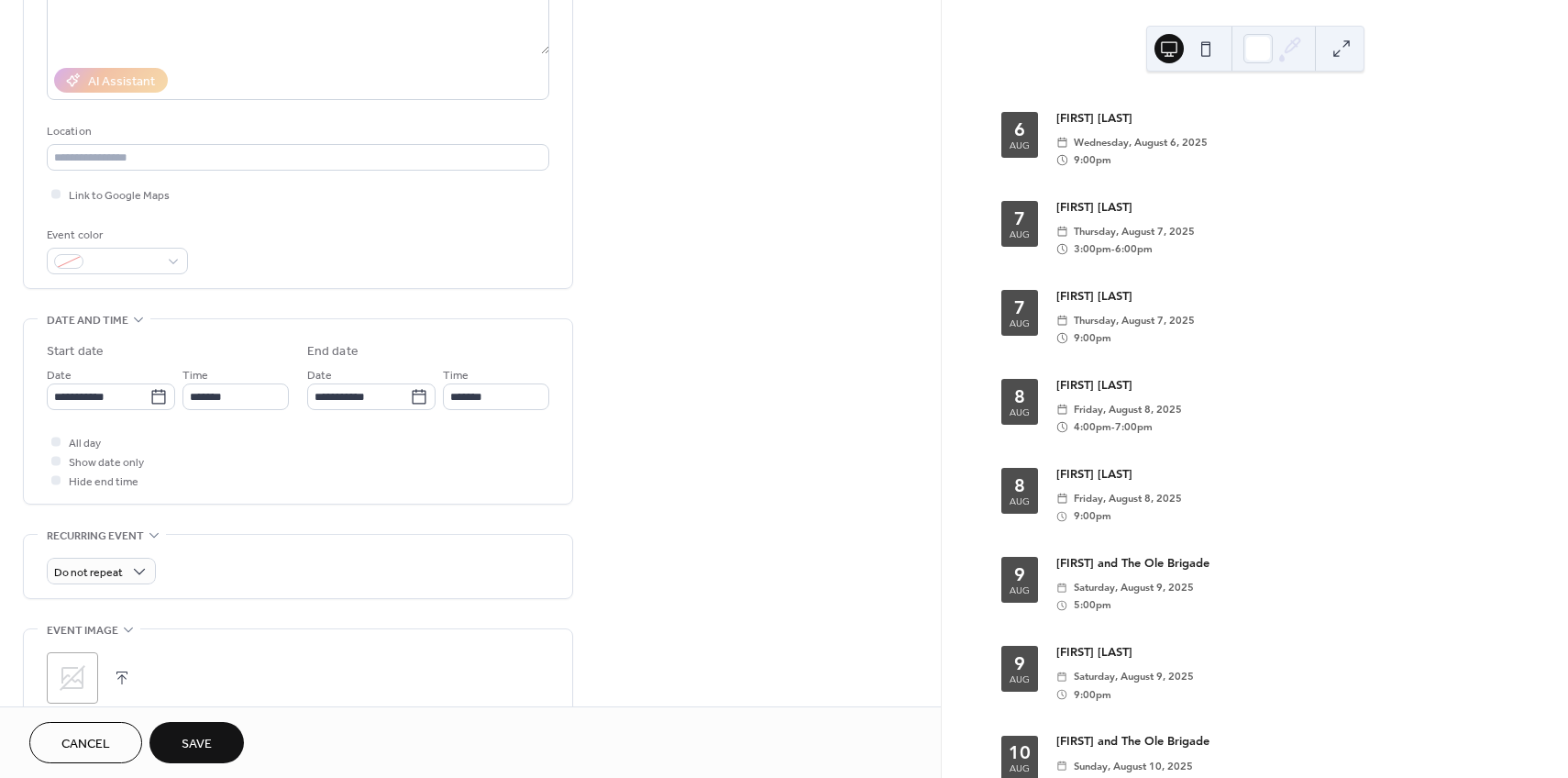 click on "Save" at bounding box center (196, 742) 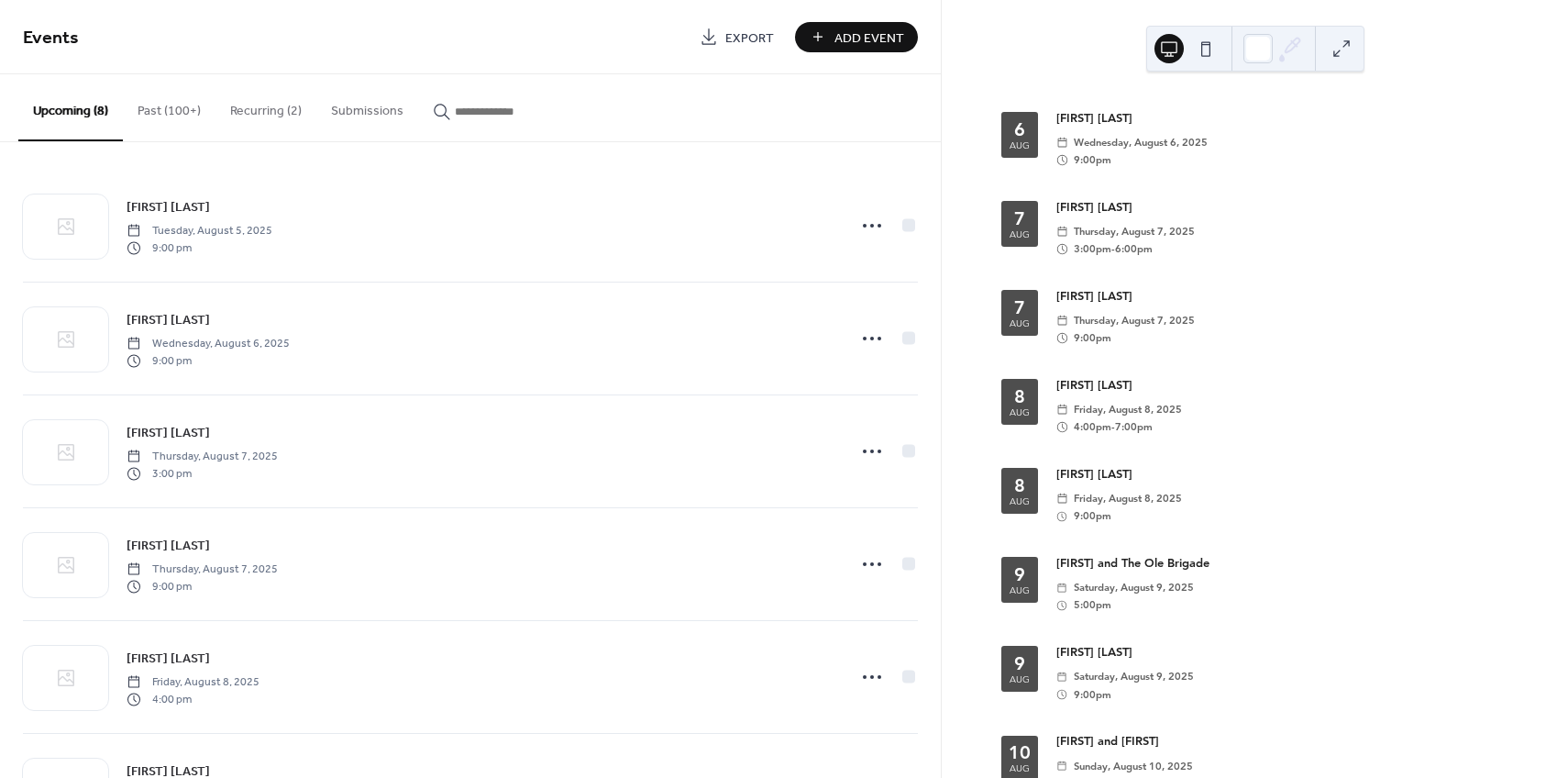 click on "Past (100+)" at bounding box center [169, 106] 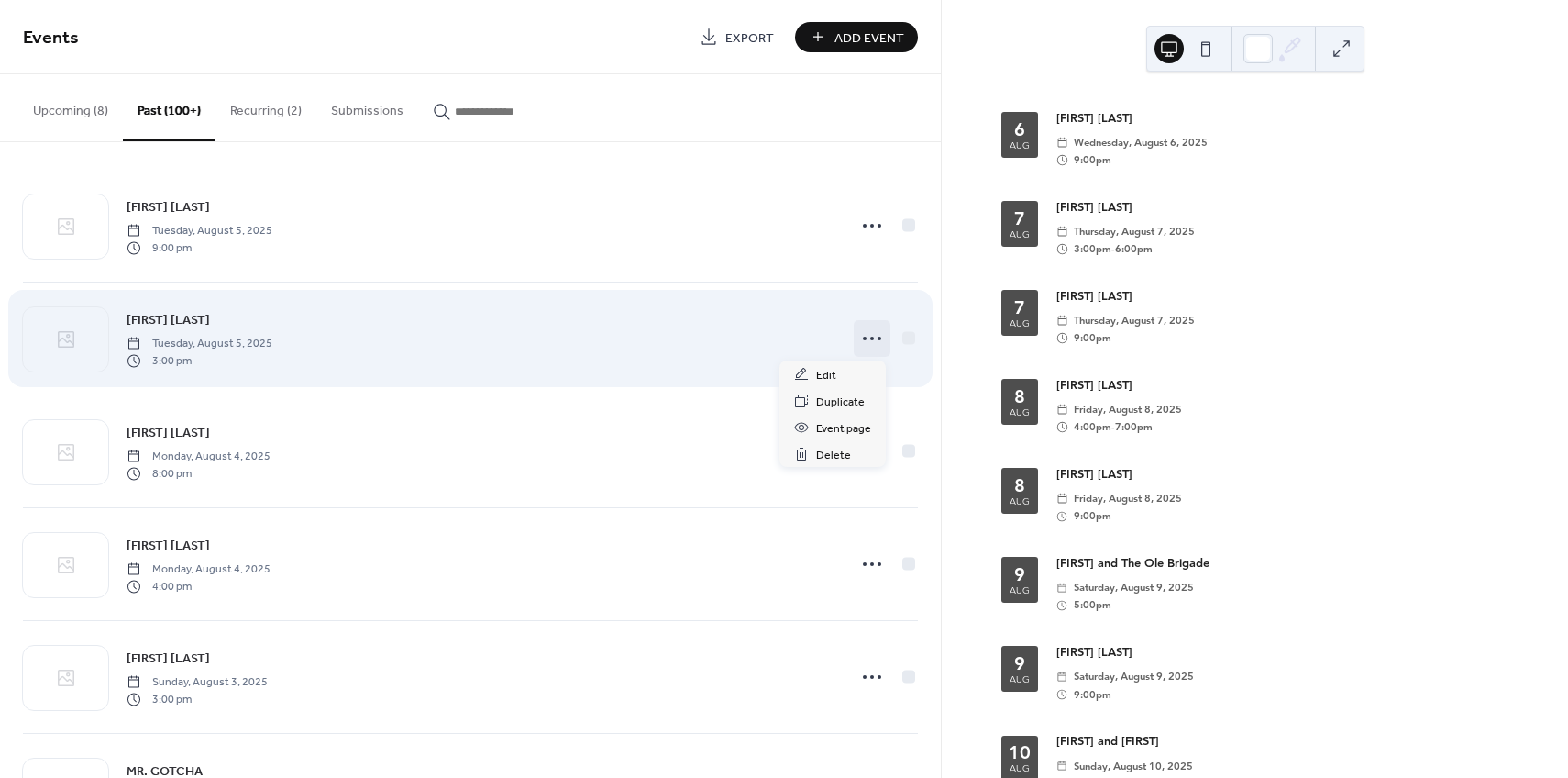 click 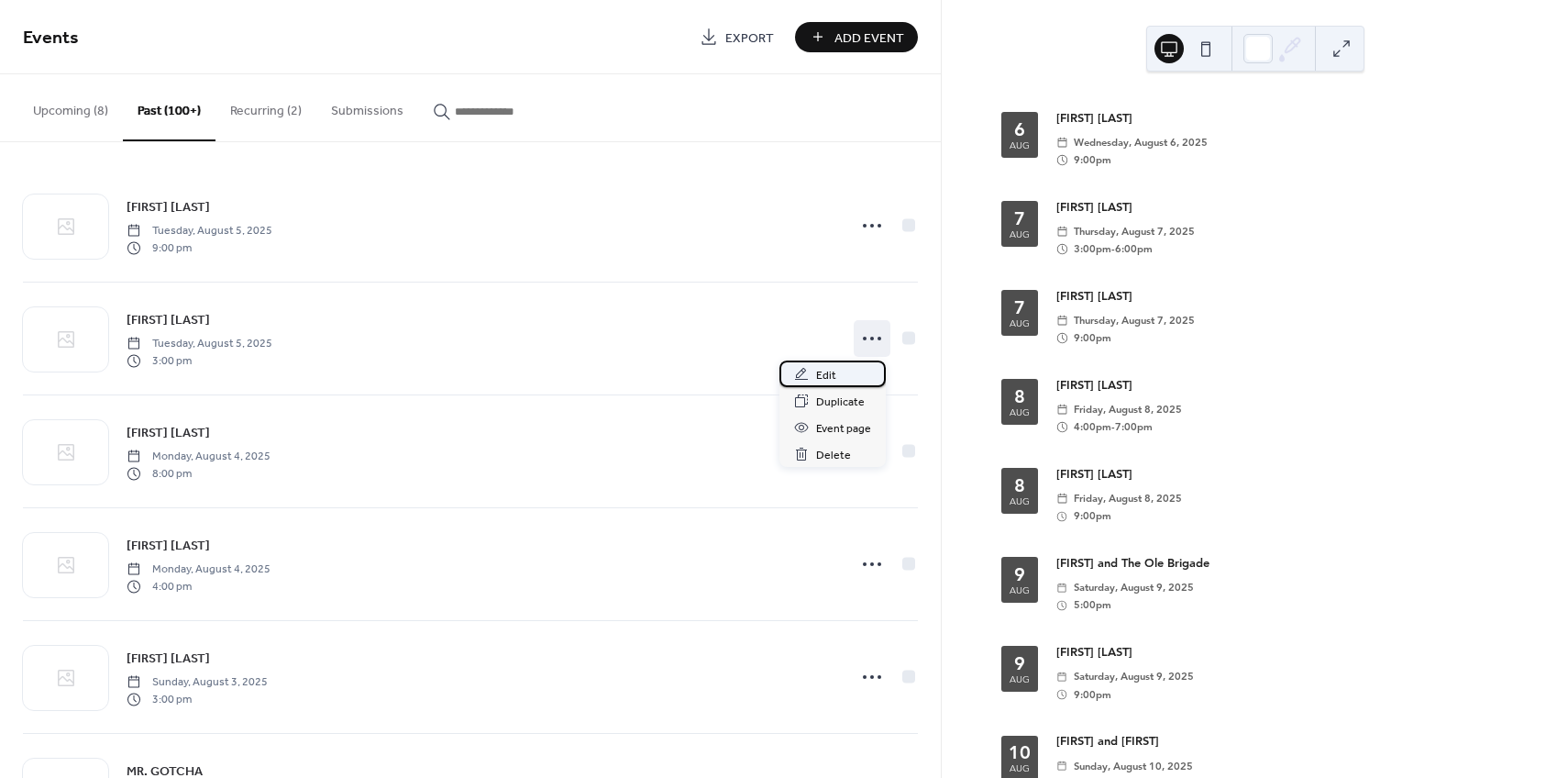 click on "Edit" at bounding box center [826, 375] 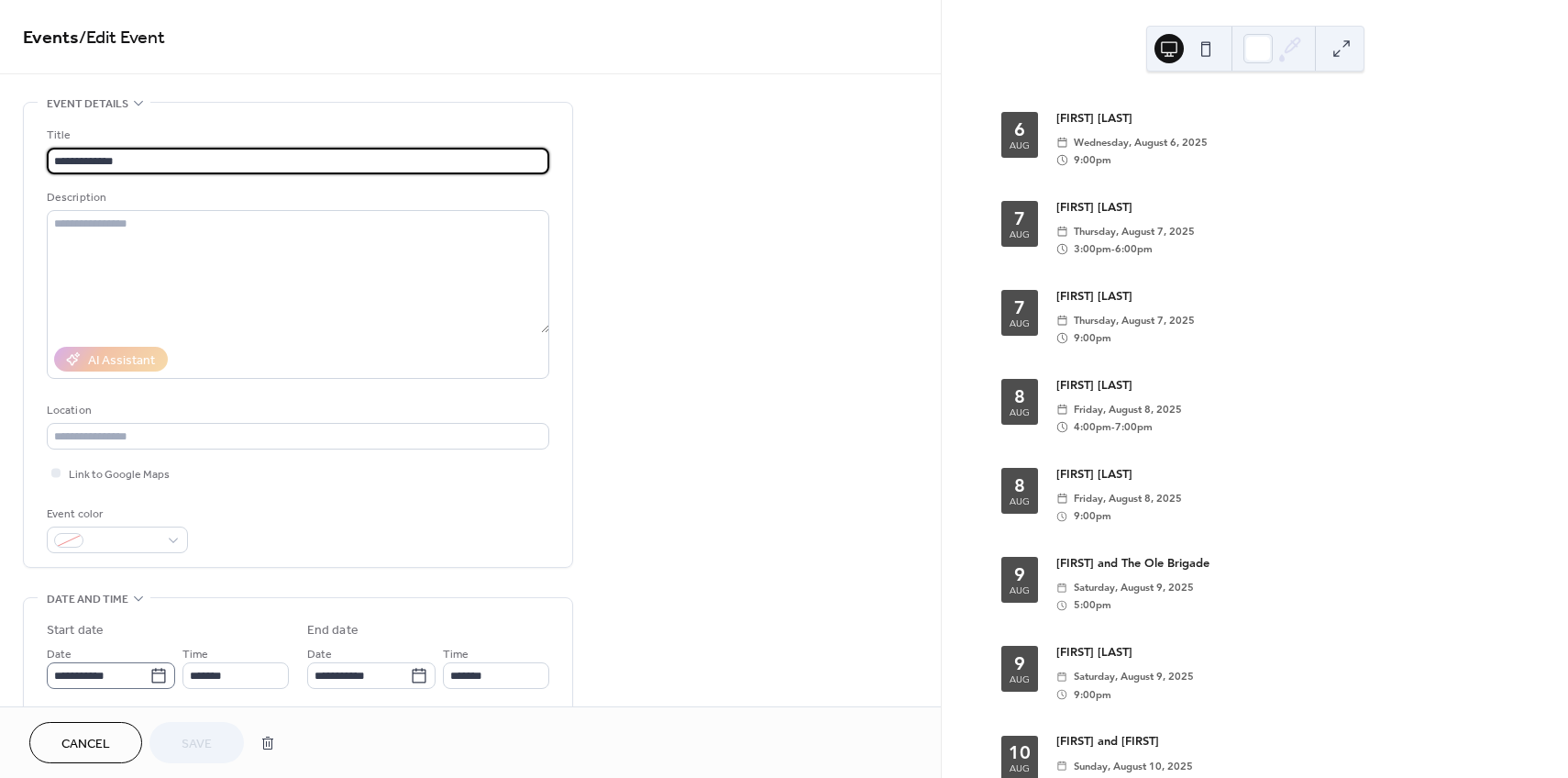 click 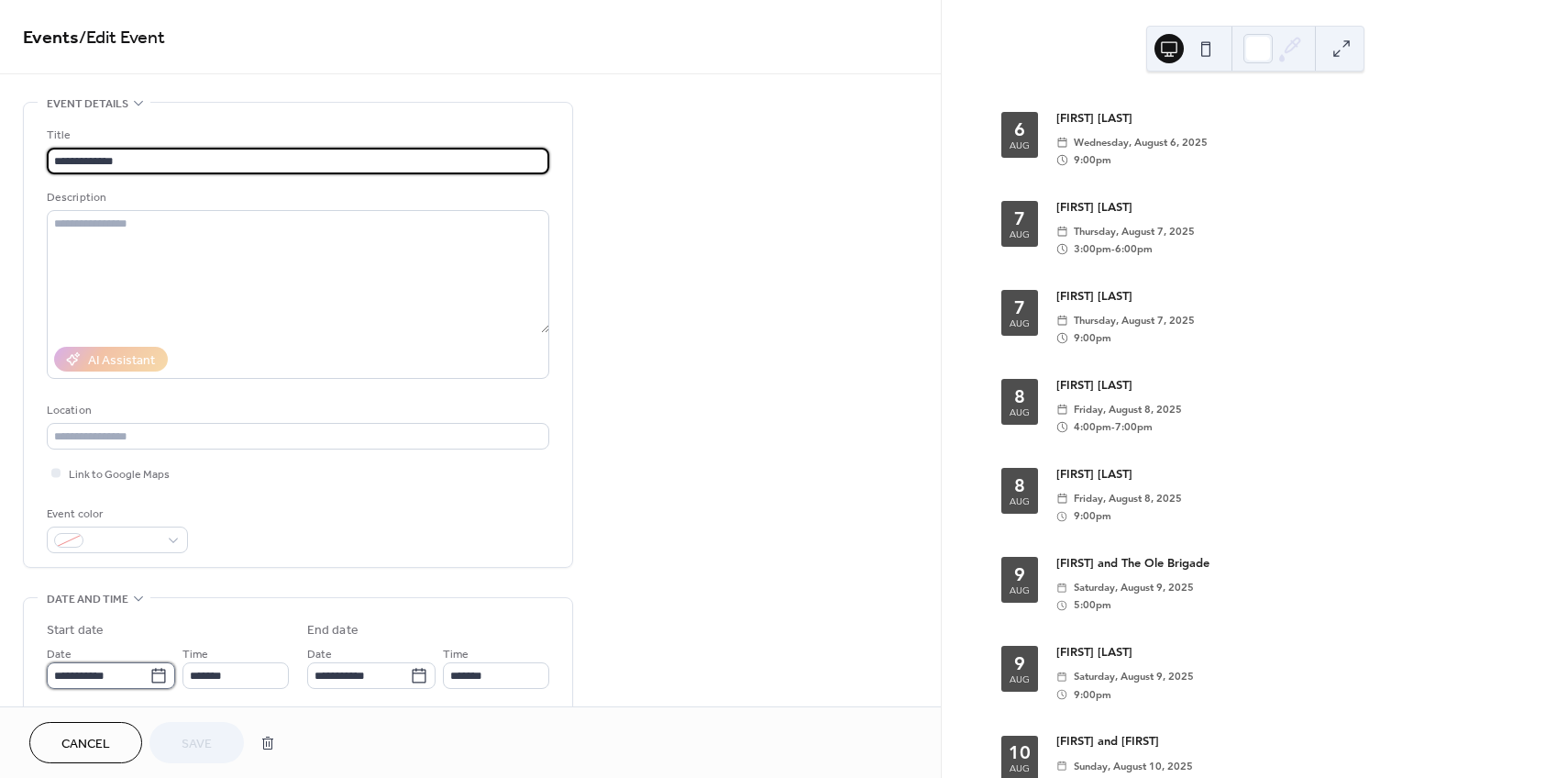 click on "**********" at bounding box center [98, 675] 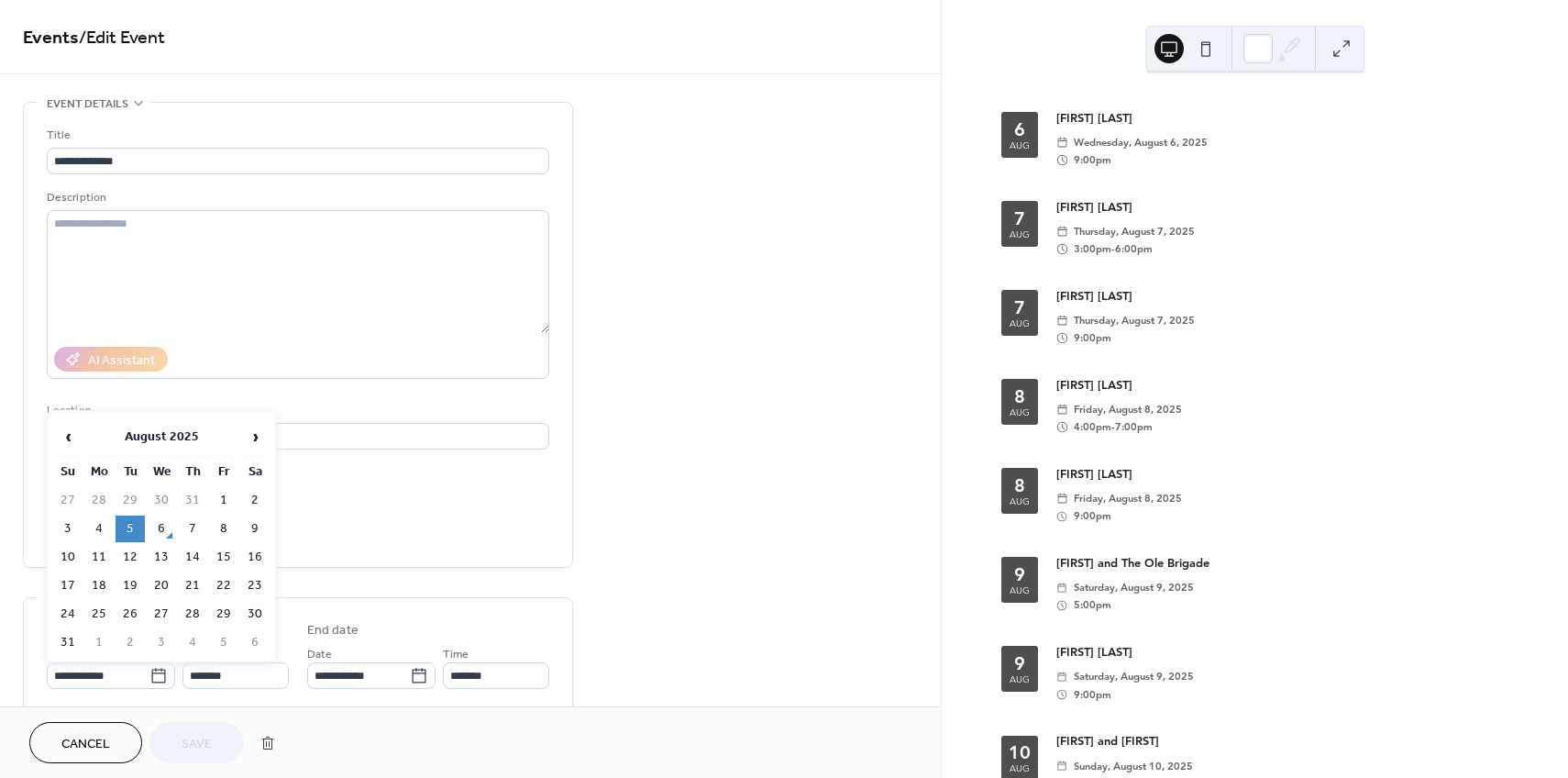 click on "10" at bounding box center [68, 557] 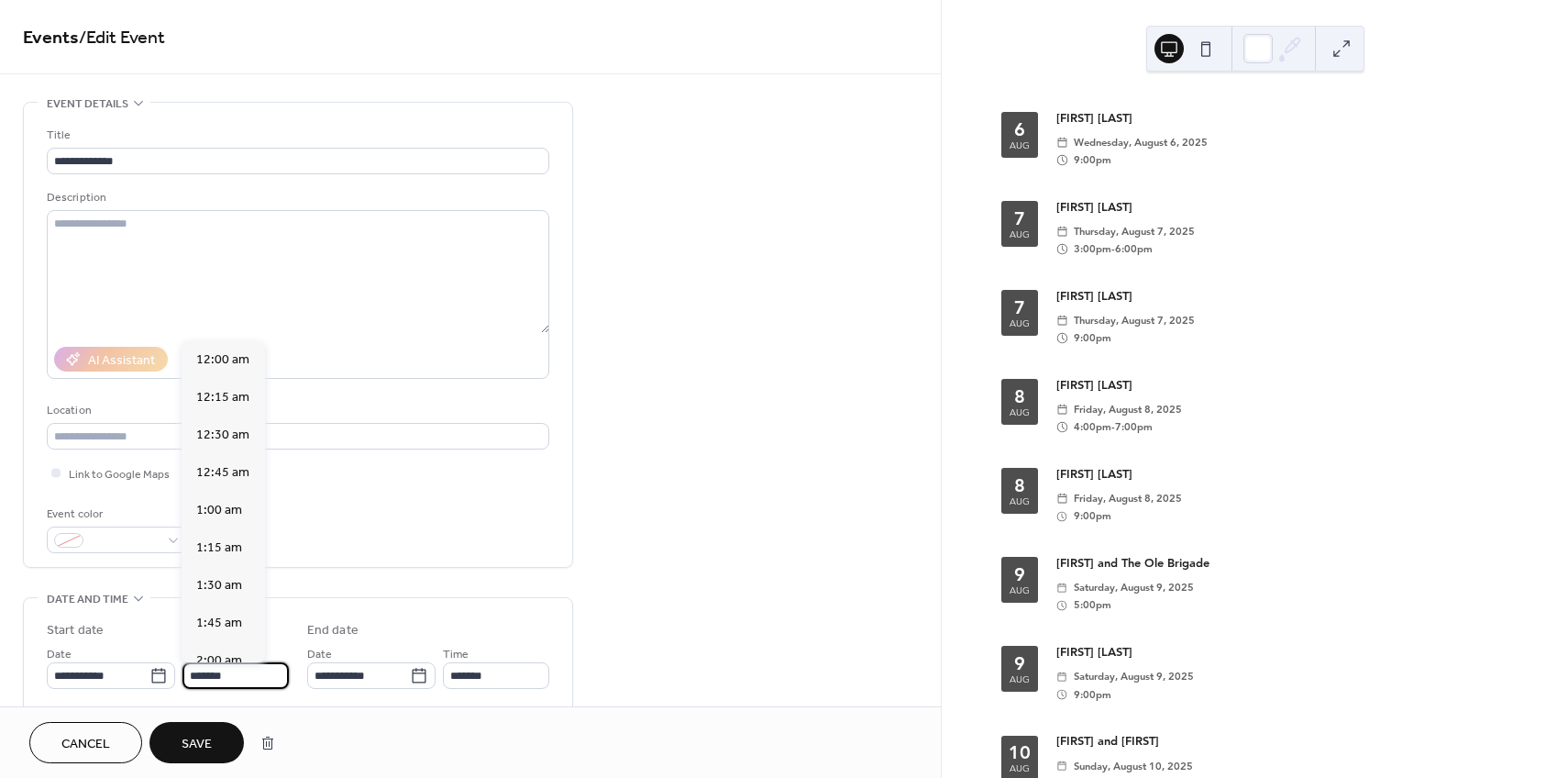 click on "*******" at bounding box center [236, 675] 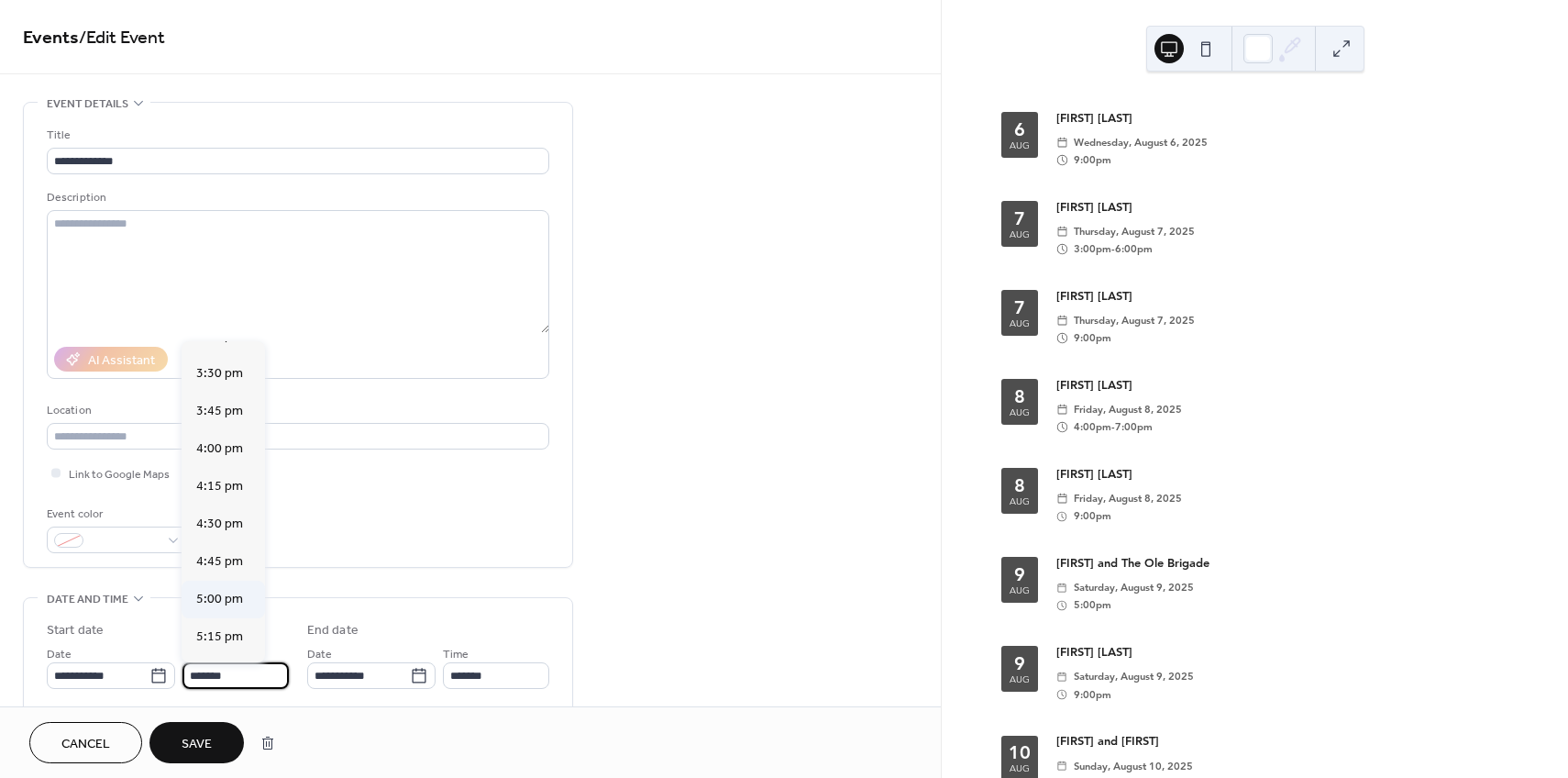 scroll, scrollTop: 2317, scrollLeft: 0, axis: vertical 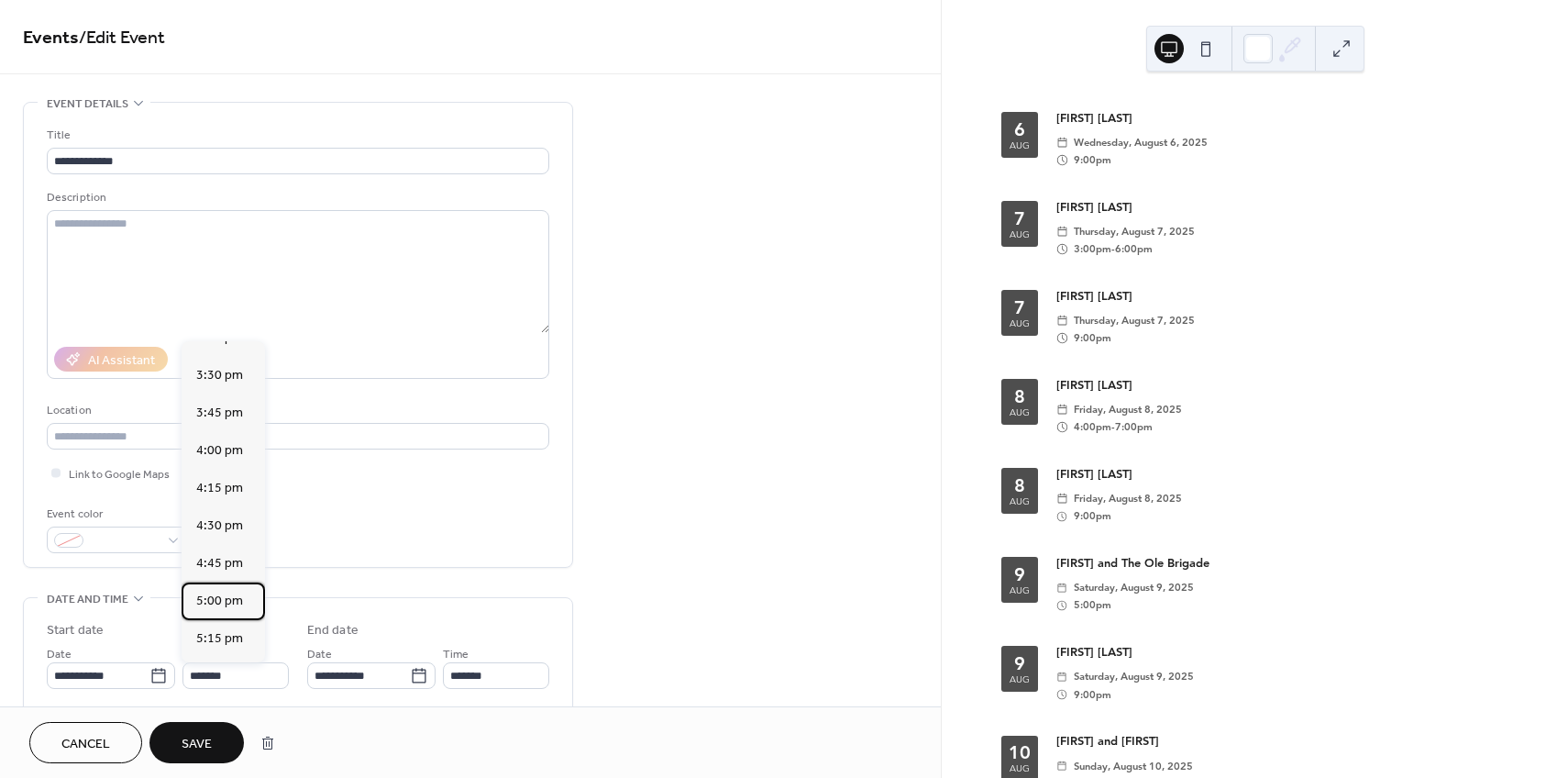 drag, startPoint x: 226, startPoint y: 595, endPoint x: 235, endPoint y: 601, distance: 10.816654 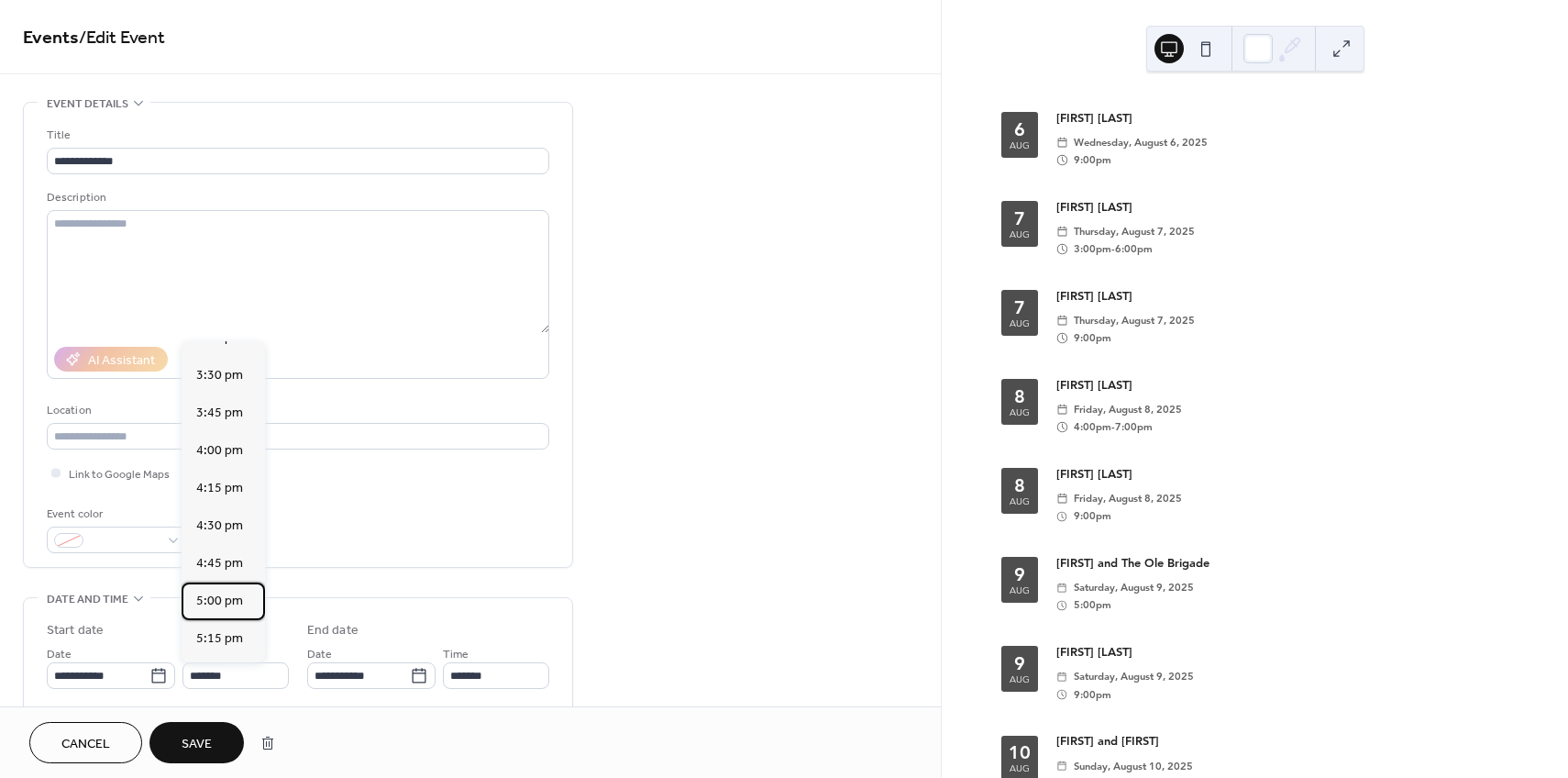 click on "5:00 pm" at bounding box center [219, 601] 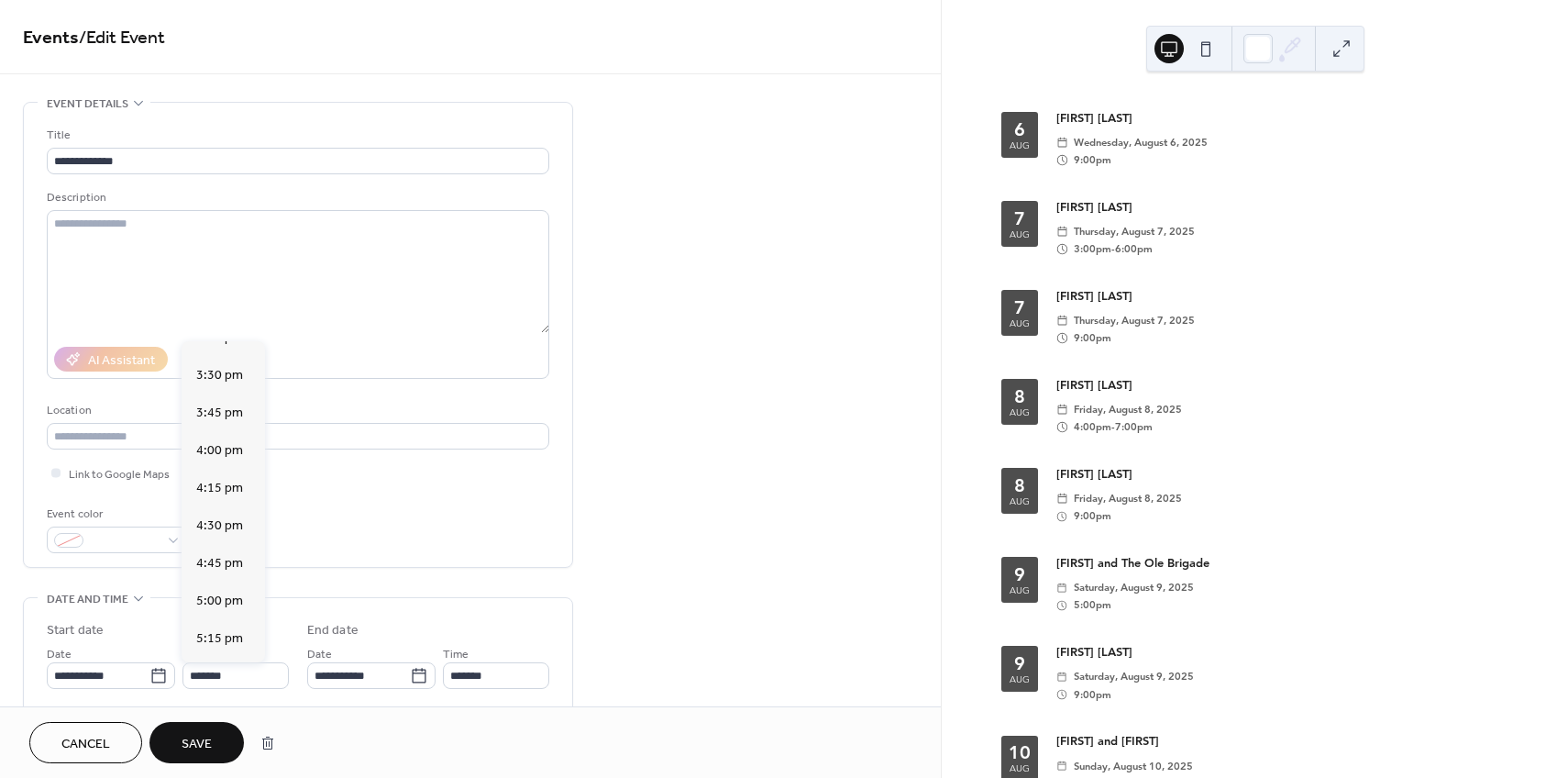 type on "*******" 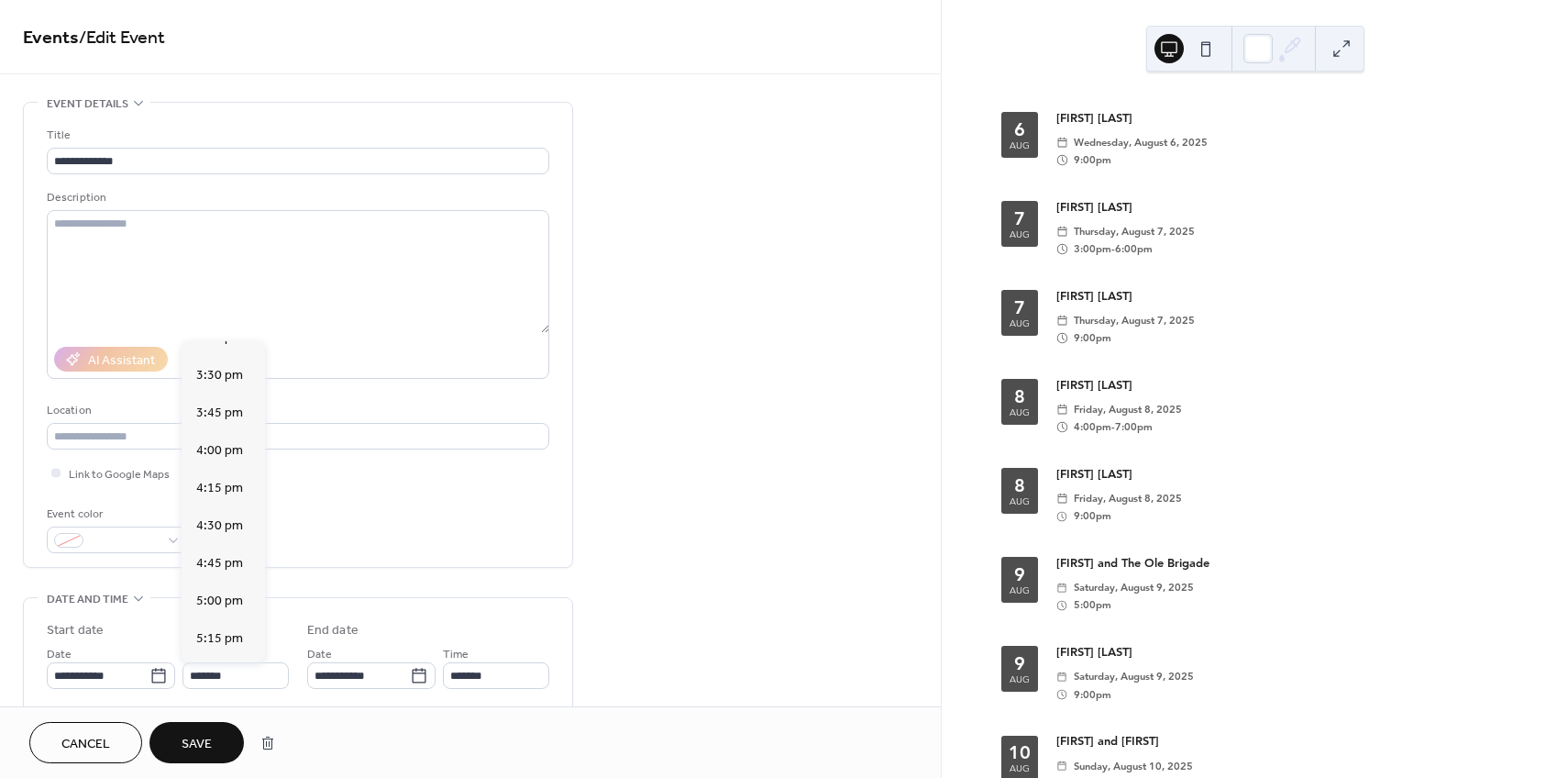 type on "*******" 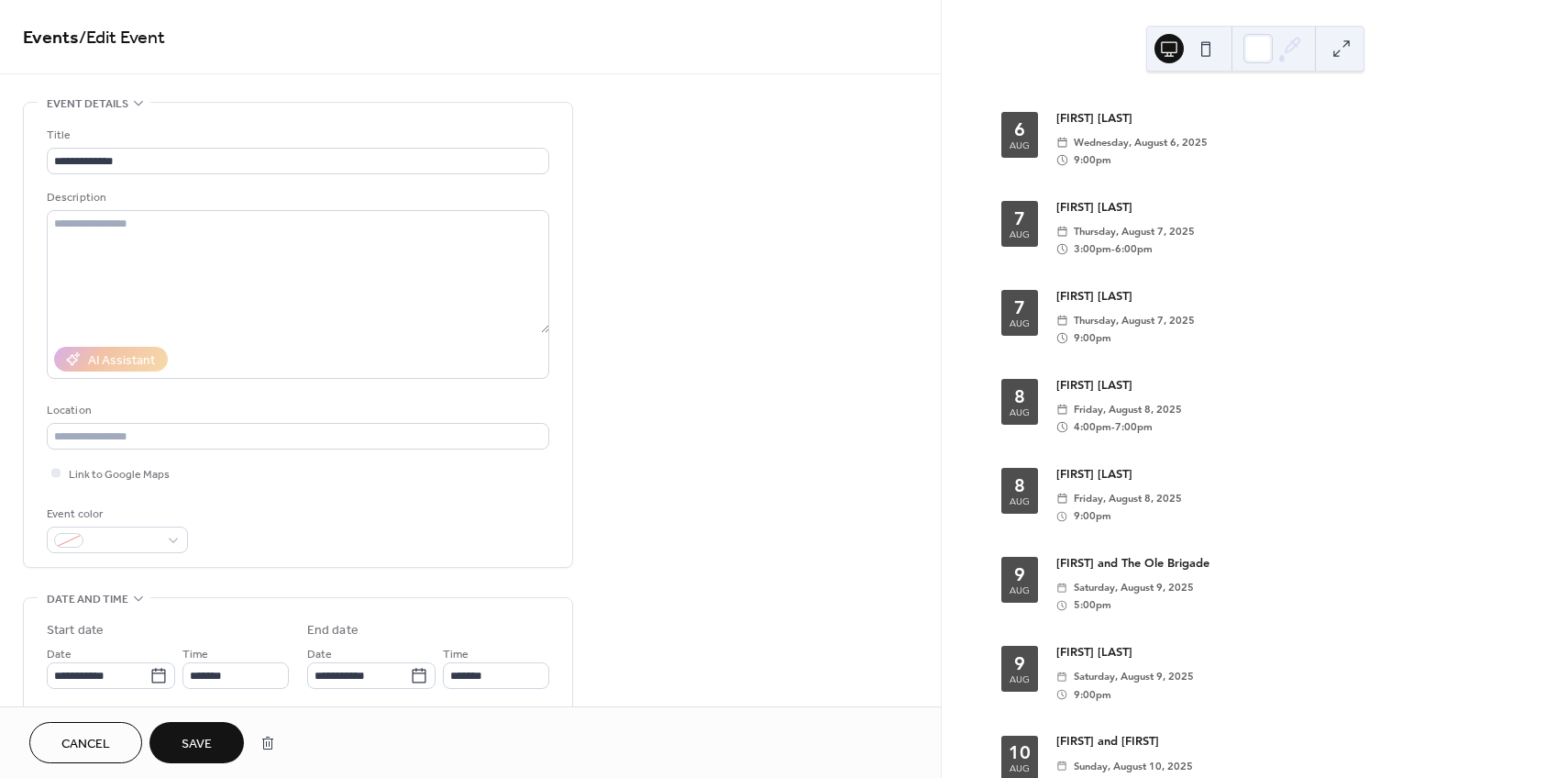click on "Save" at bounding box center (196, 744) 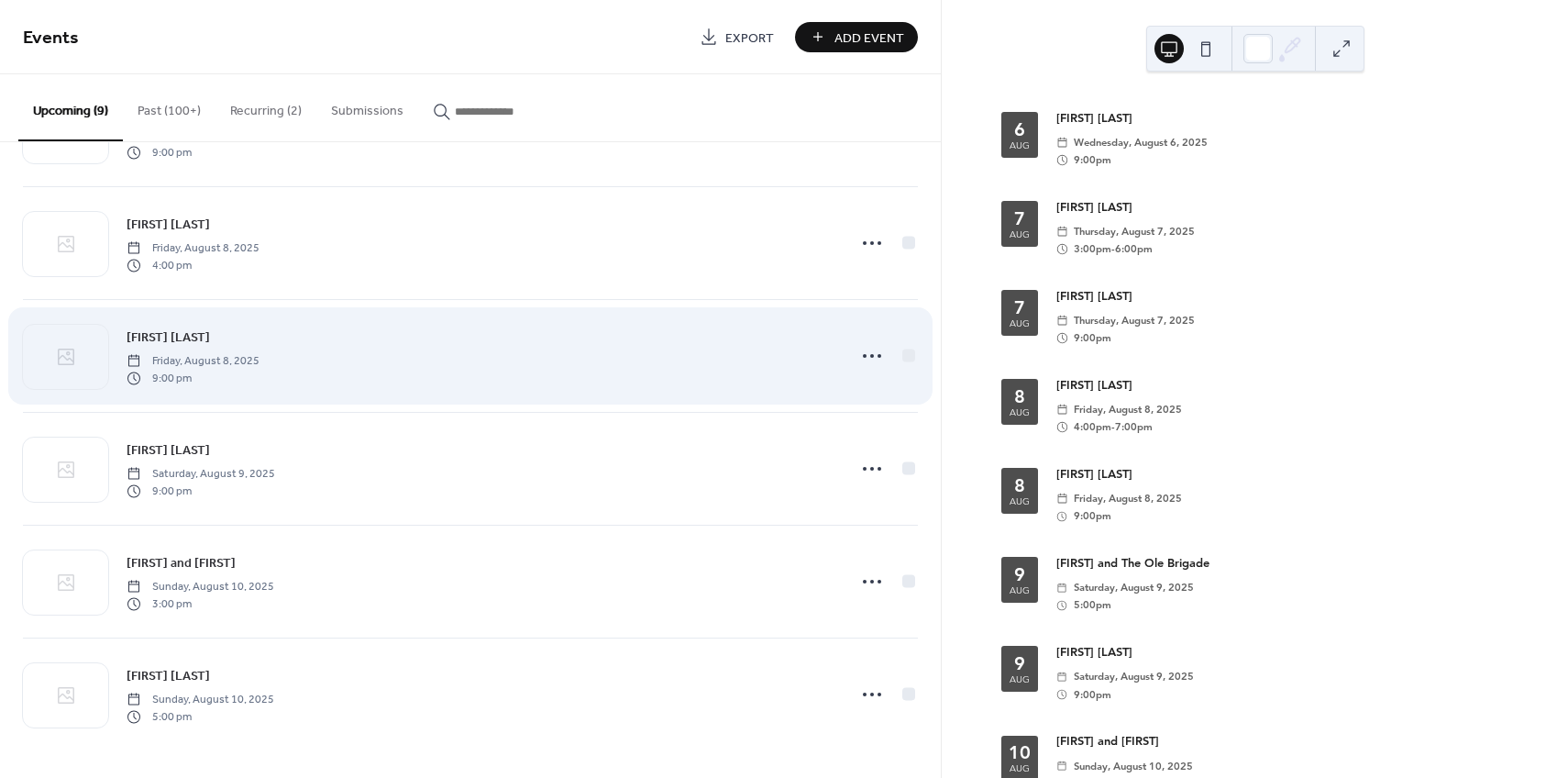 scroll, scrollTop: 423, scrollLeft: 0, axis: vertical 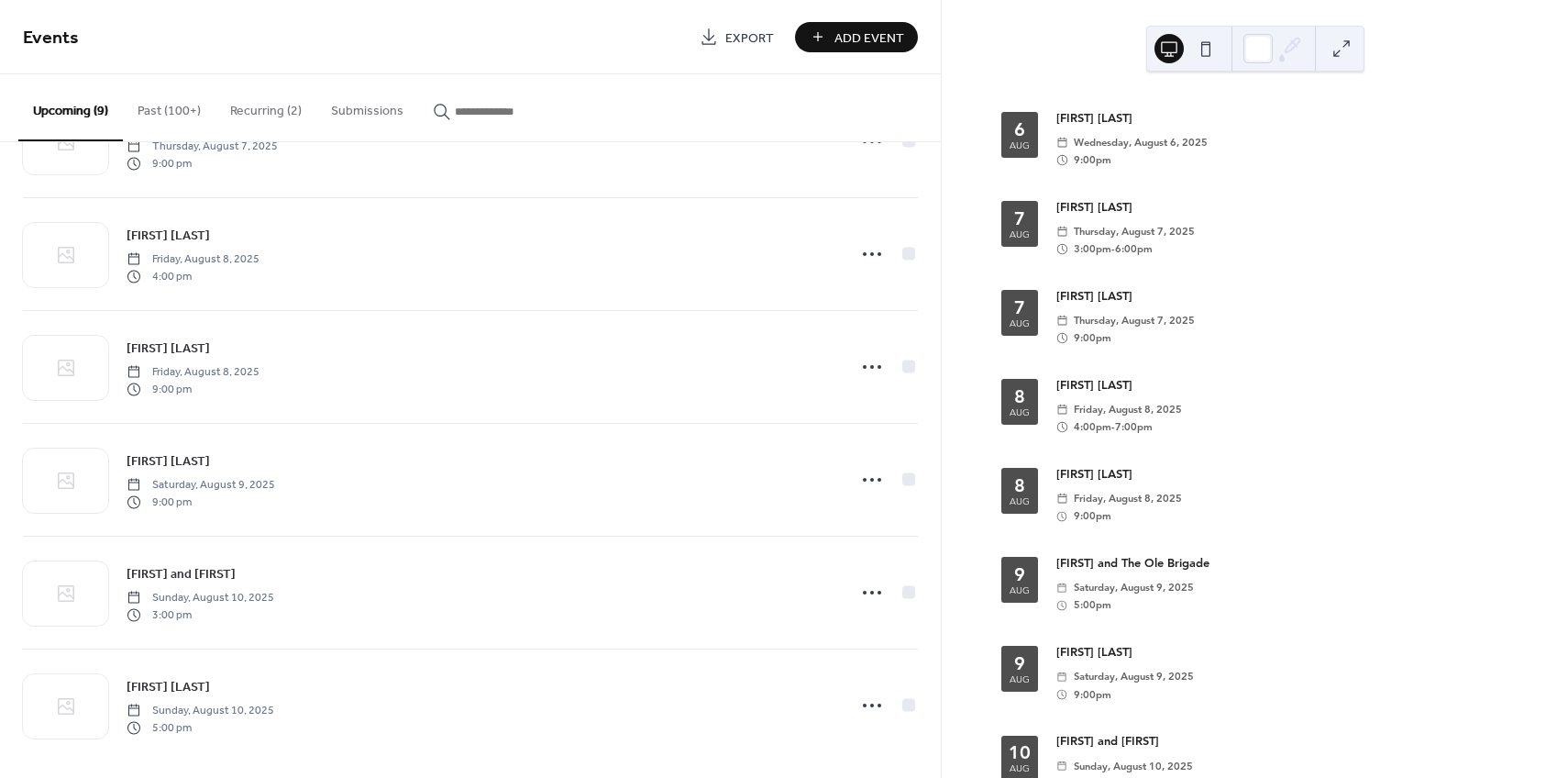 click on "Past (100+)" at bounding box center [169, 106] 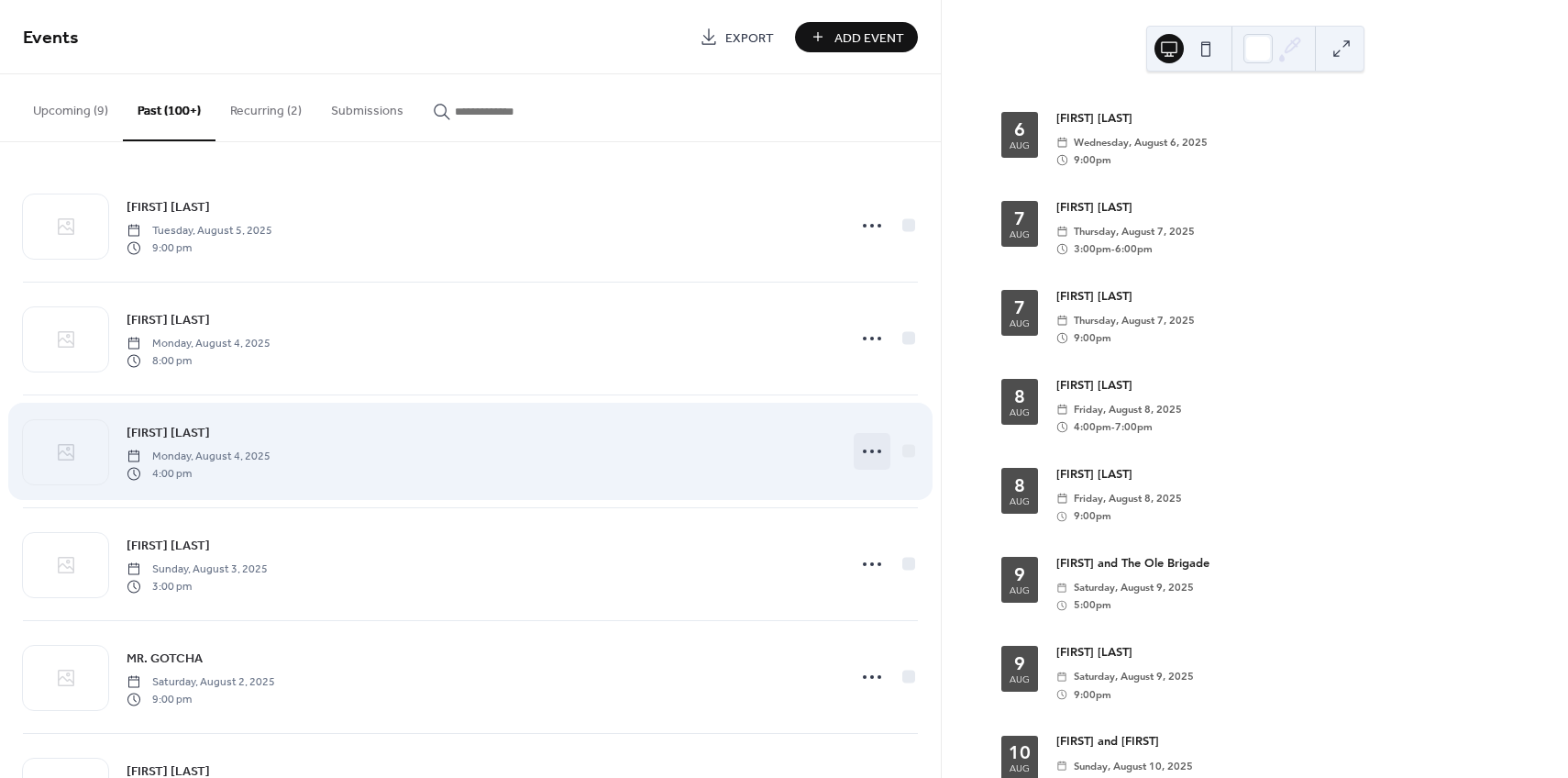 click 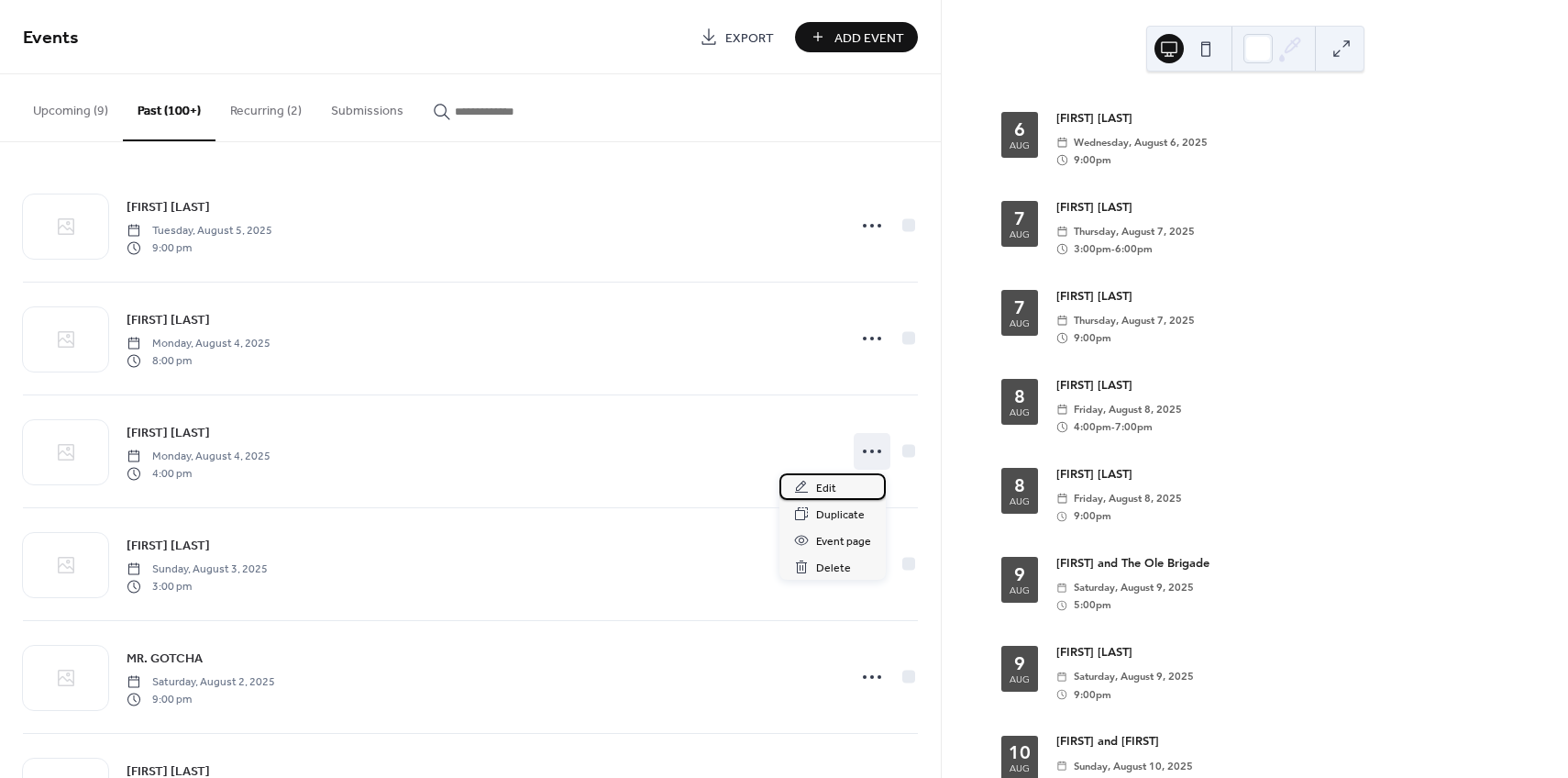 click on "Edit" at bounding box center [826, 488] 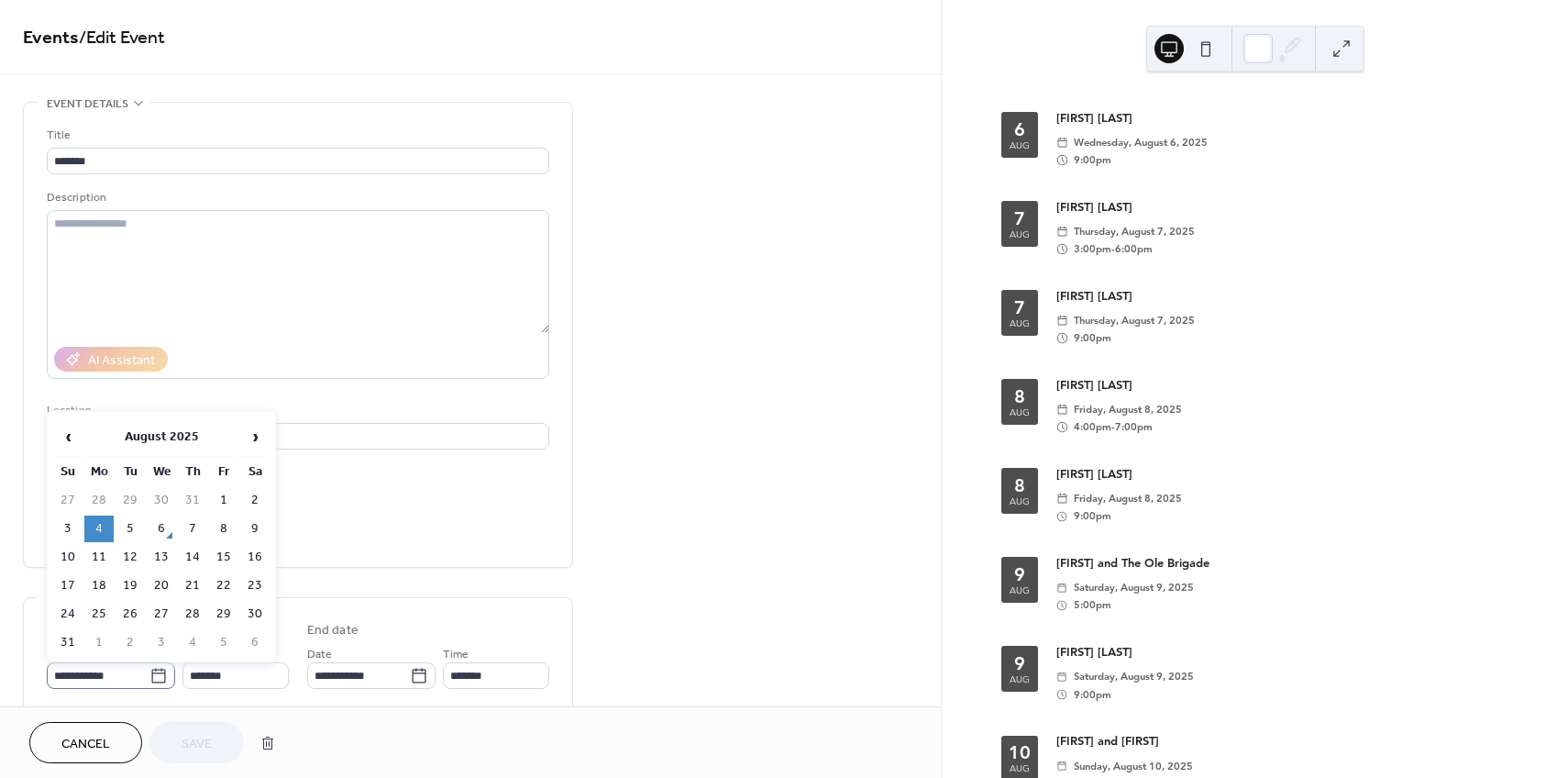 click 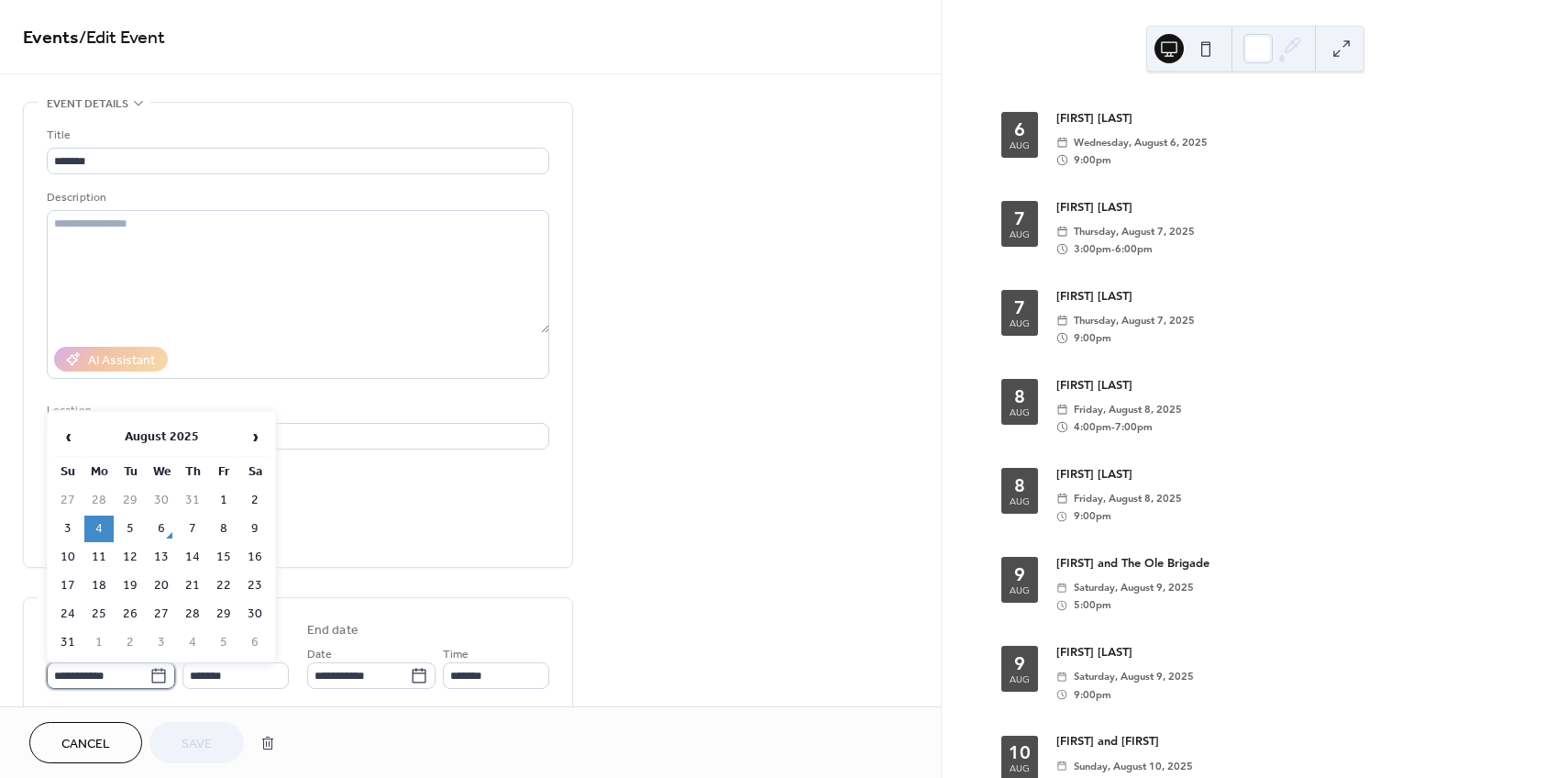 click on "**********" at bounding box center (98, 675) 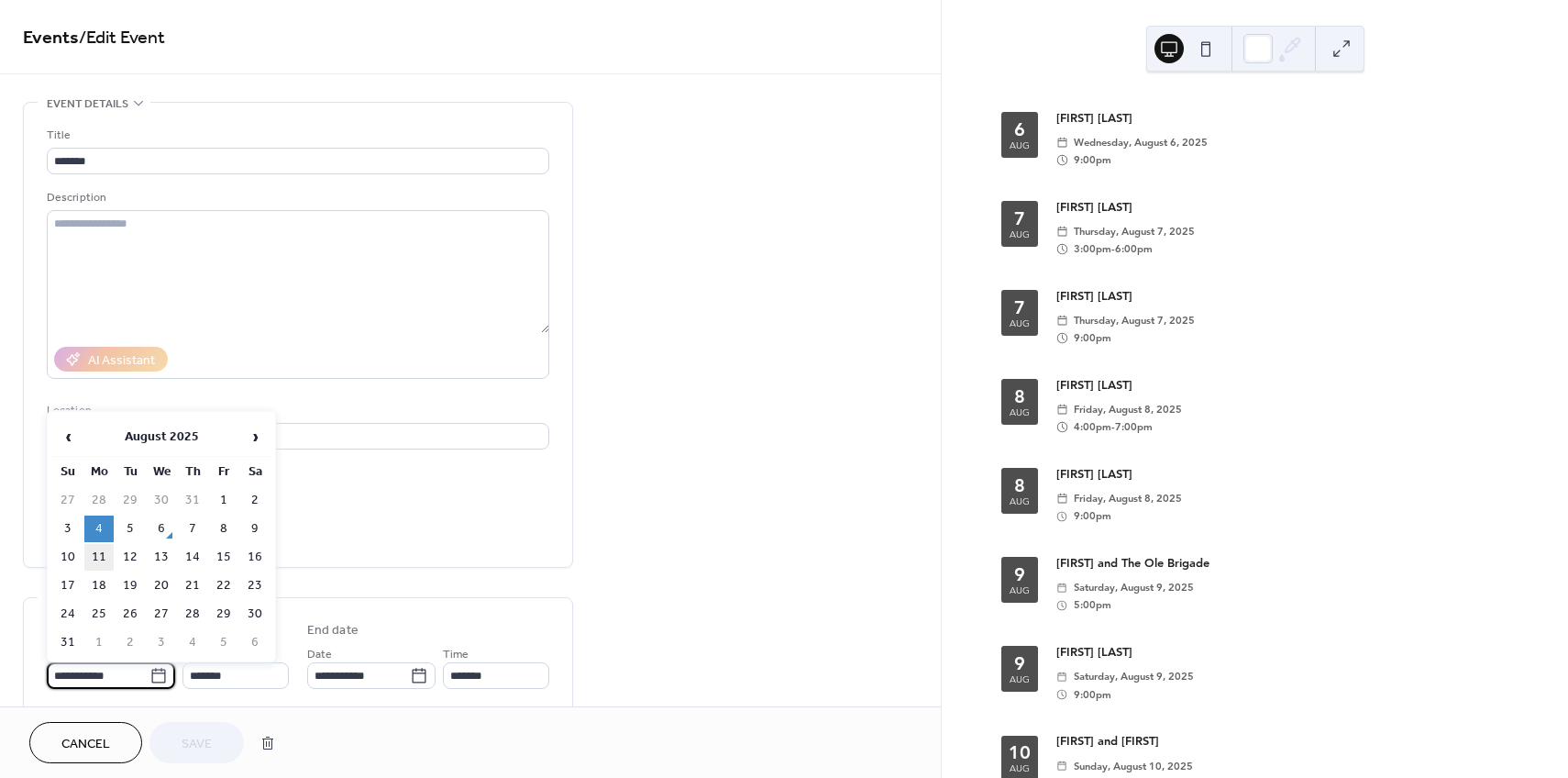 click on "11" at bounding box center (99, 557) 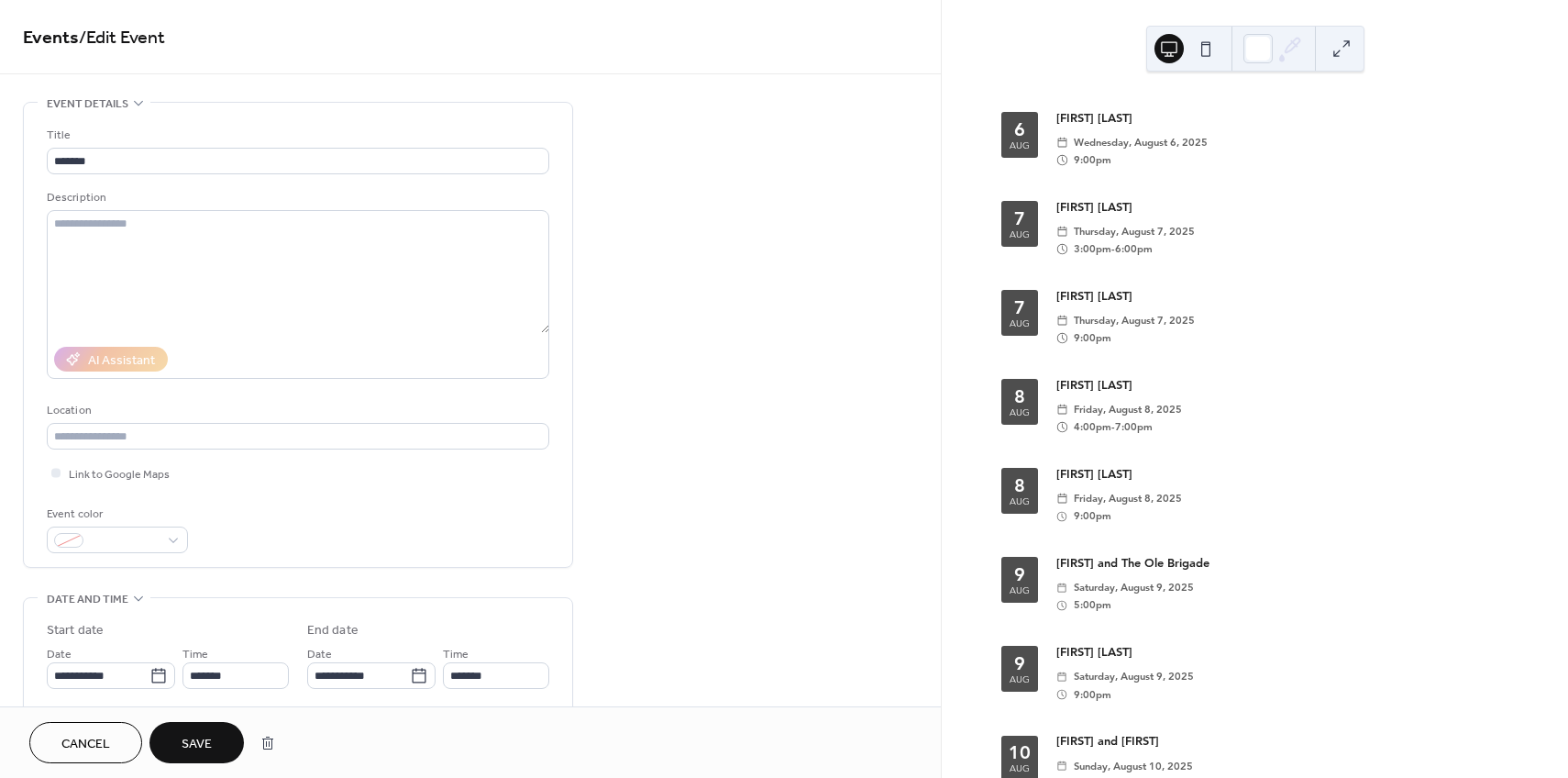 click on "Save" at bounding box center (196, 744) 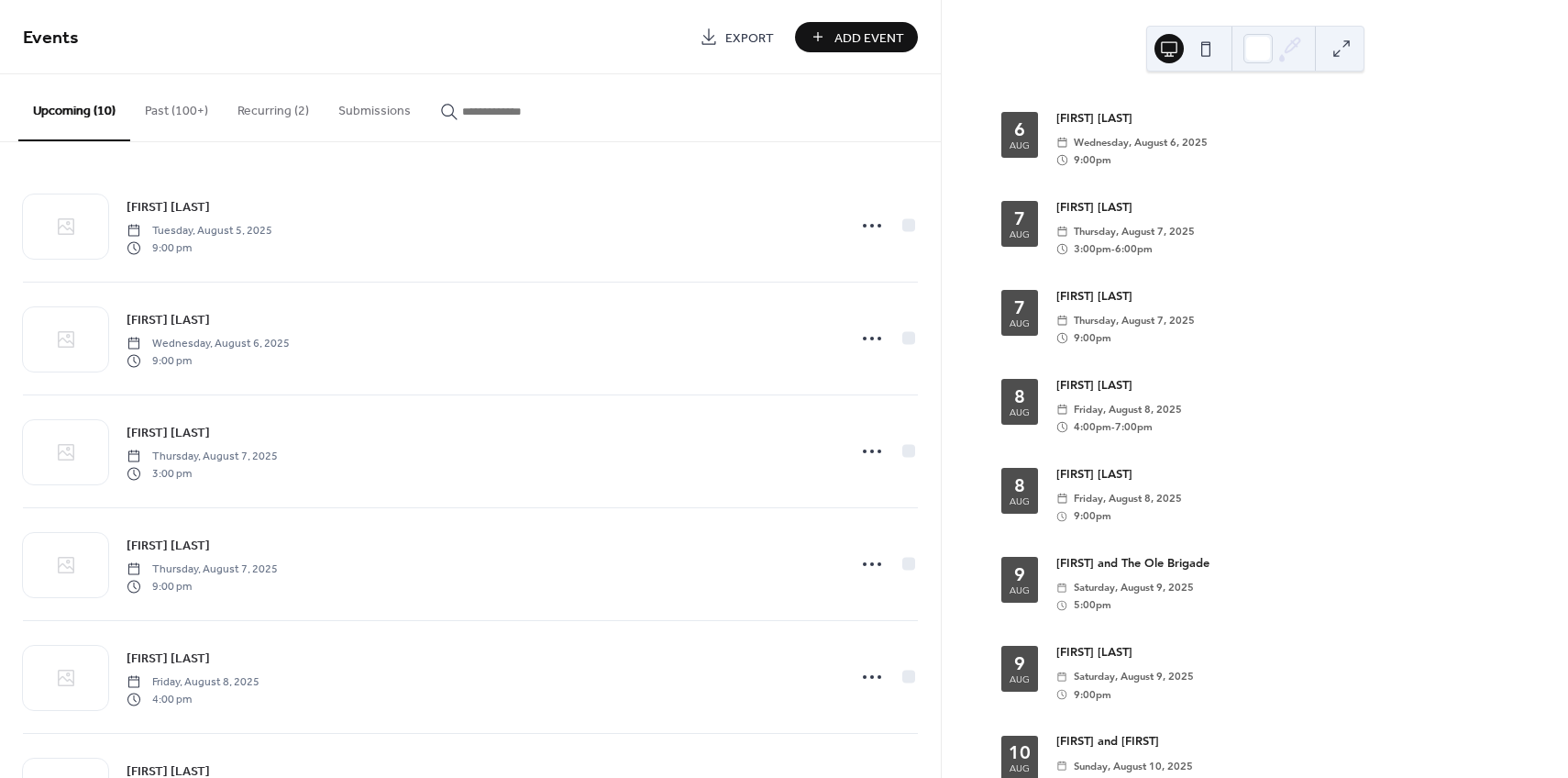 click on "Past (100+)" at bounding box center [176, 106] 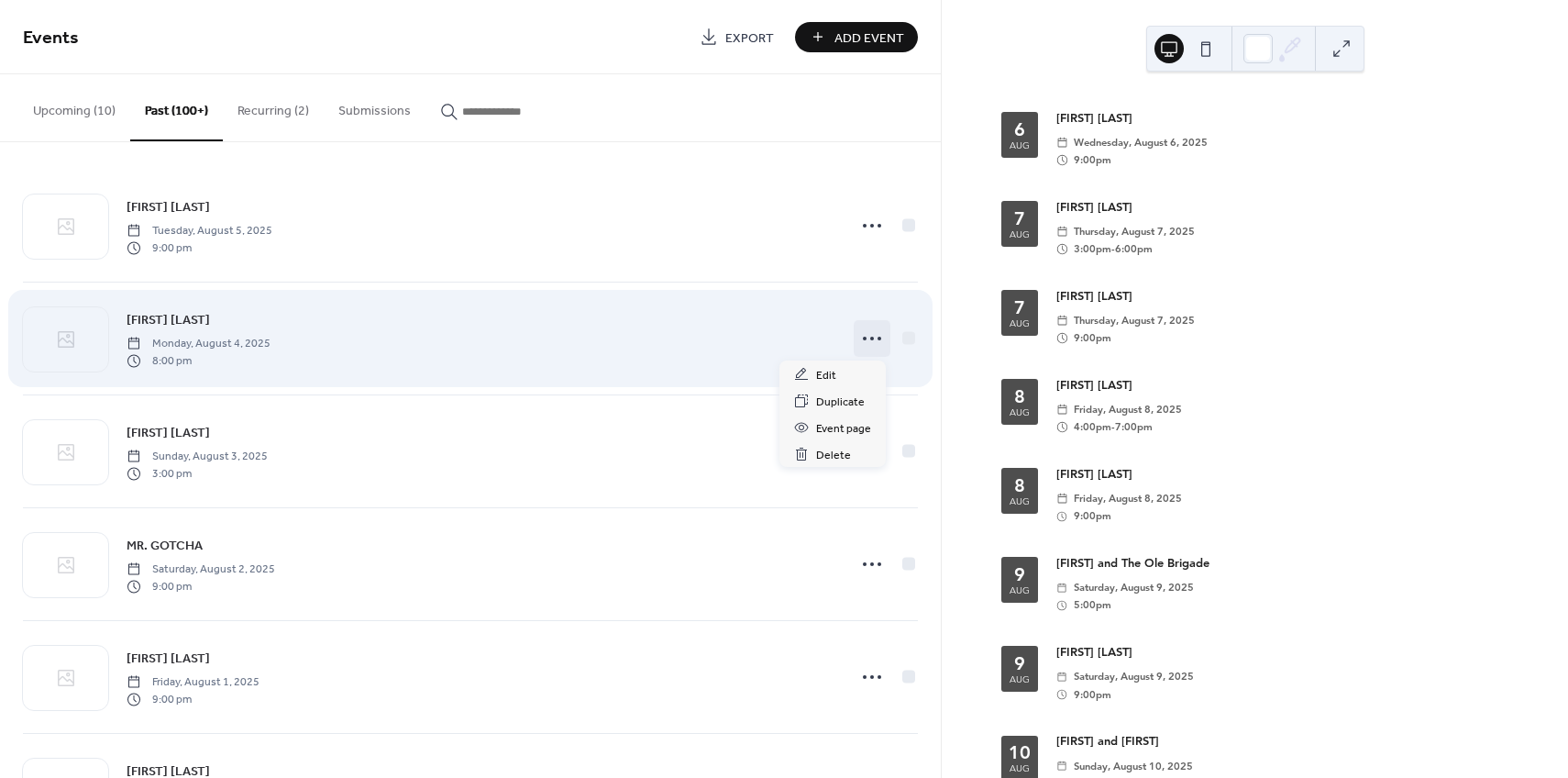 click 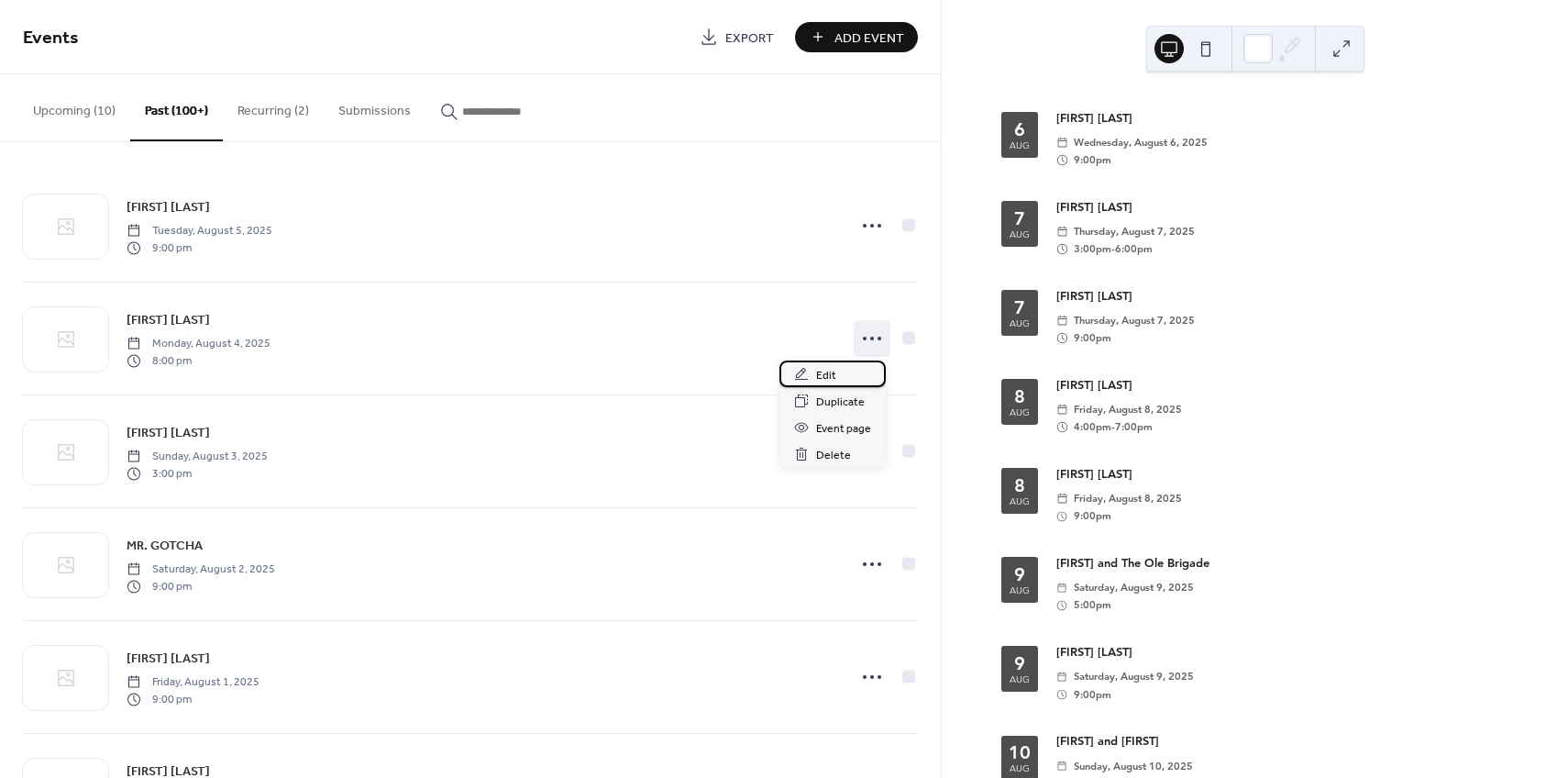 drag, startPoint x: 843, startPoint y: 374, endPoint x: 829, endPoint y: 383, distance: 16.643317 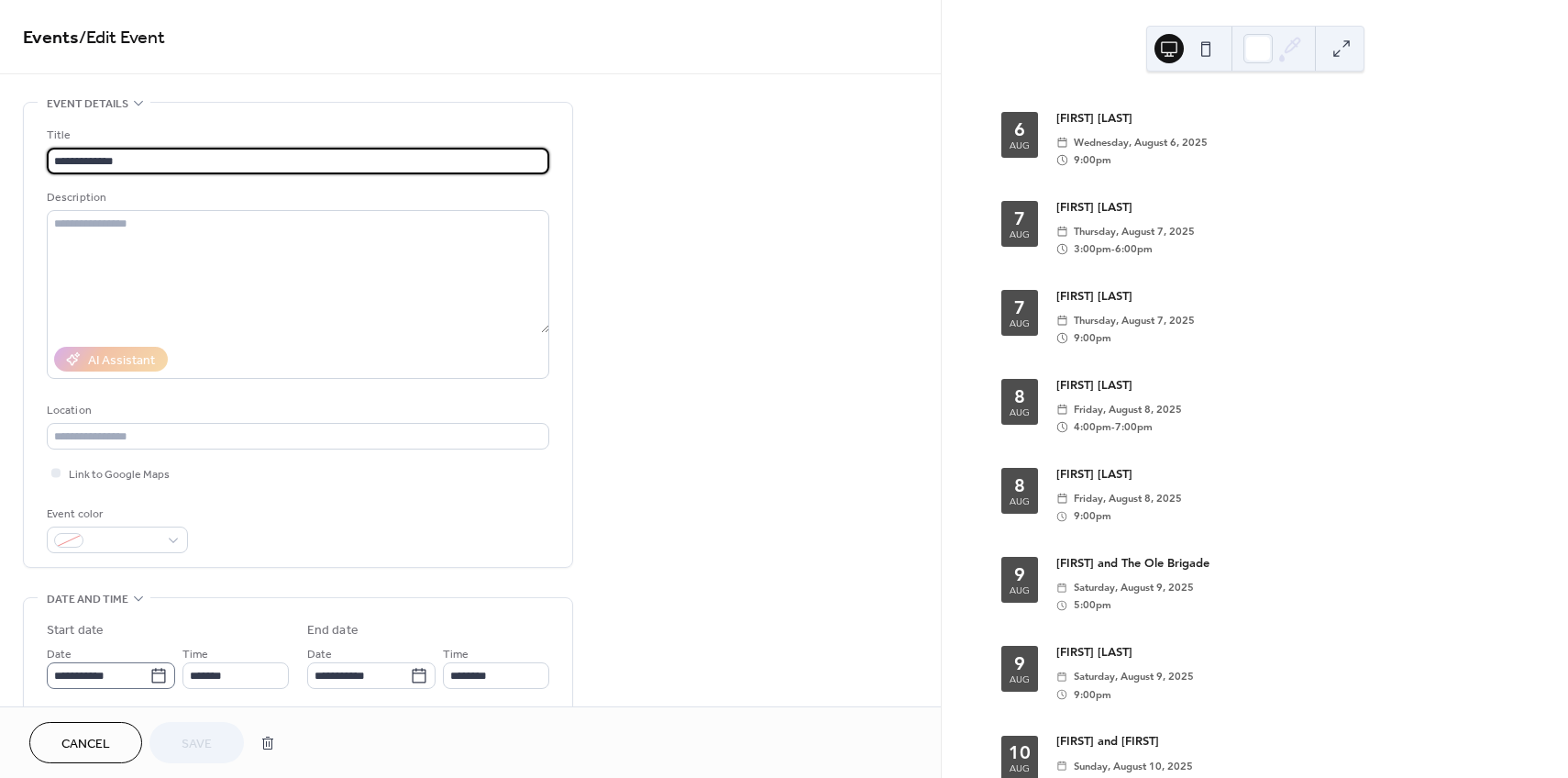 click 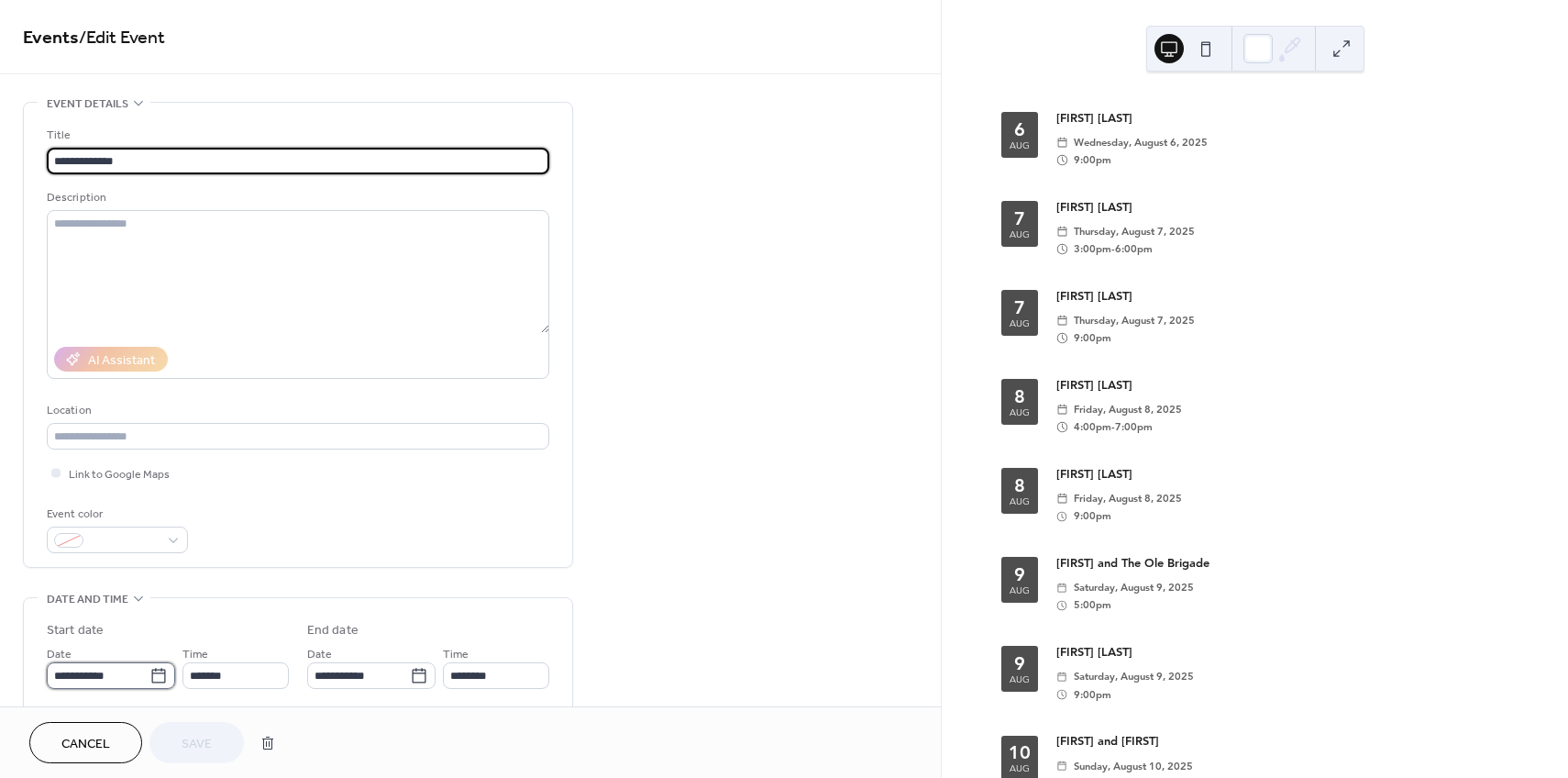 click on "**********" at bounding box center (98, 675) 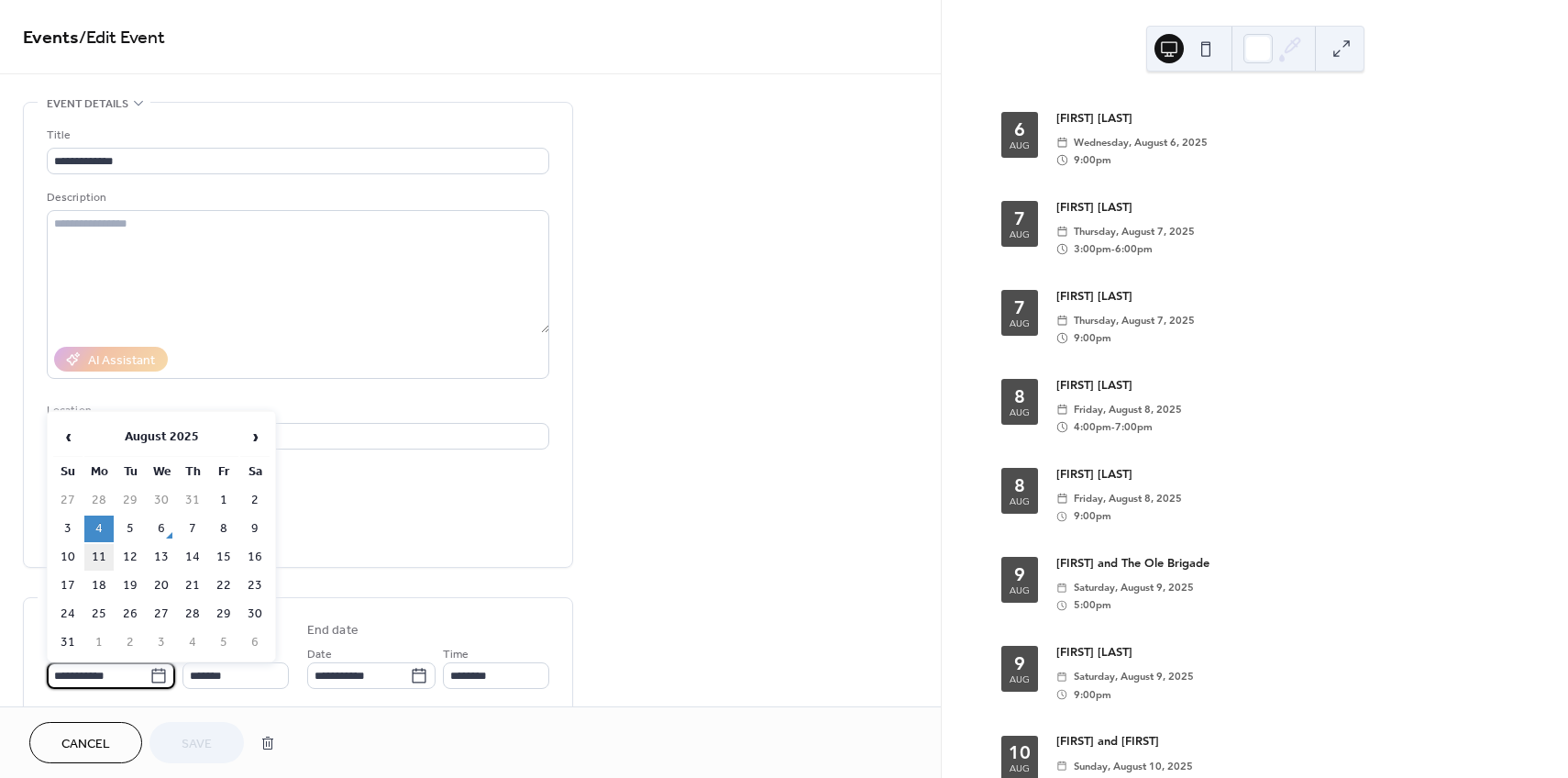 click on "11" at bounding box center [99, 557] 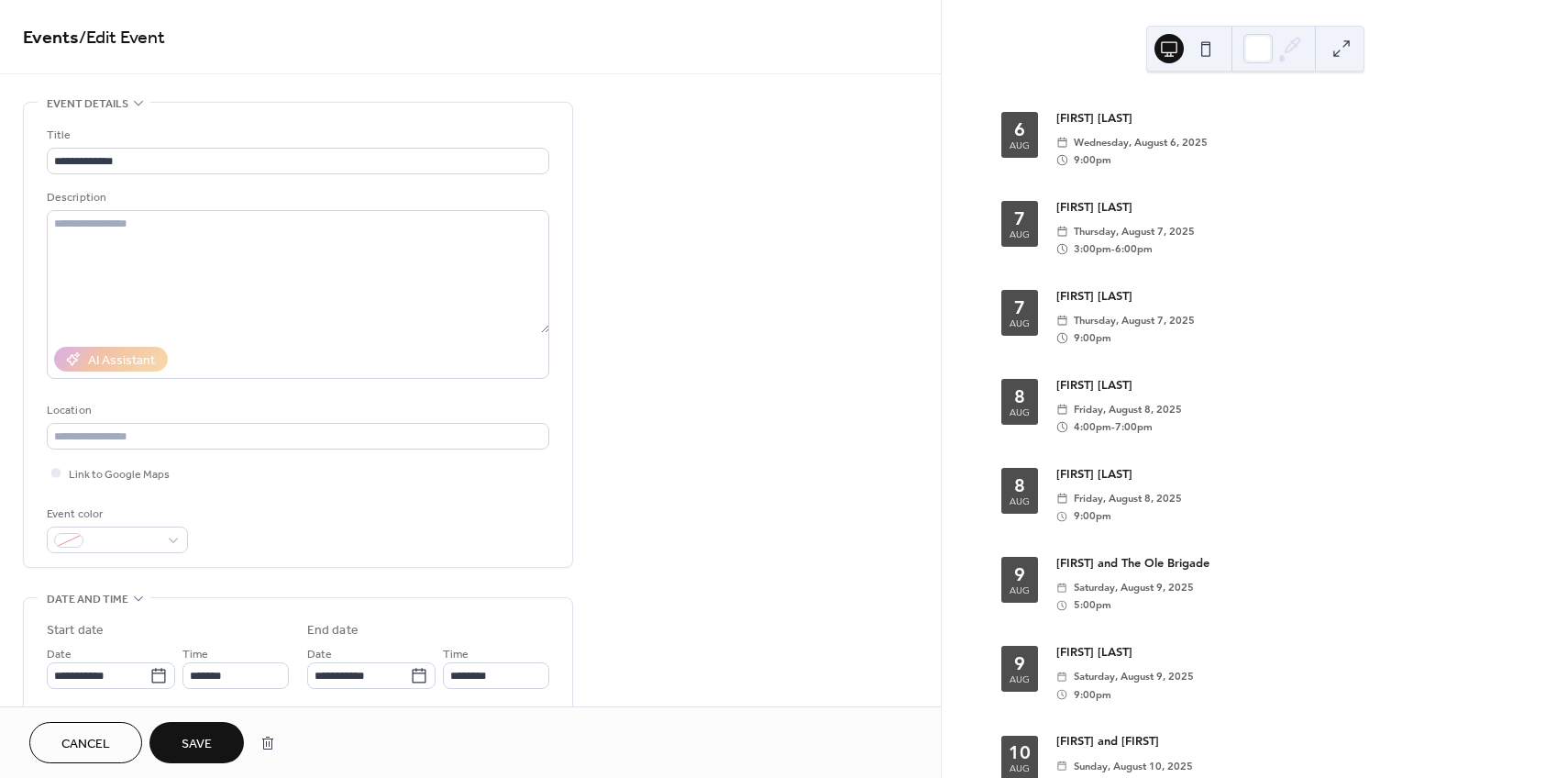 click on "Save" at bounding box center (196, 742) 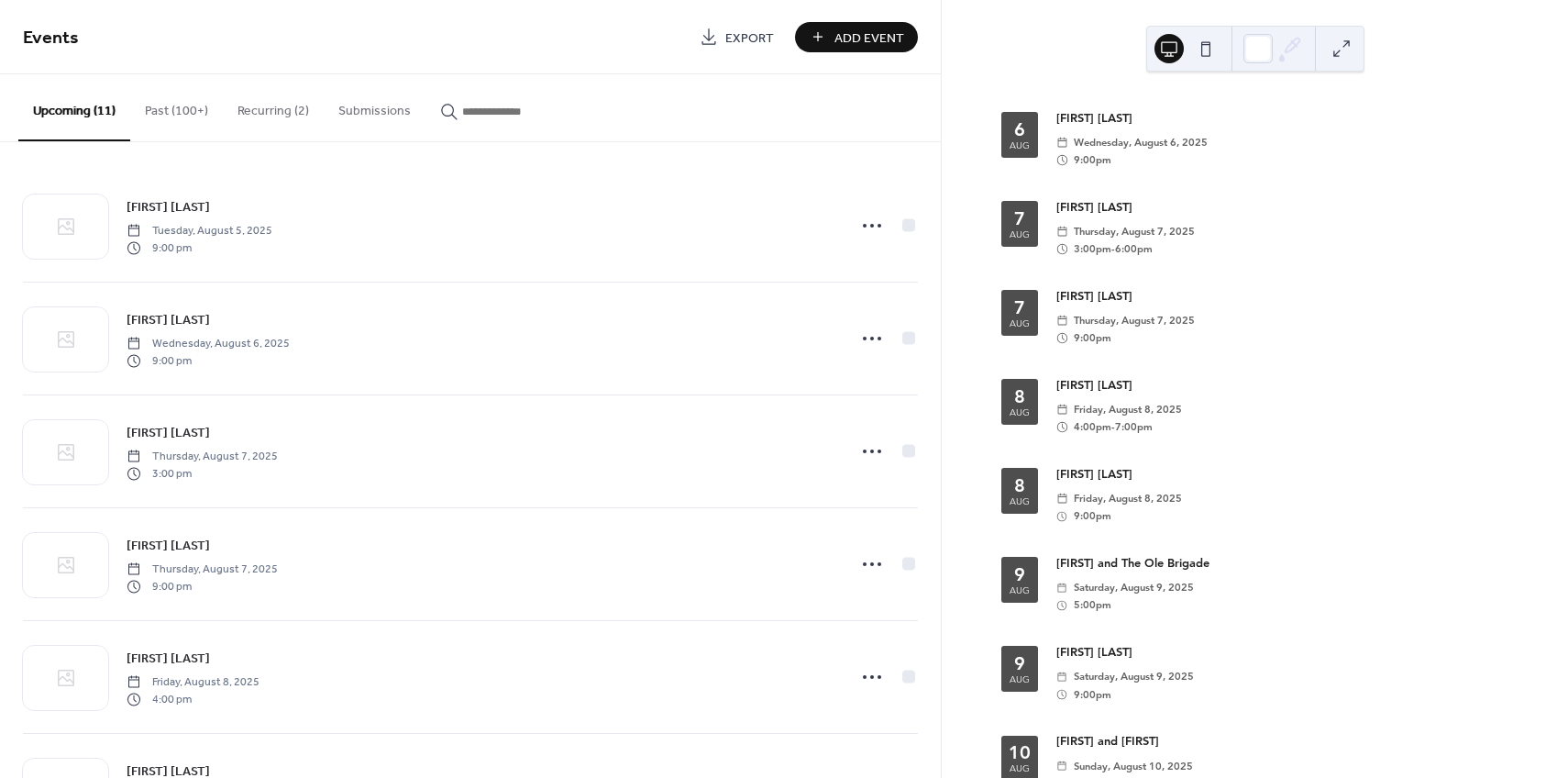 drag, startPoint x: 178, startPoint y: 102, endPoint x: 195, endPoint y: 138, distance: 39.812058 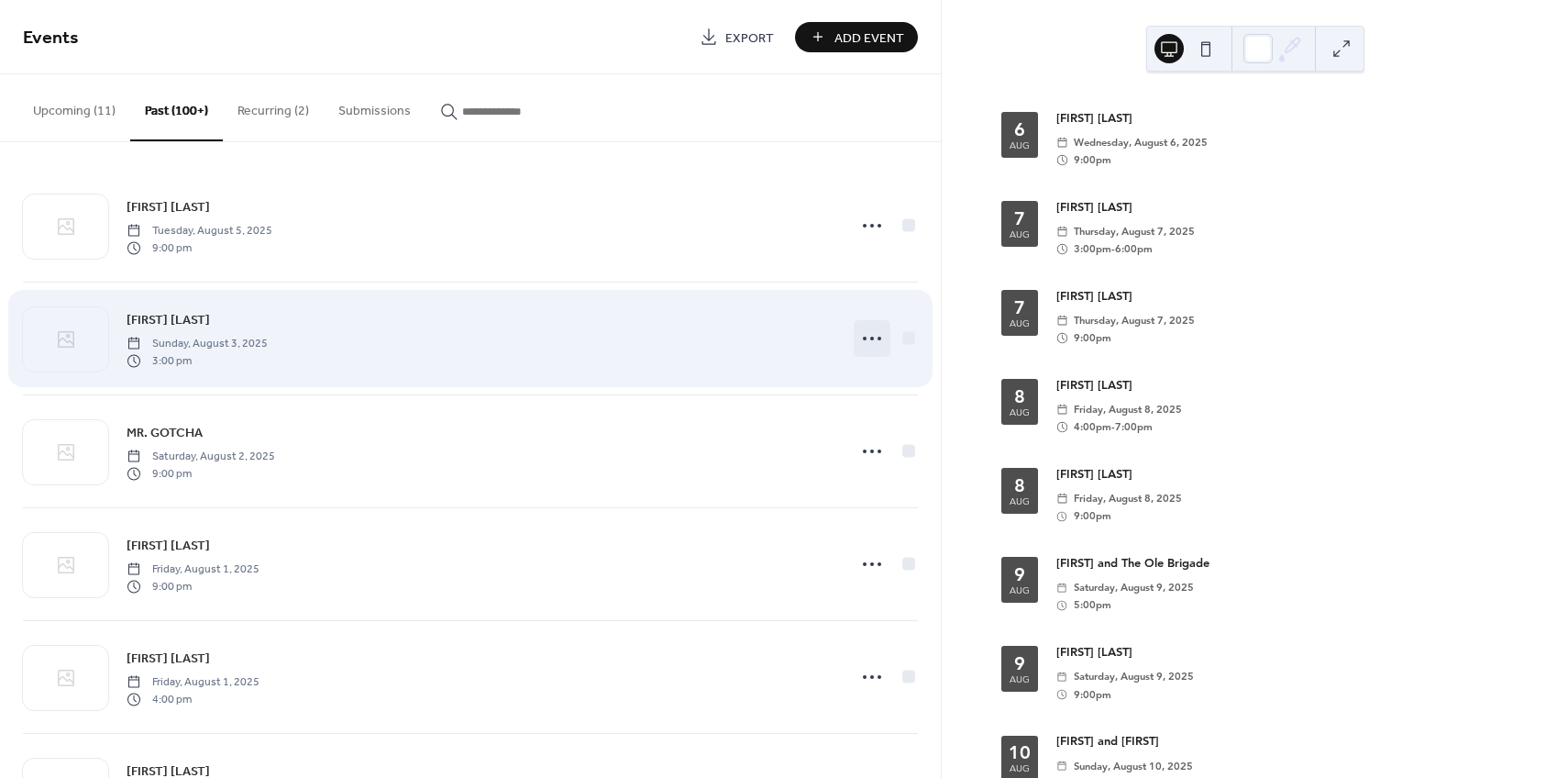 click 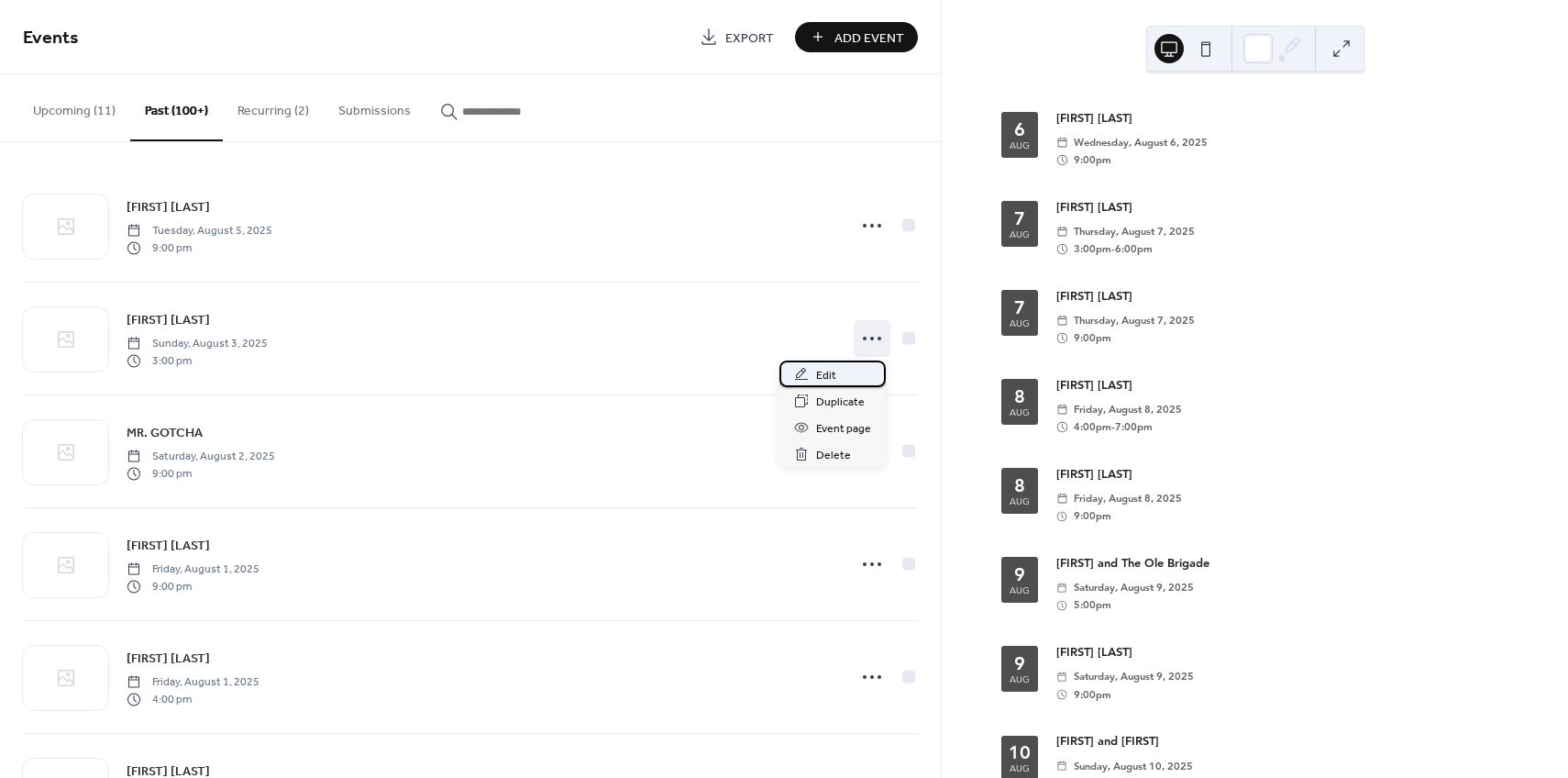 click on "Edit" at bounding box center [826, 375] 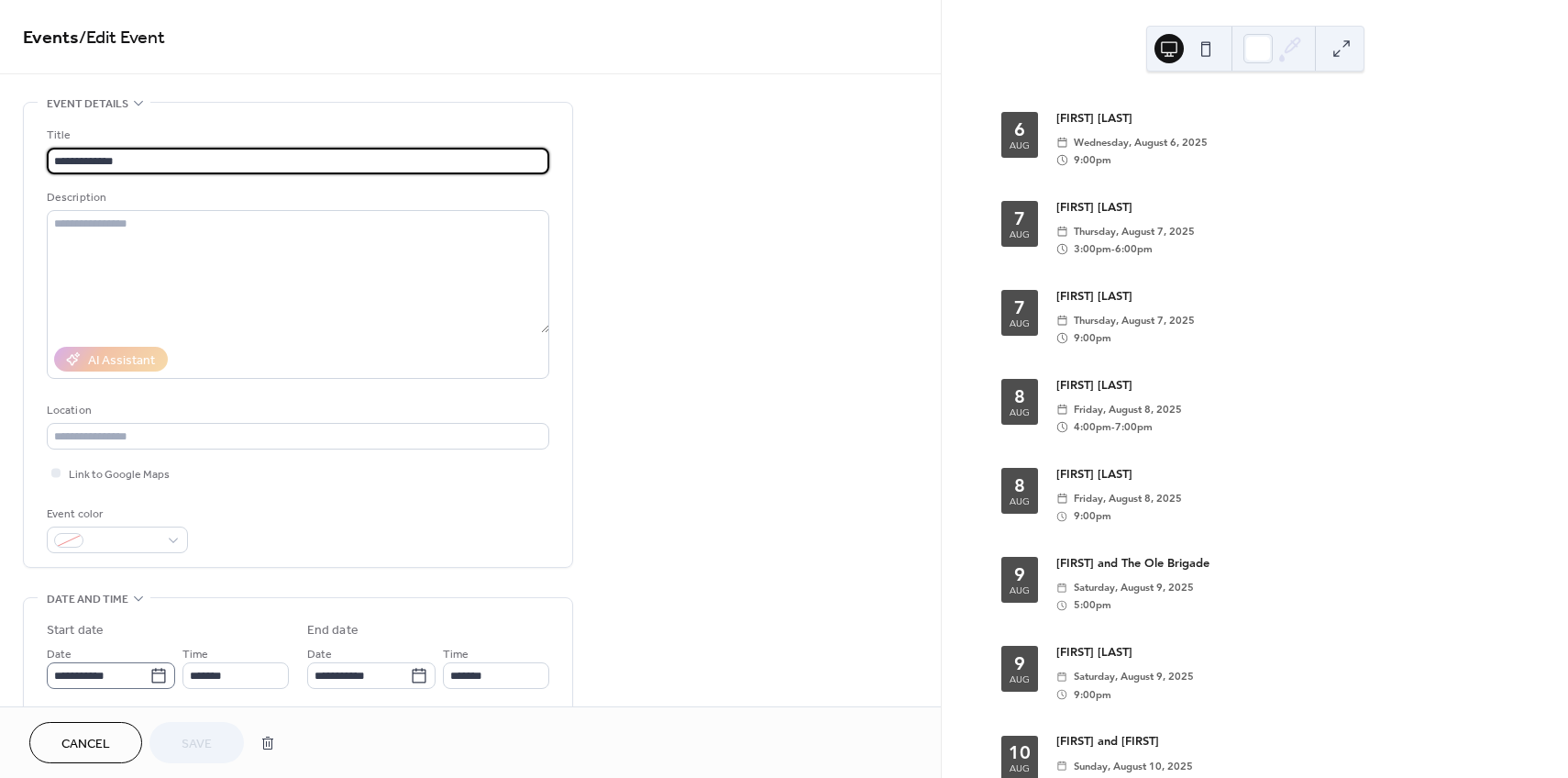 click 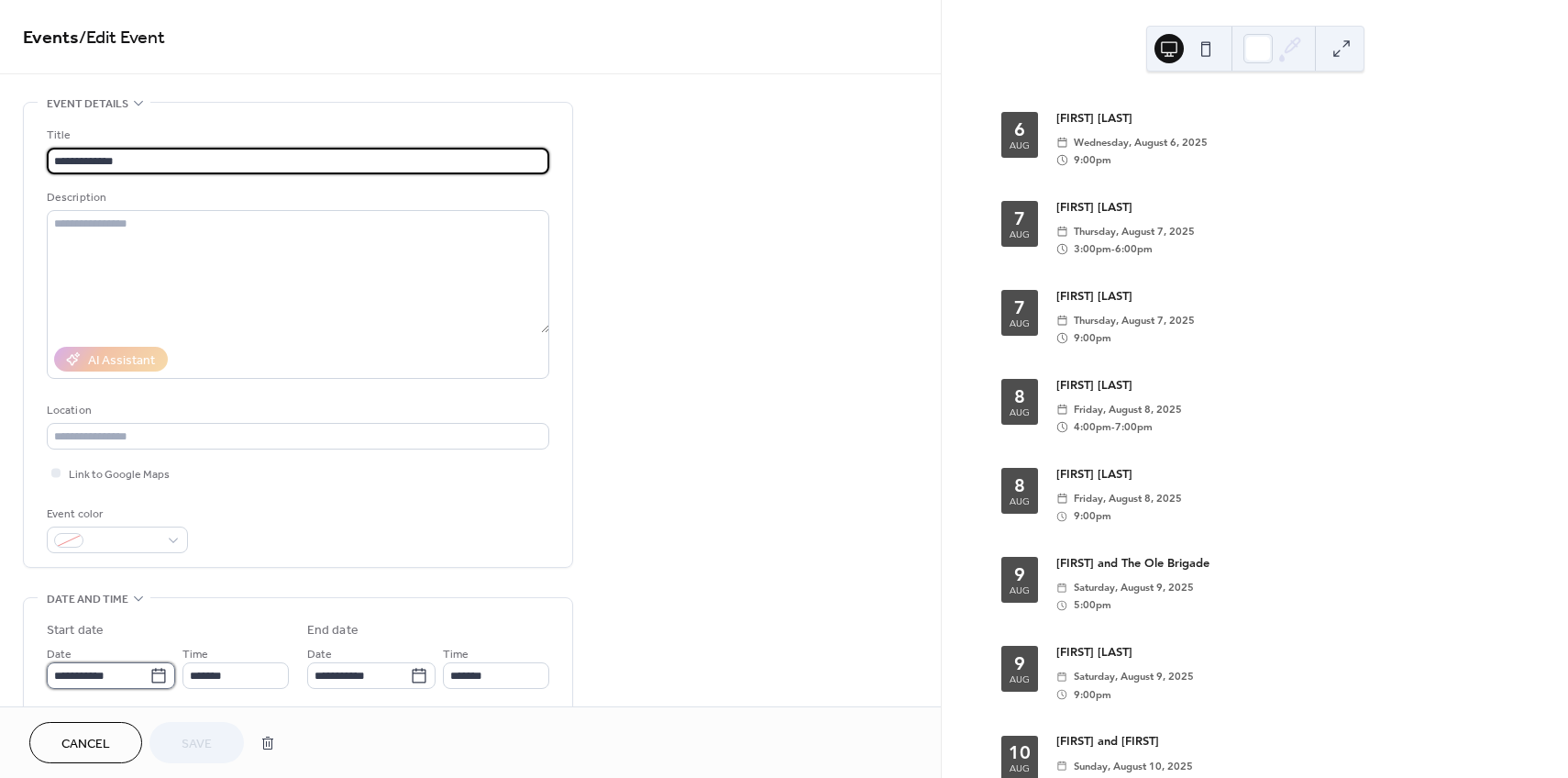 click on "**********" at bounding box center (98, 675) 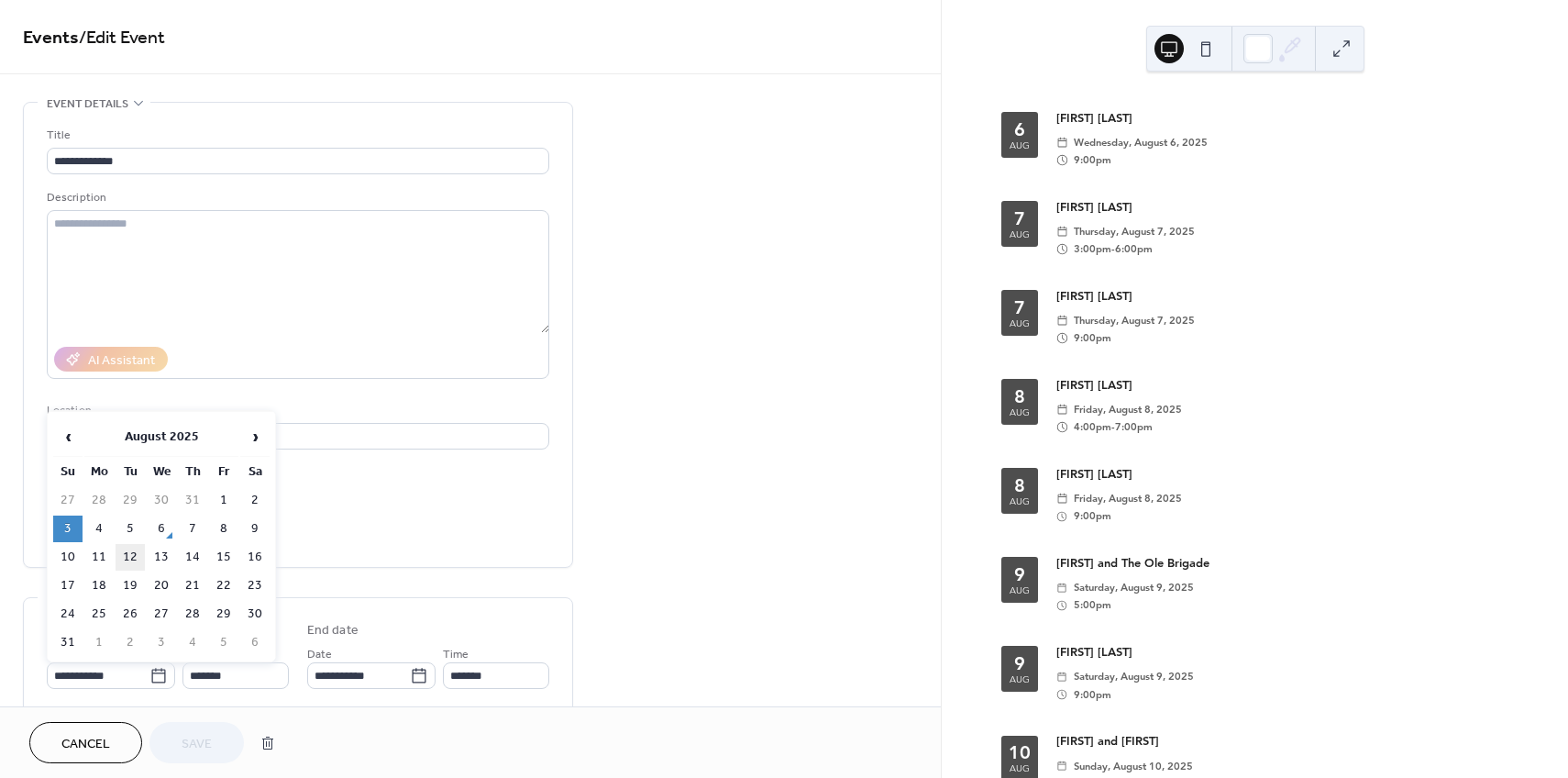 click on "12" at bounding box center (130, 557) 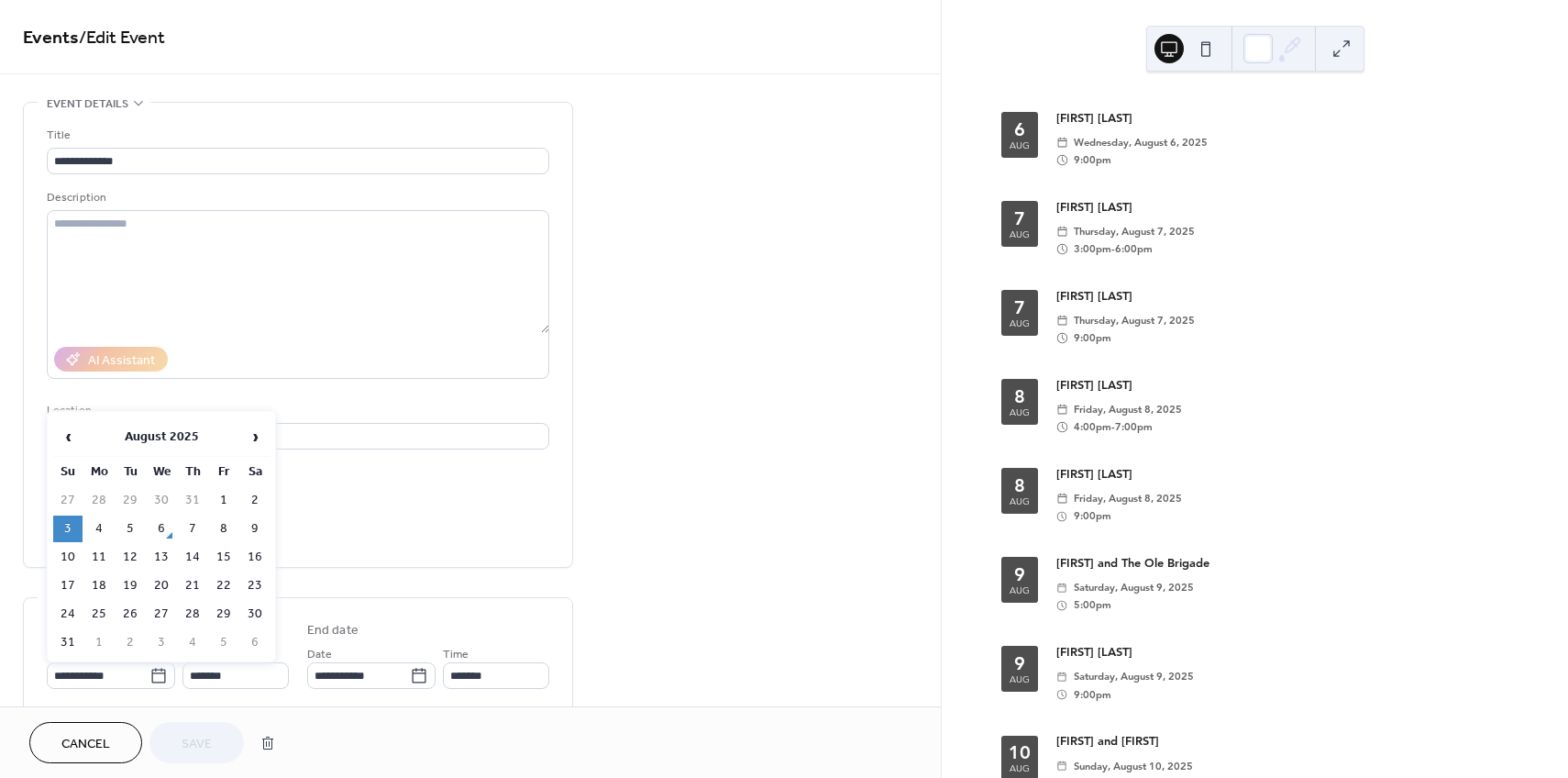 type on "**********" 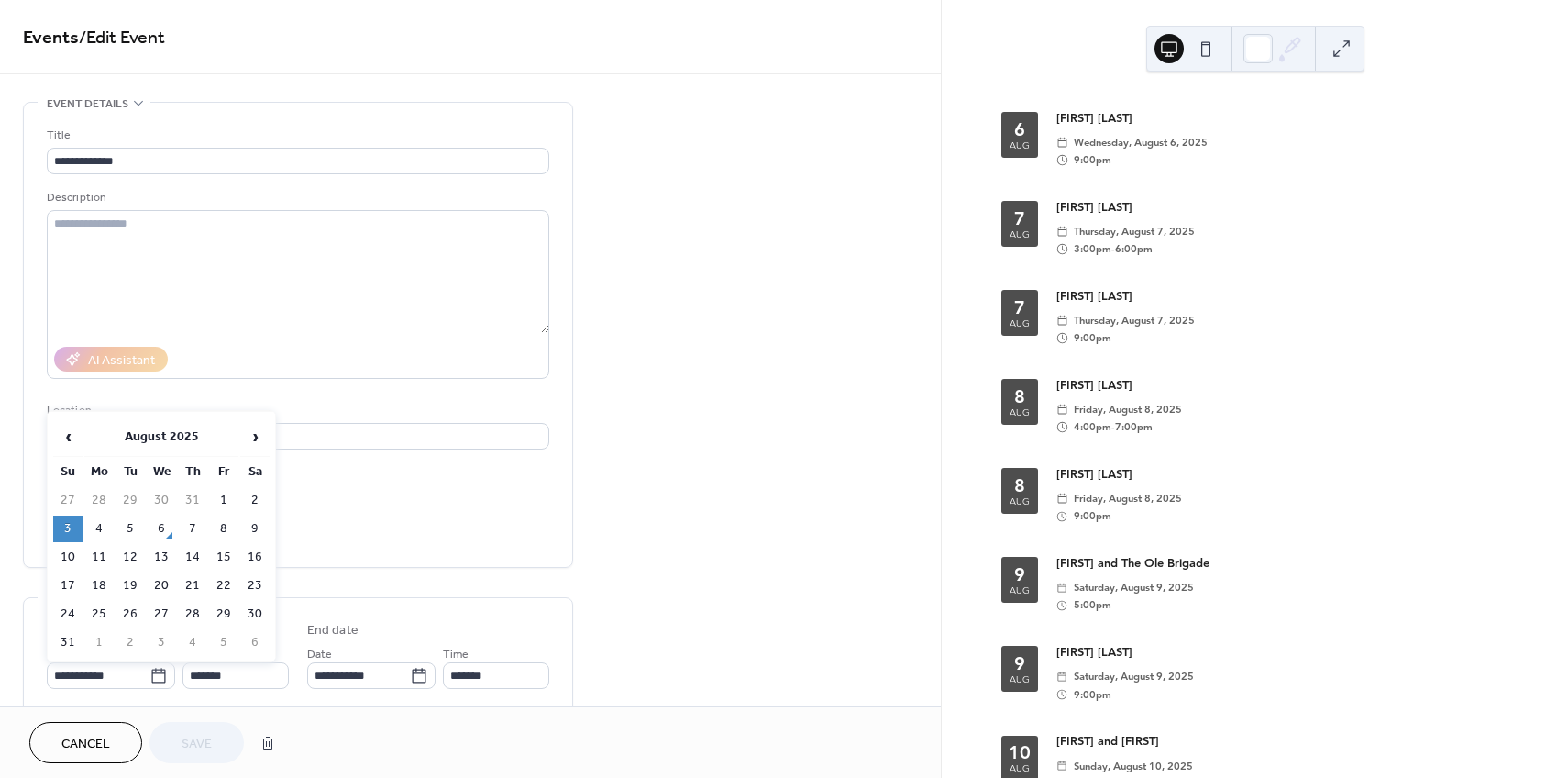 type on "**********" 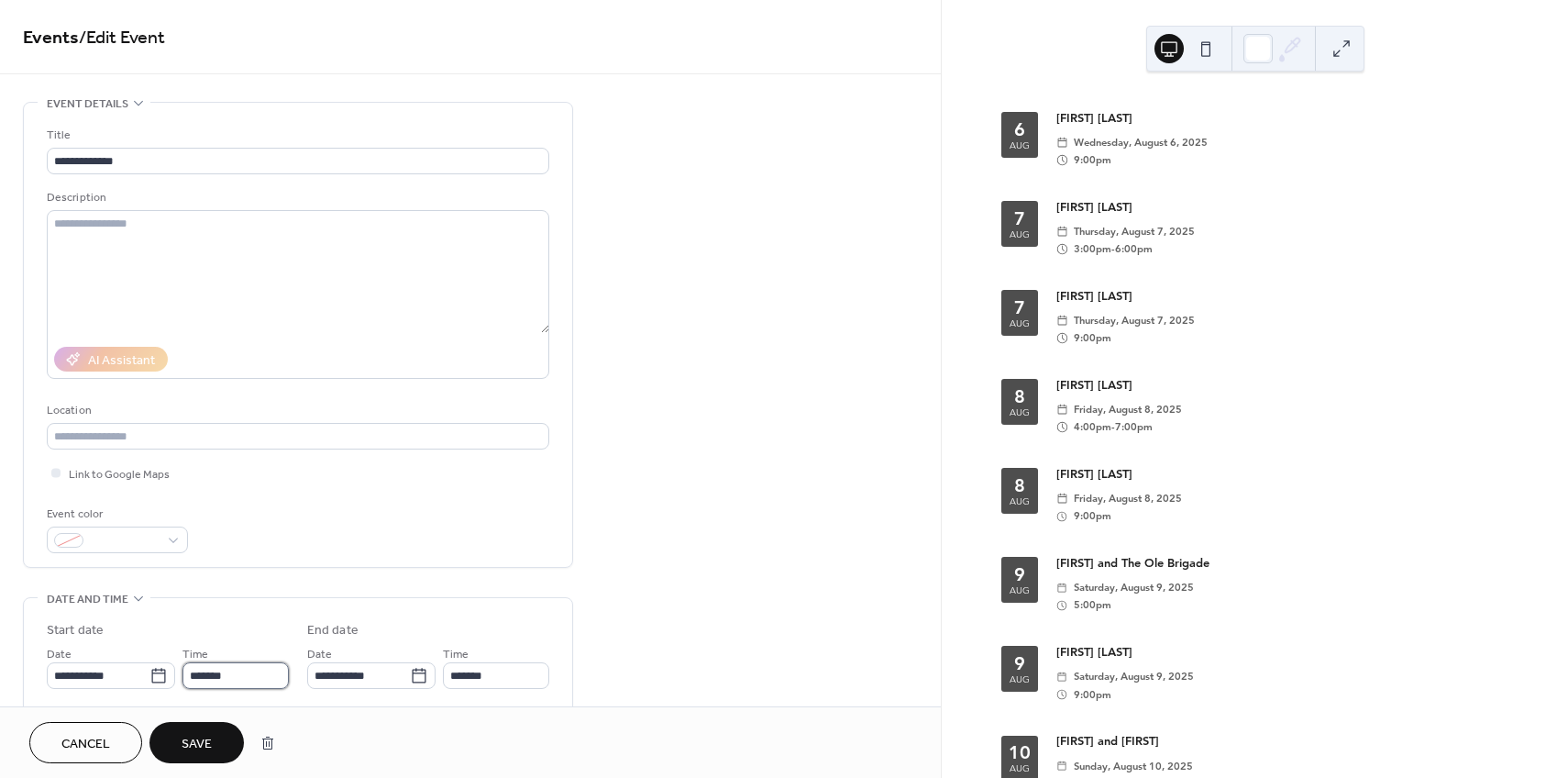 click on "*******" at bounding box center [236, 675] 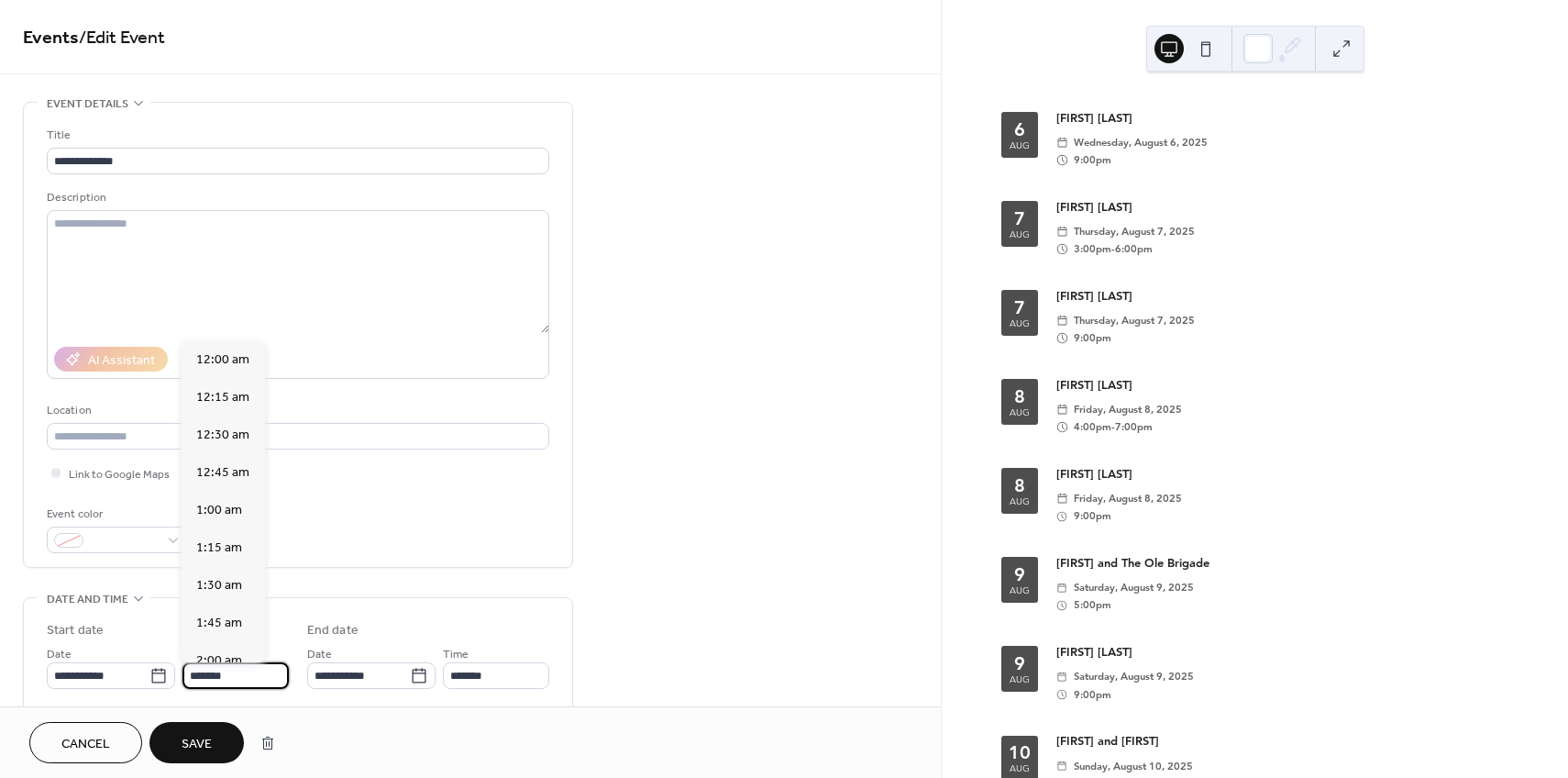 scroll, scrollTop: 2257, scrollLeft: 0, axis: vertical 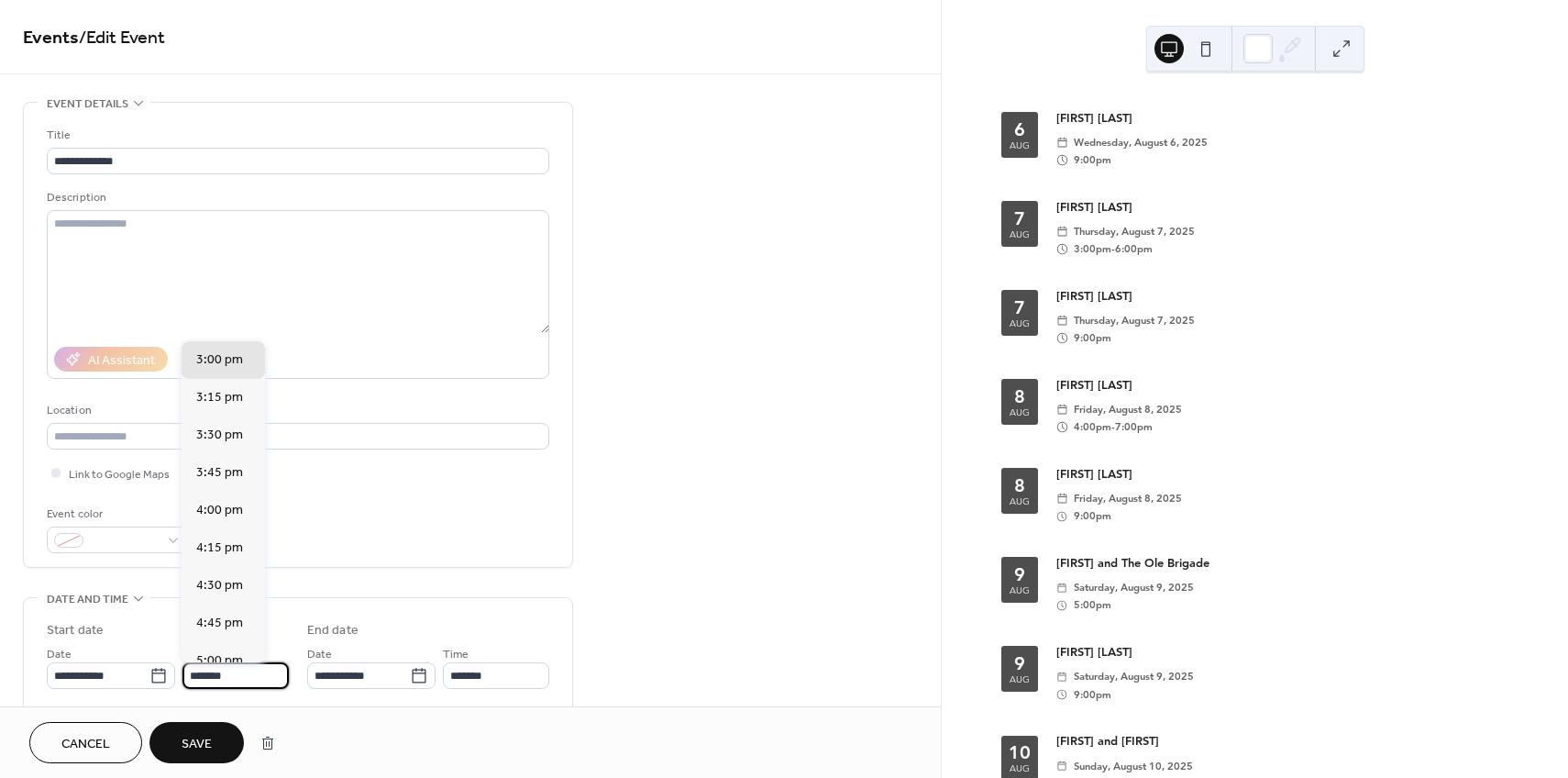 click on "Save" at bounding box center (196, 744) 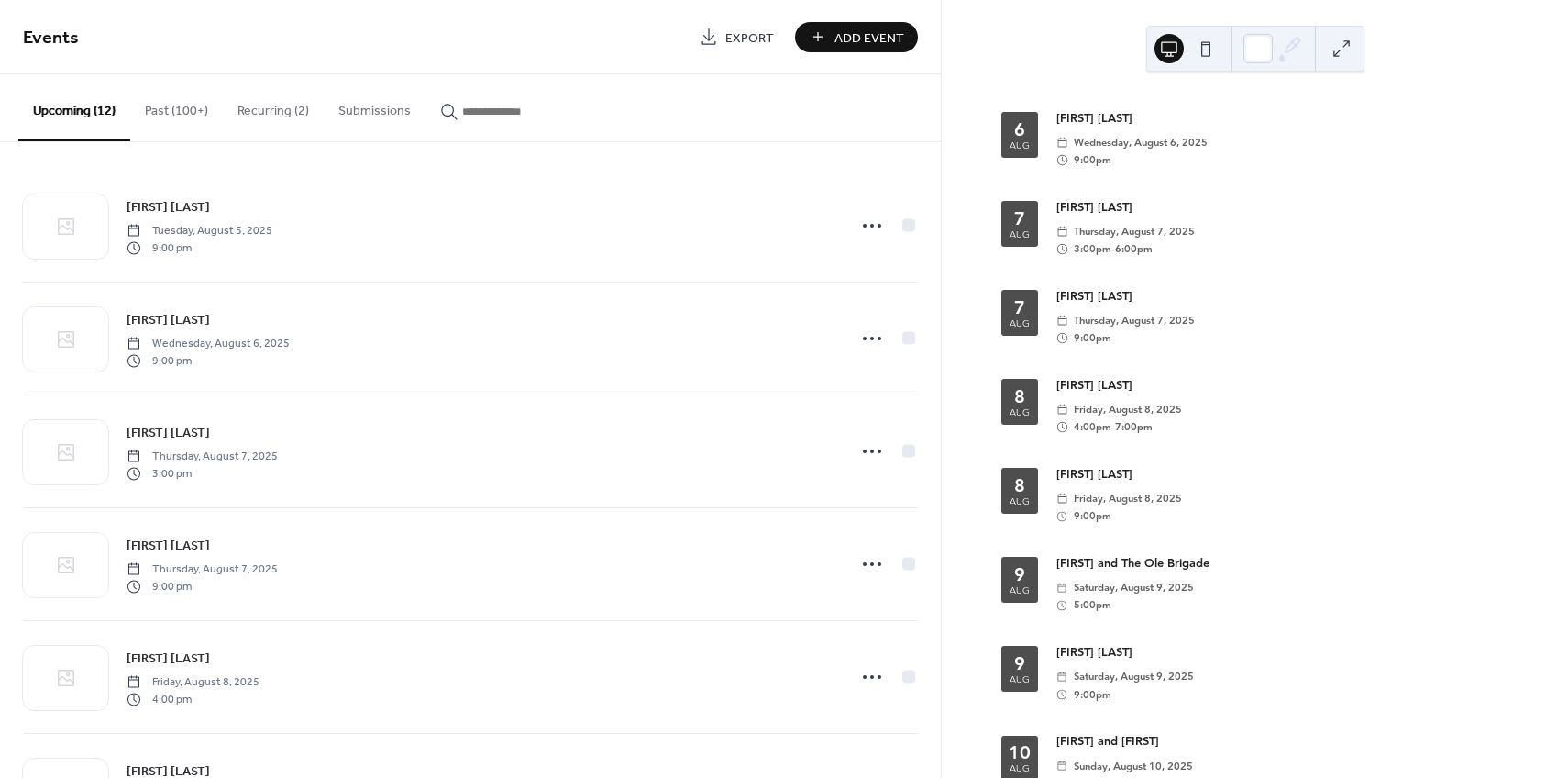 click on "Past (100+)" at bounding box center (176, 106) 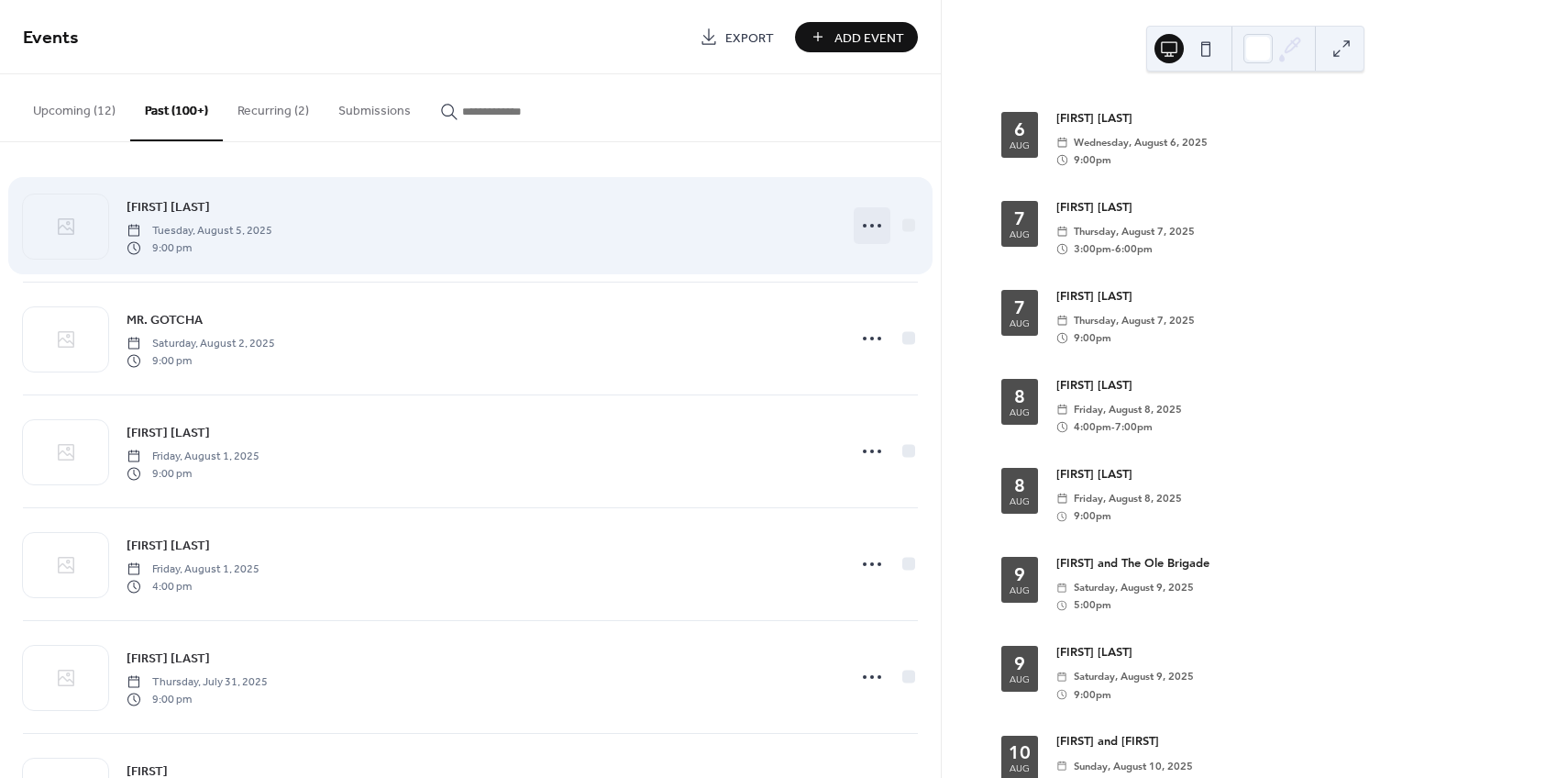 click 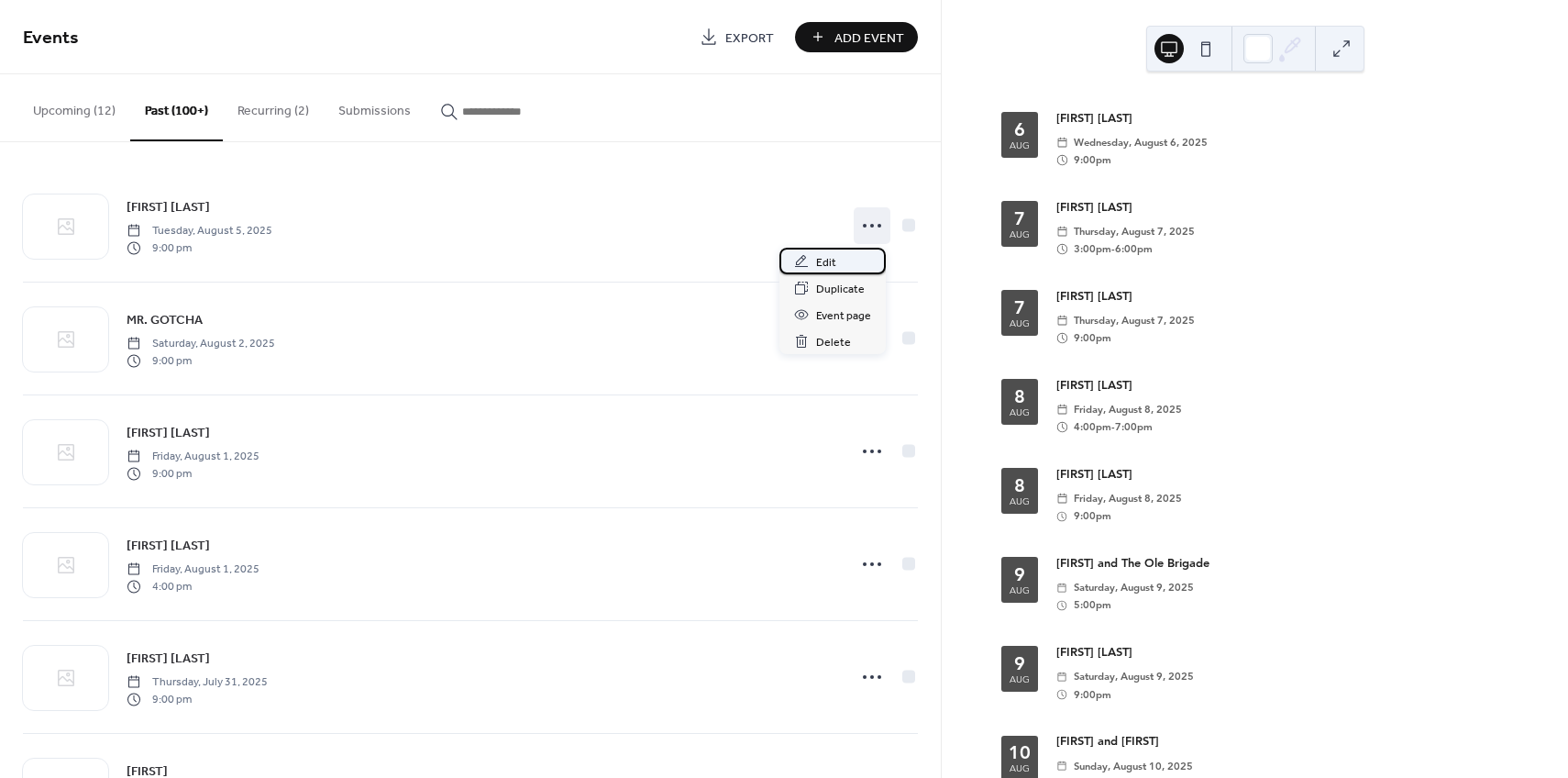click on "Edit" at bounding box center (826, 262) 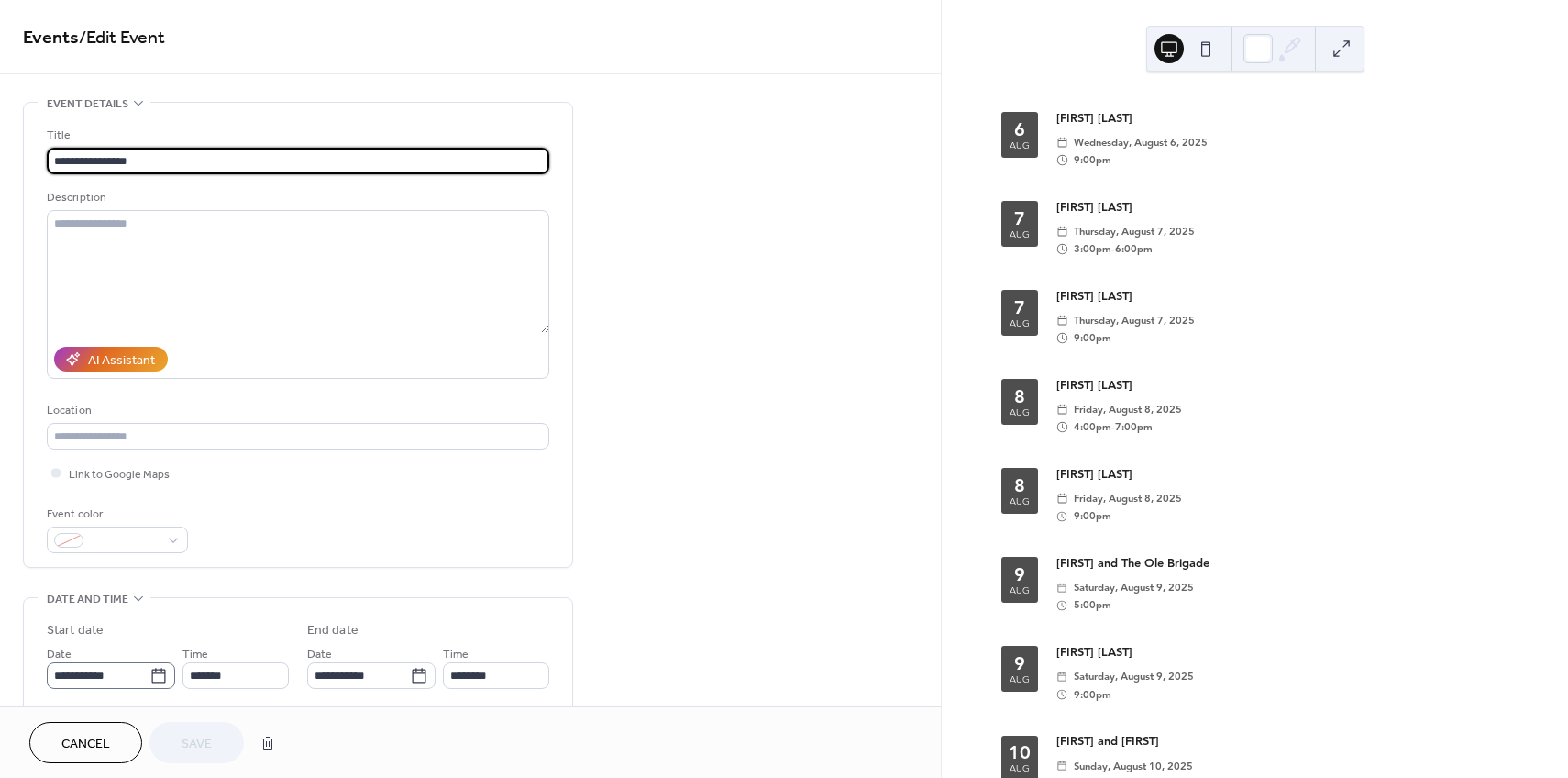 click 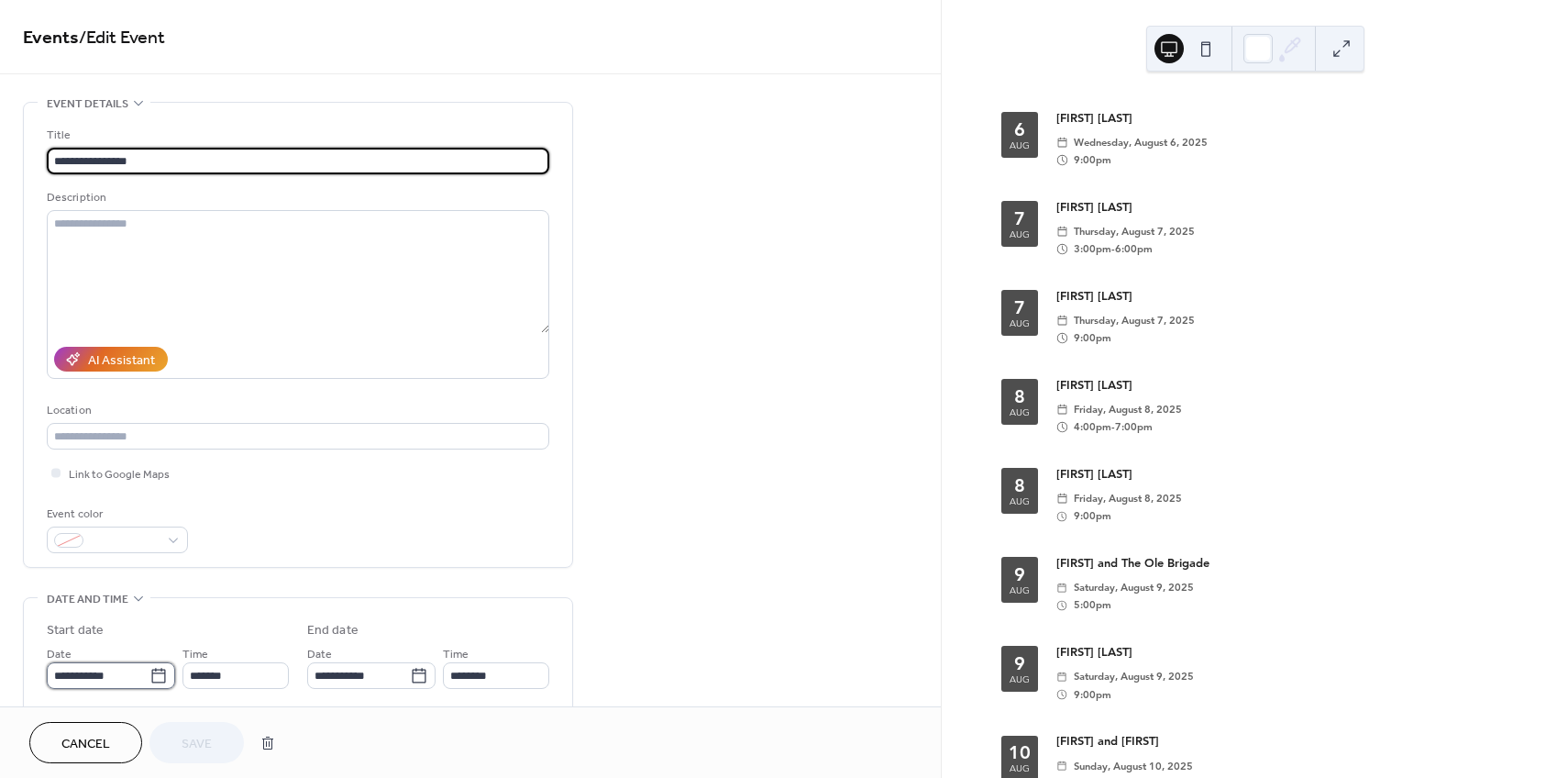 click on "**********" at bounding box center [98, 675] 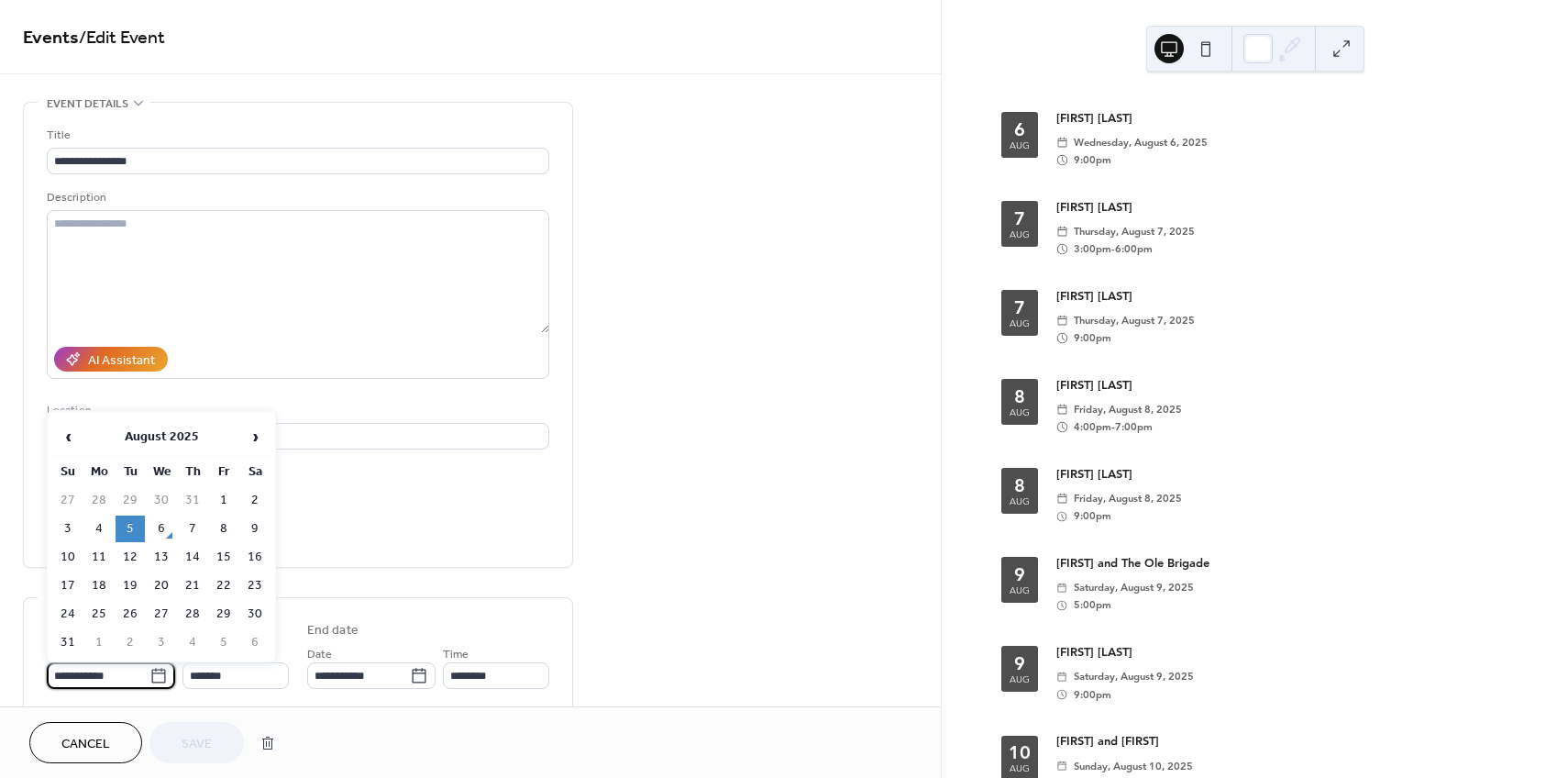click on "12" at bounding box center [130, 557] 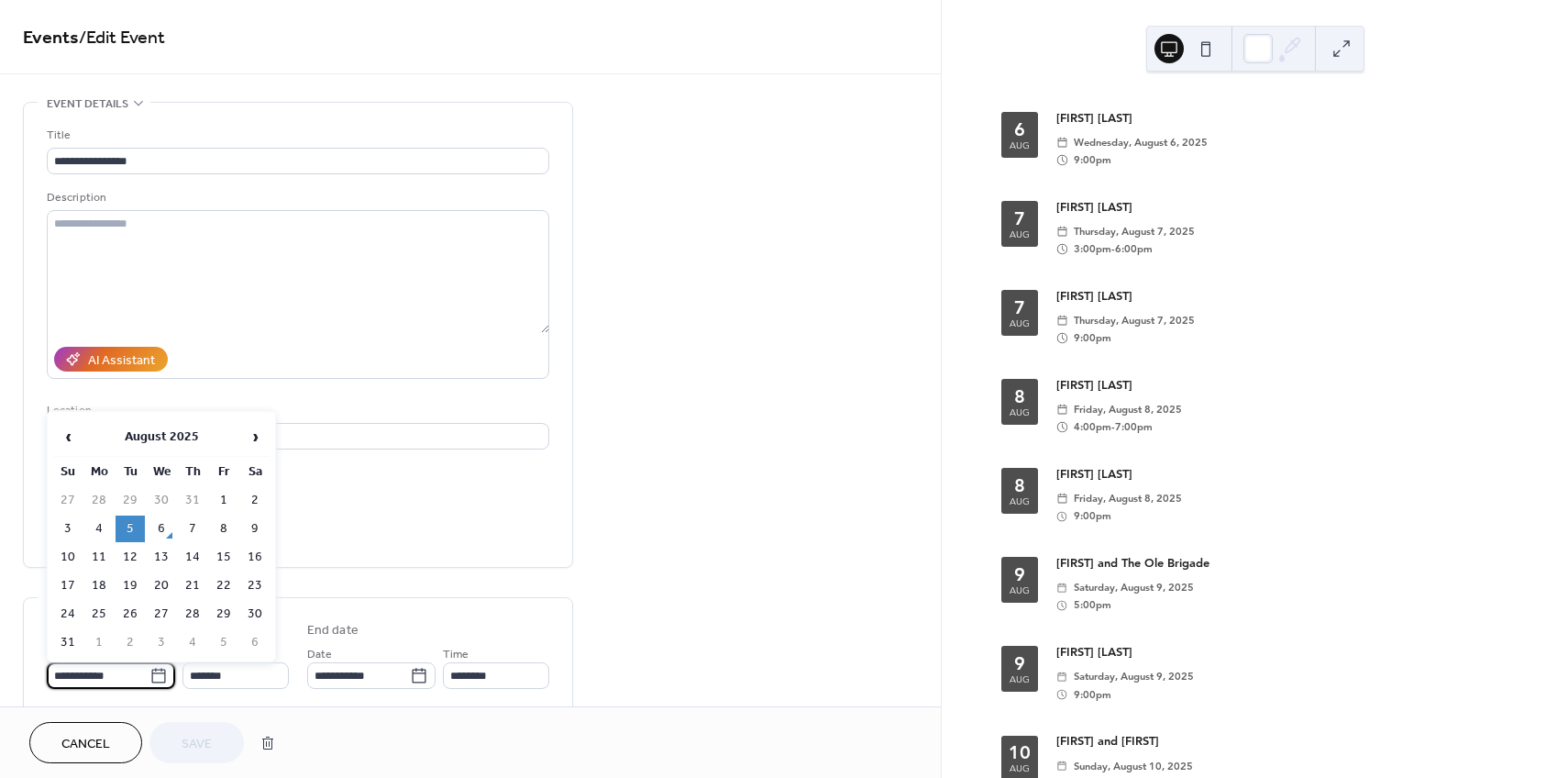 type on "**********" 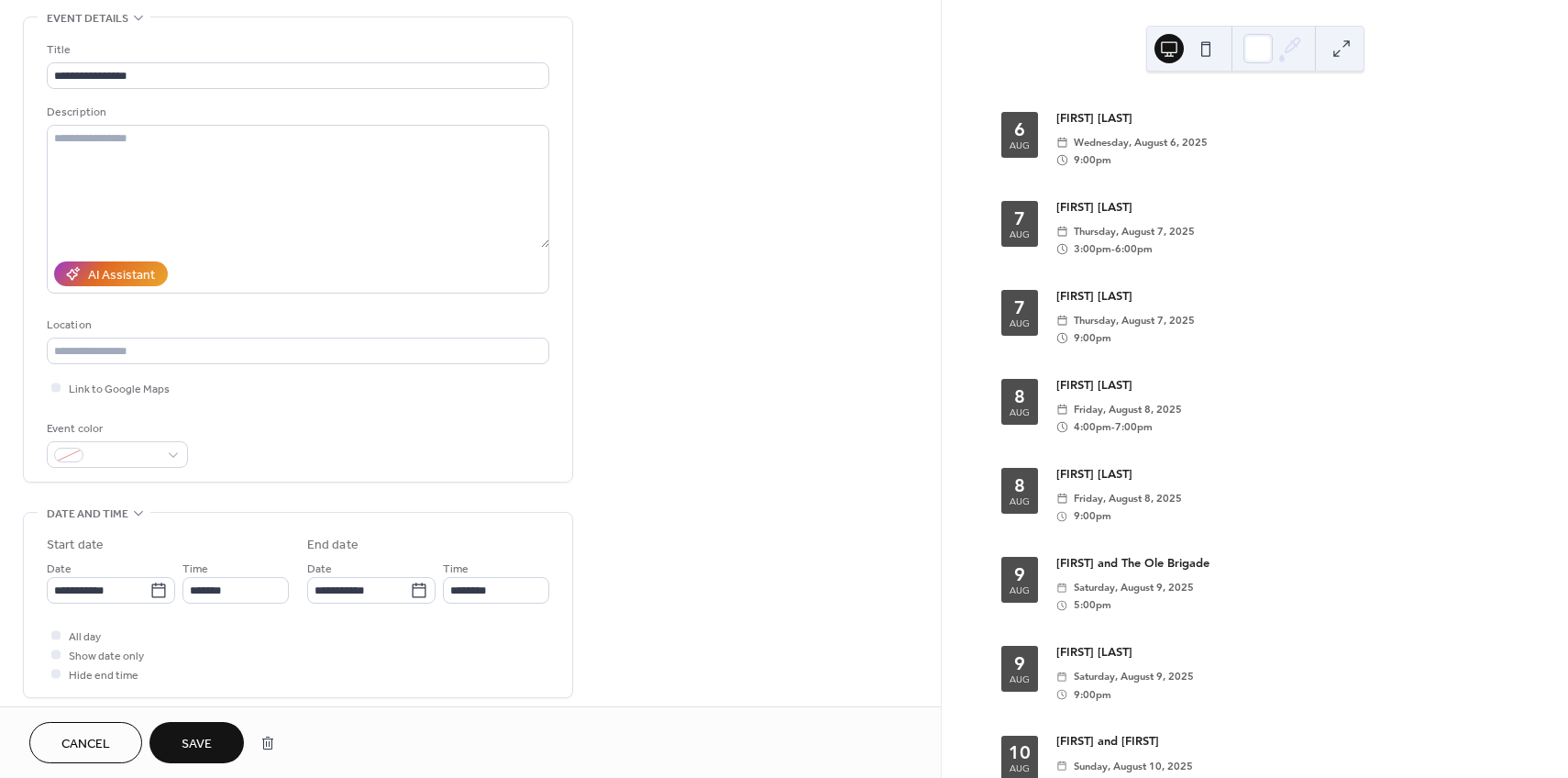 scroll, scrollTop: 123, scrollLeft: 0, axis: vertical 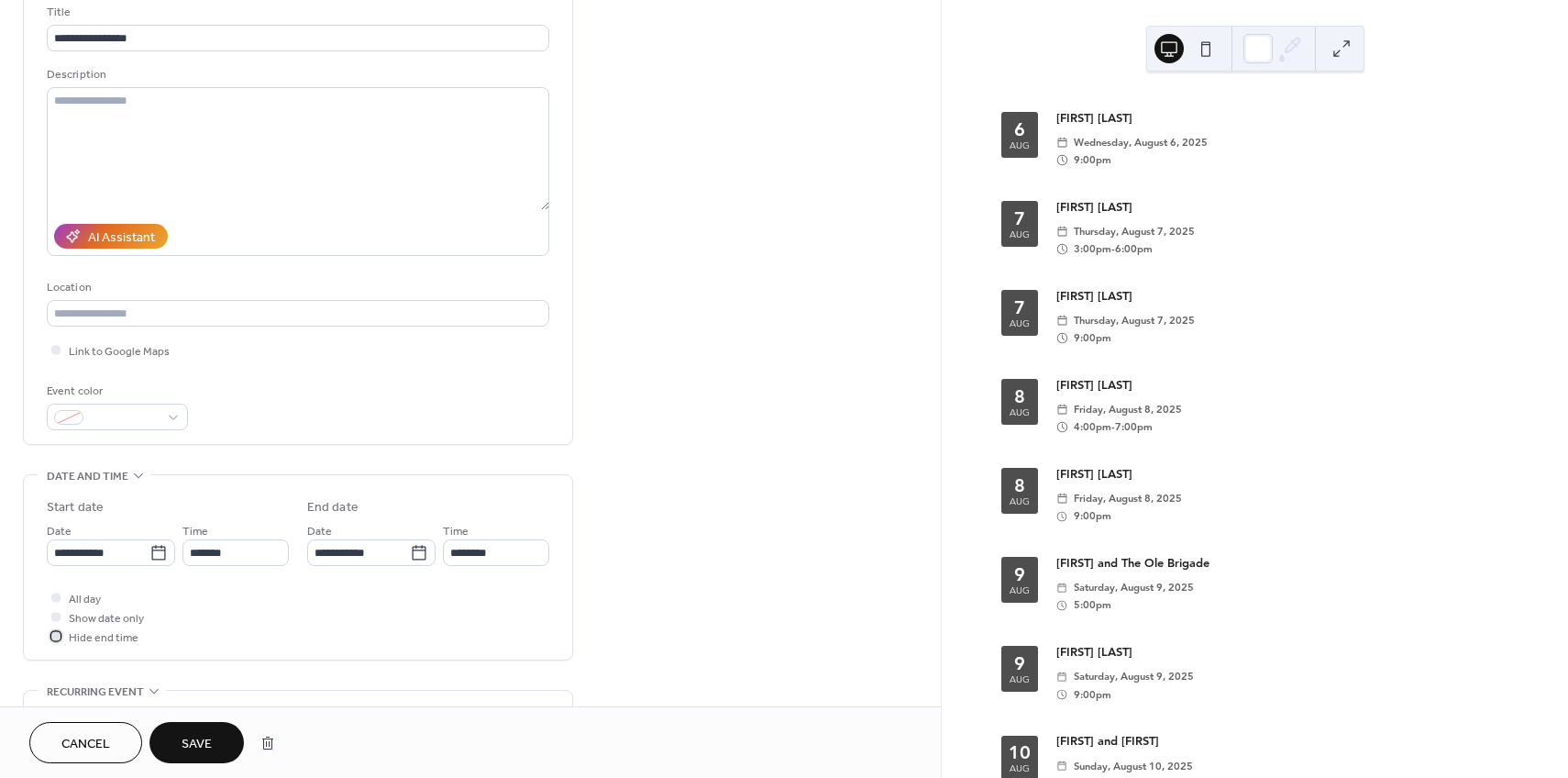 click at bounding box center [56, 636] 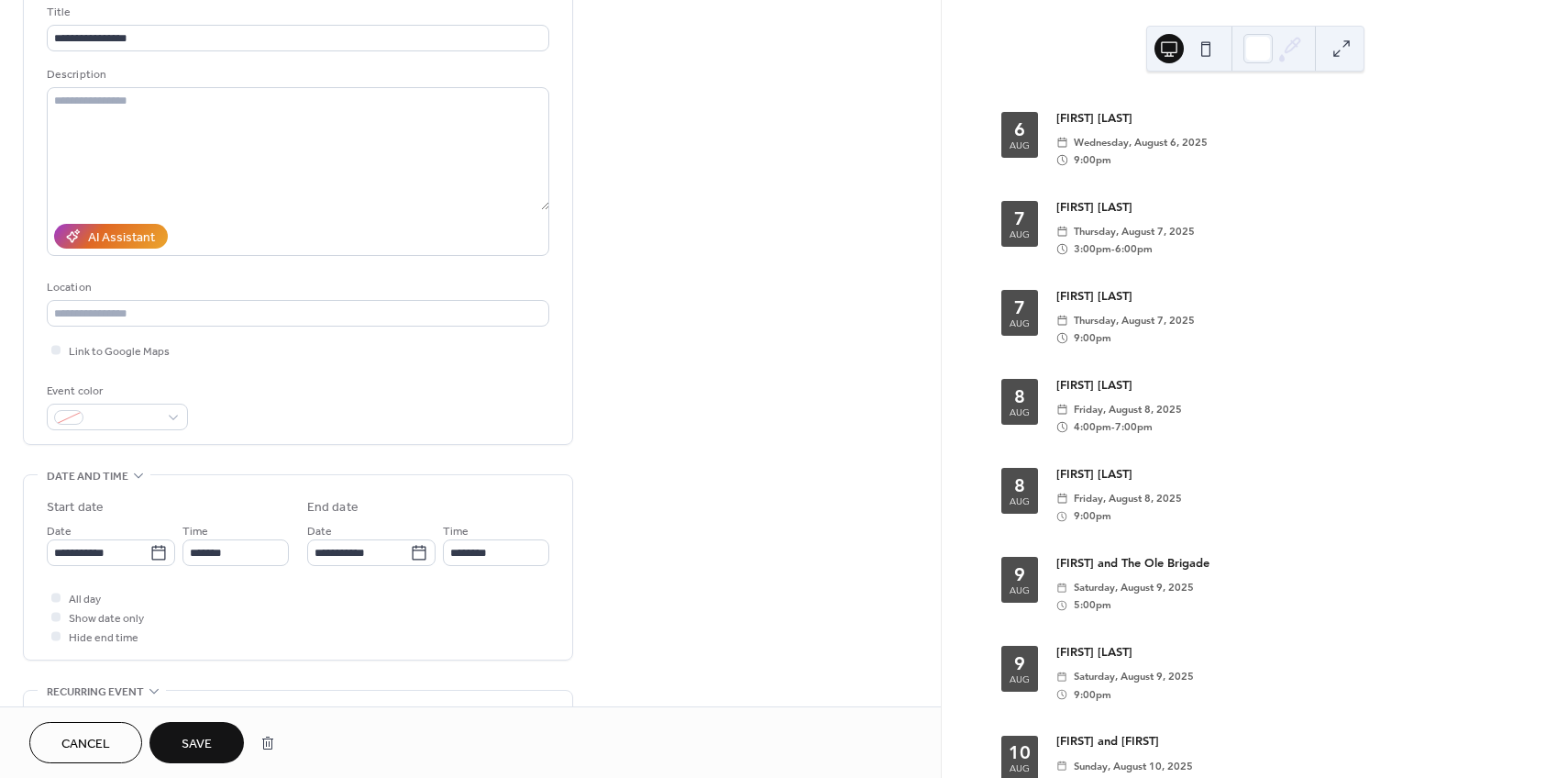 click on "Save" at bounding box center (196, 744) 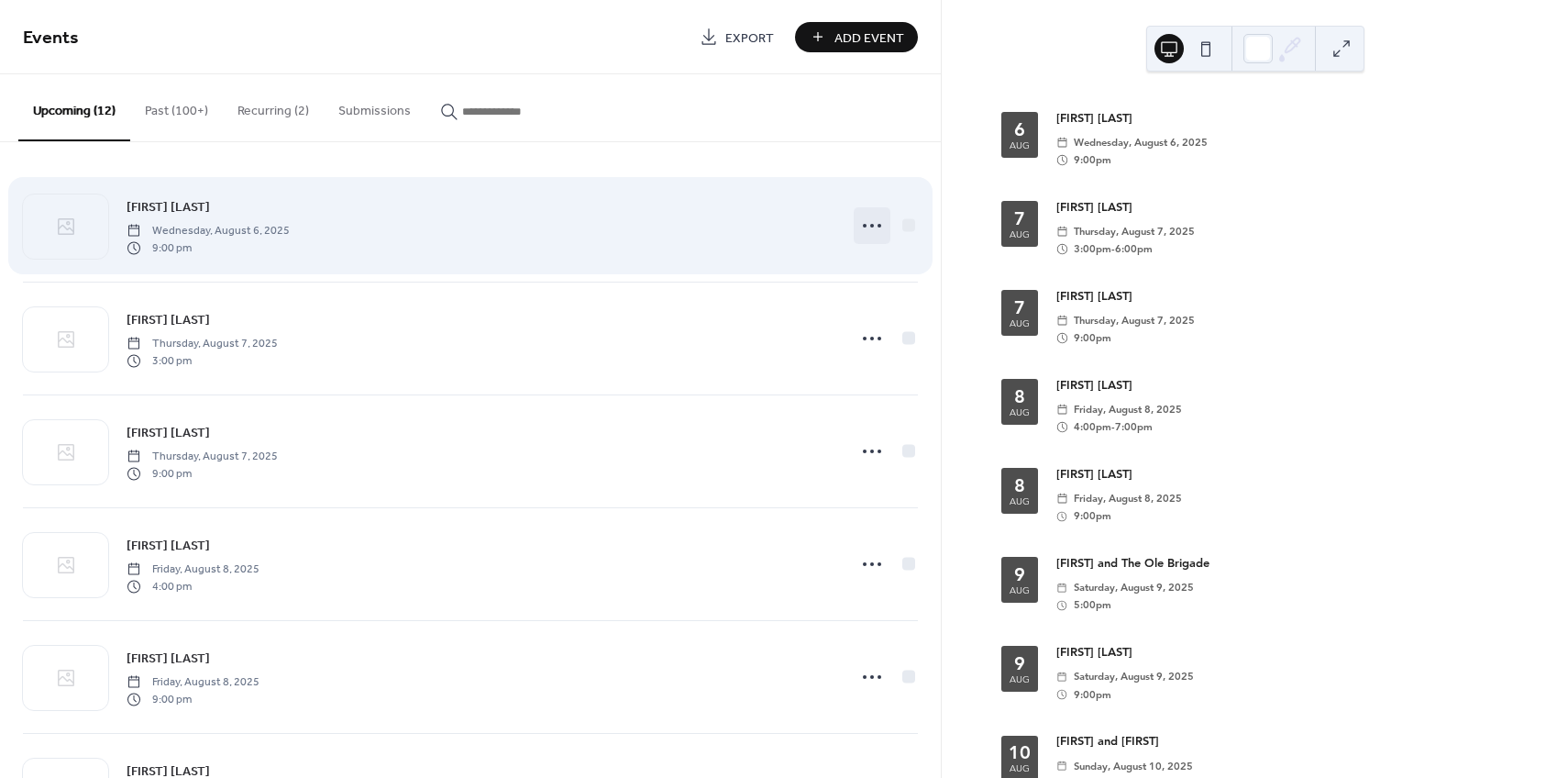 click 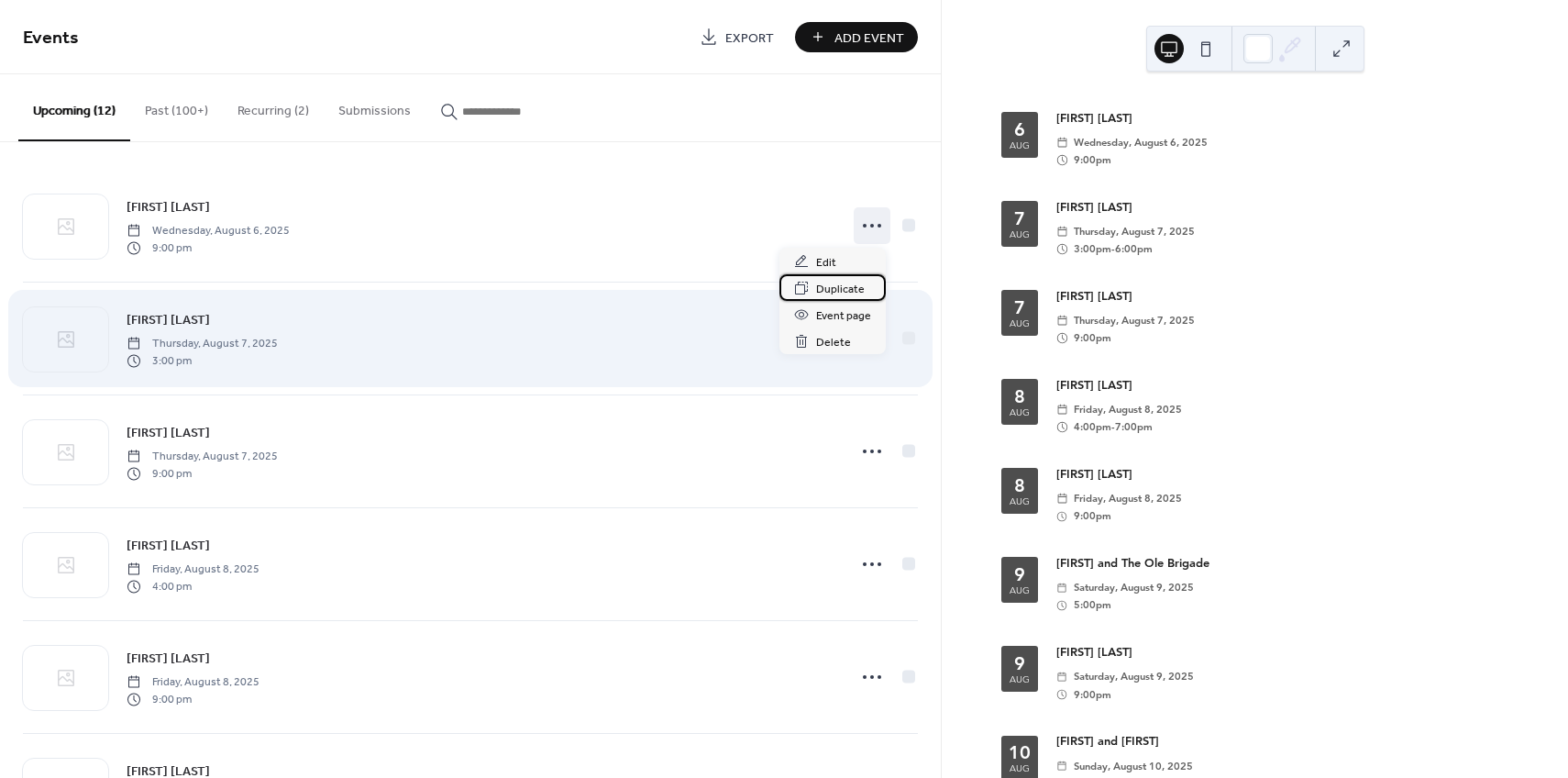 click on "Duplicate" at bounding box center [840, 289] 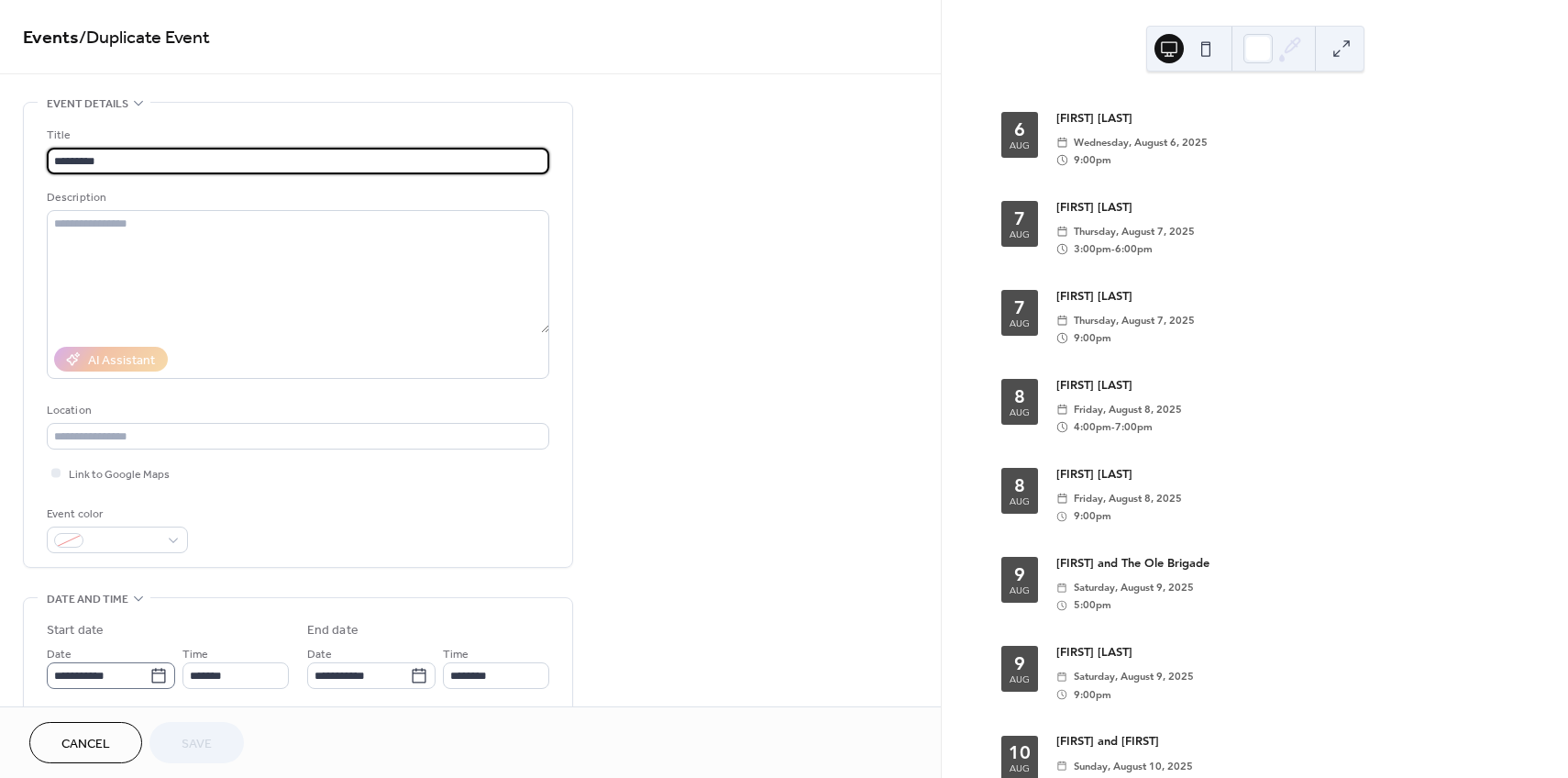 click 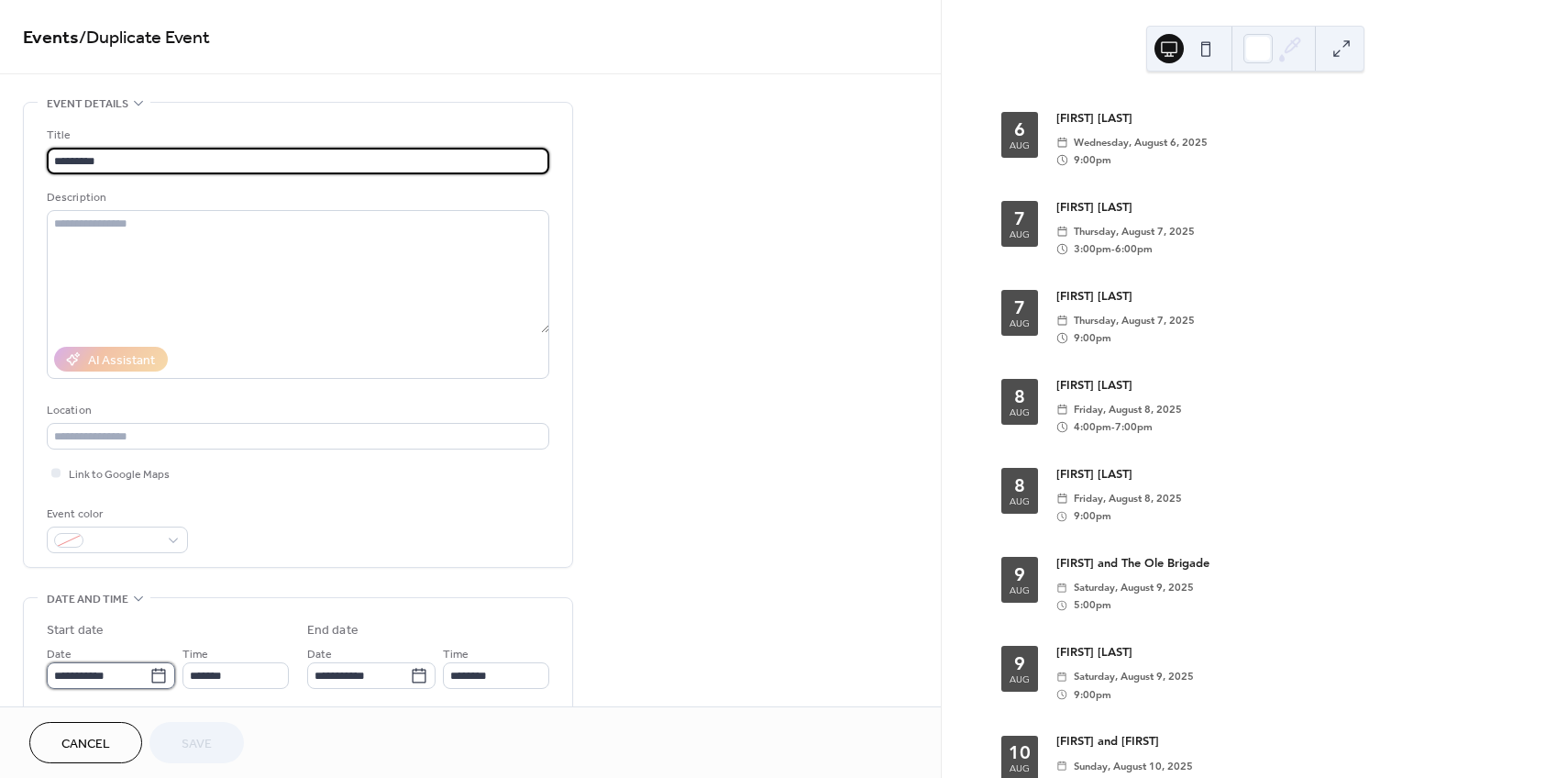 click on "**********" at bounding box center [98, 675] 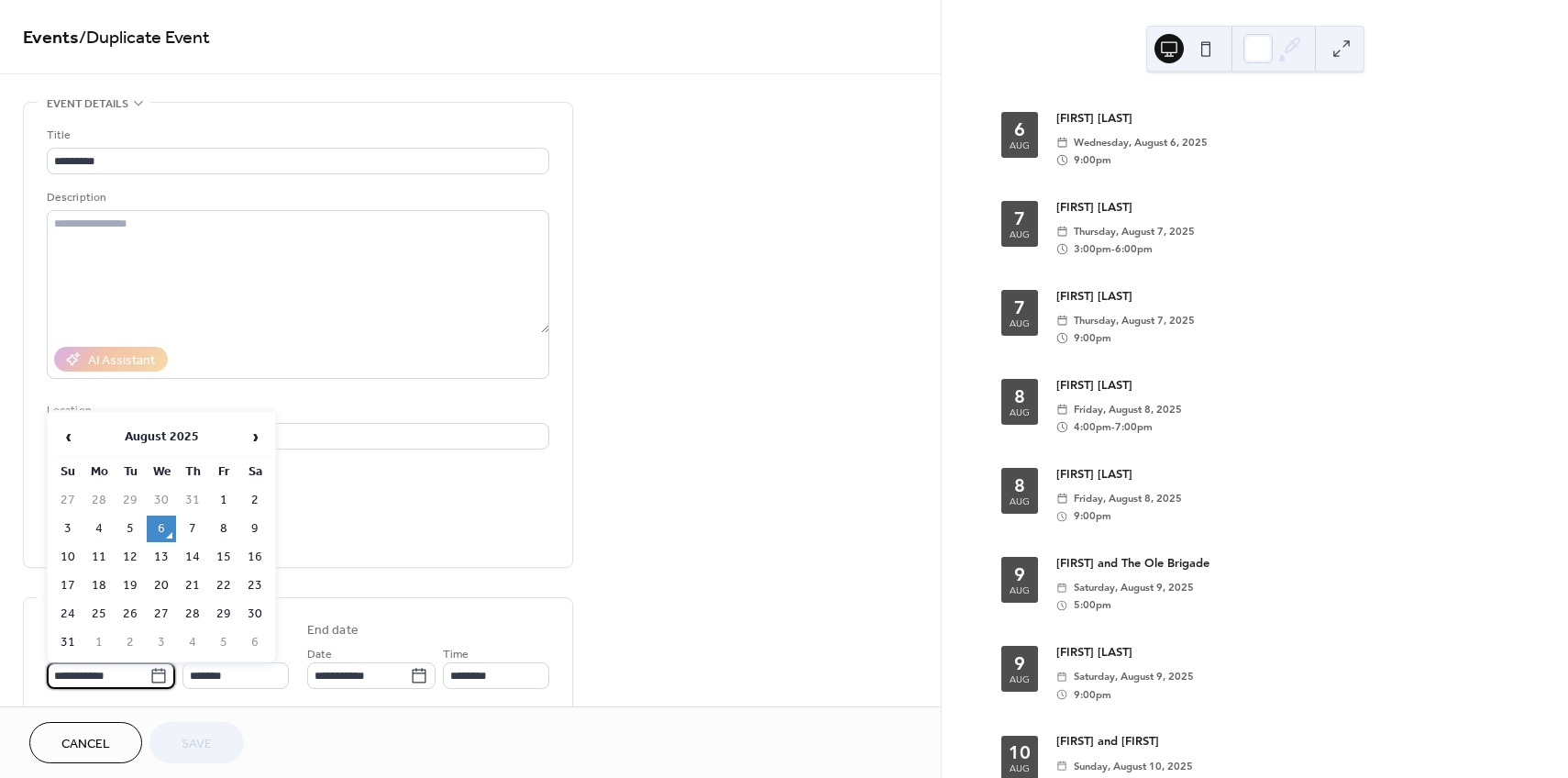 click on "13" at bounding box center (161, 557) 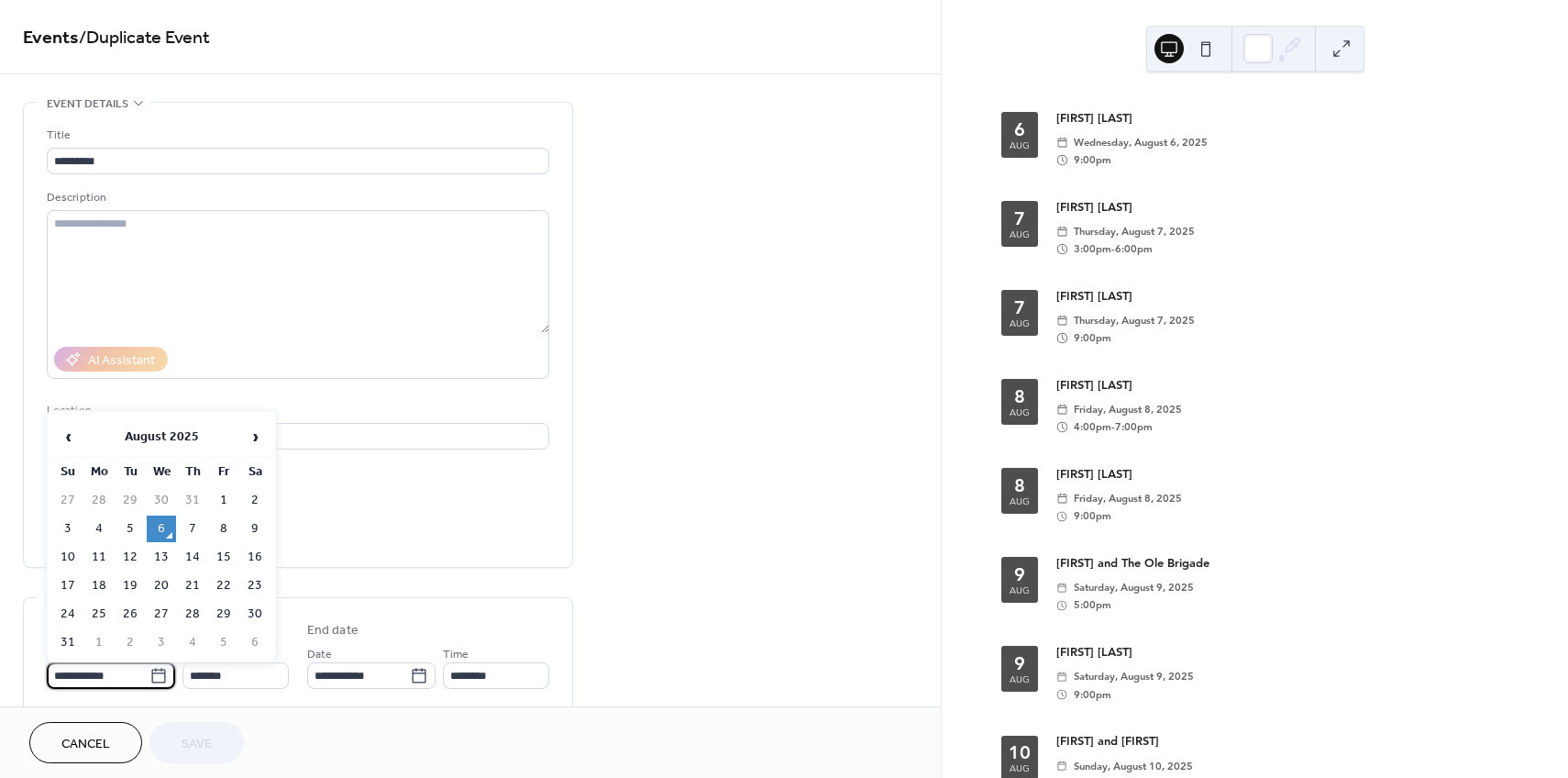 type on "**********" 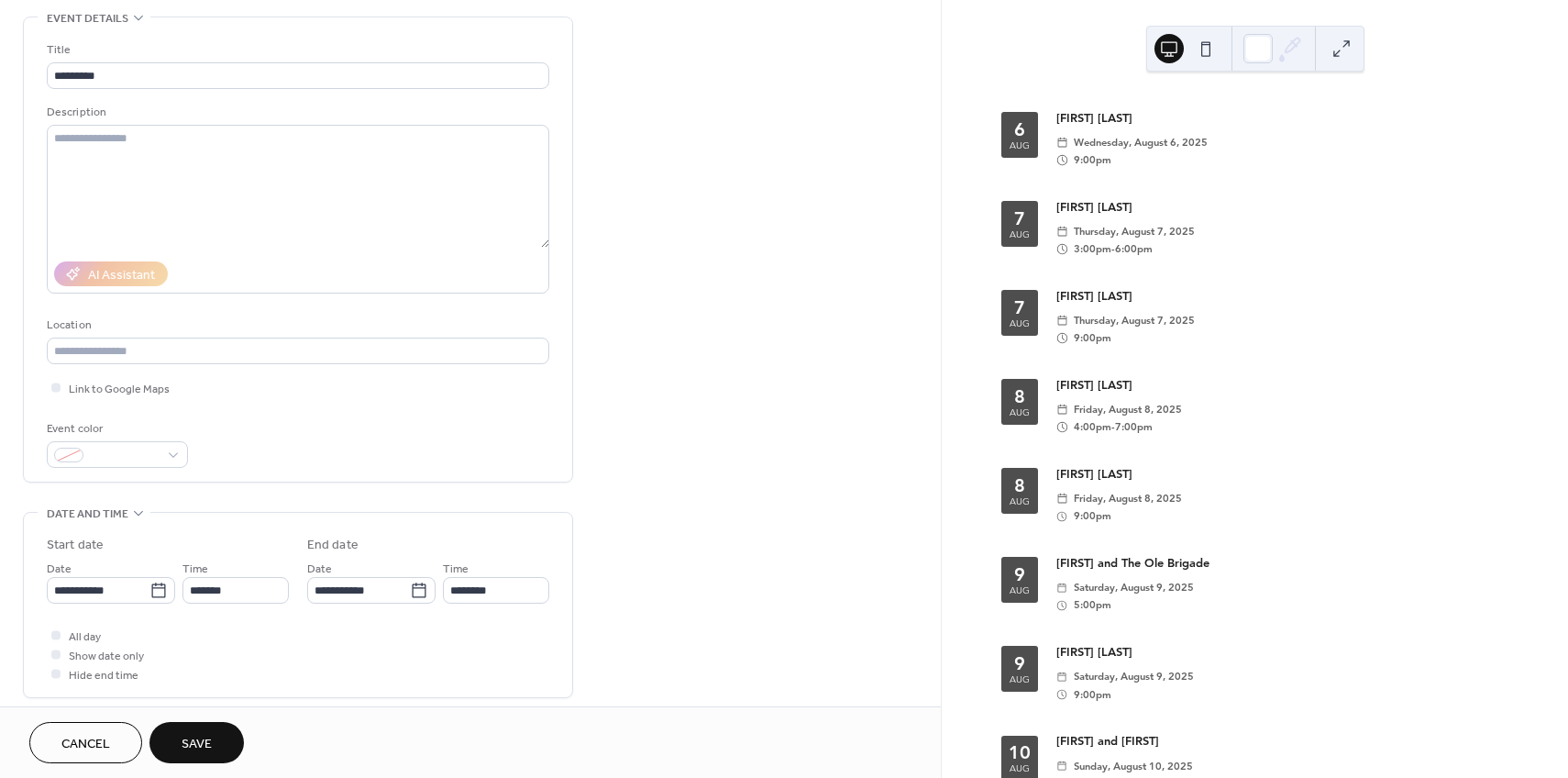 scroll, scrollTop: 110, scrollLeft: 0, axis: vertical 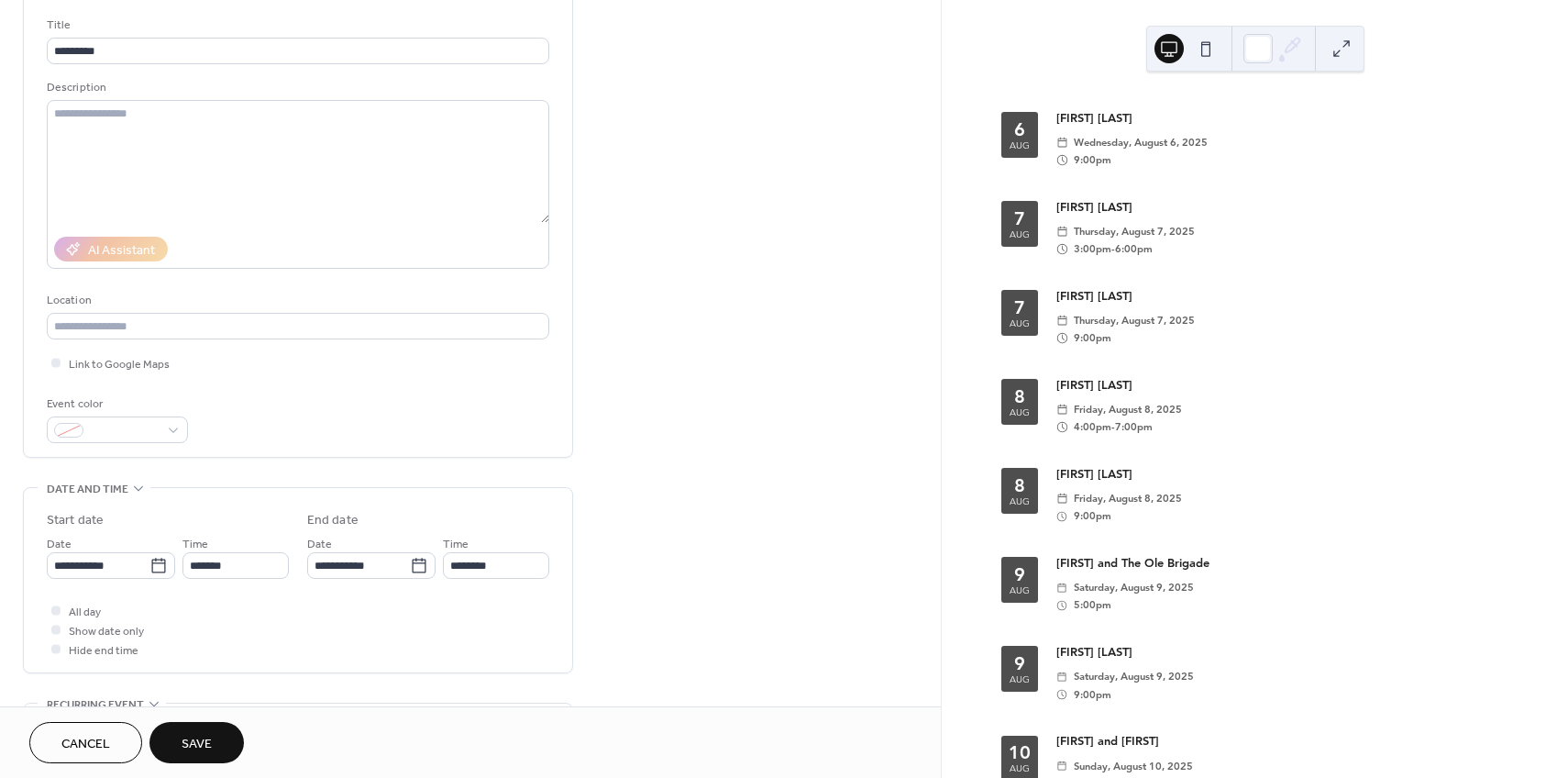 click on "Save" at bounding box center (196, 744) 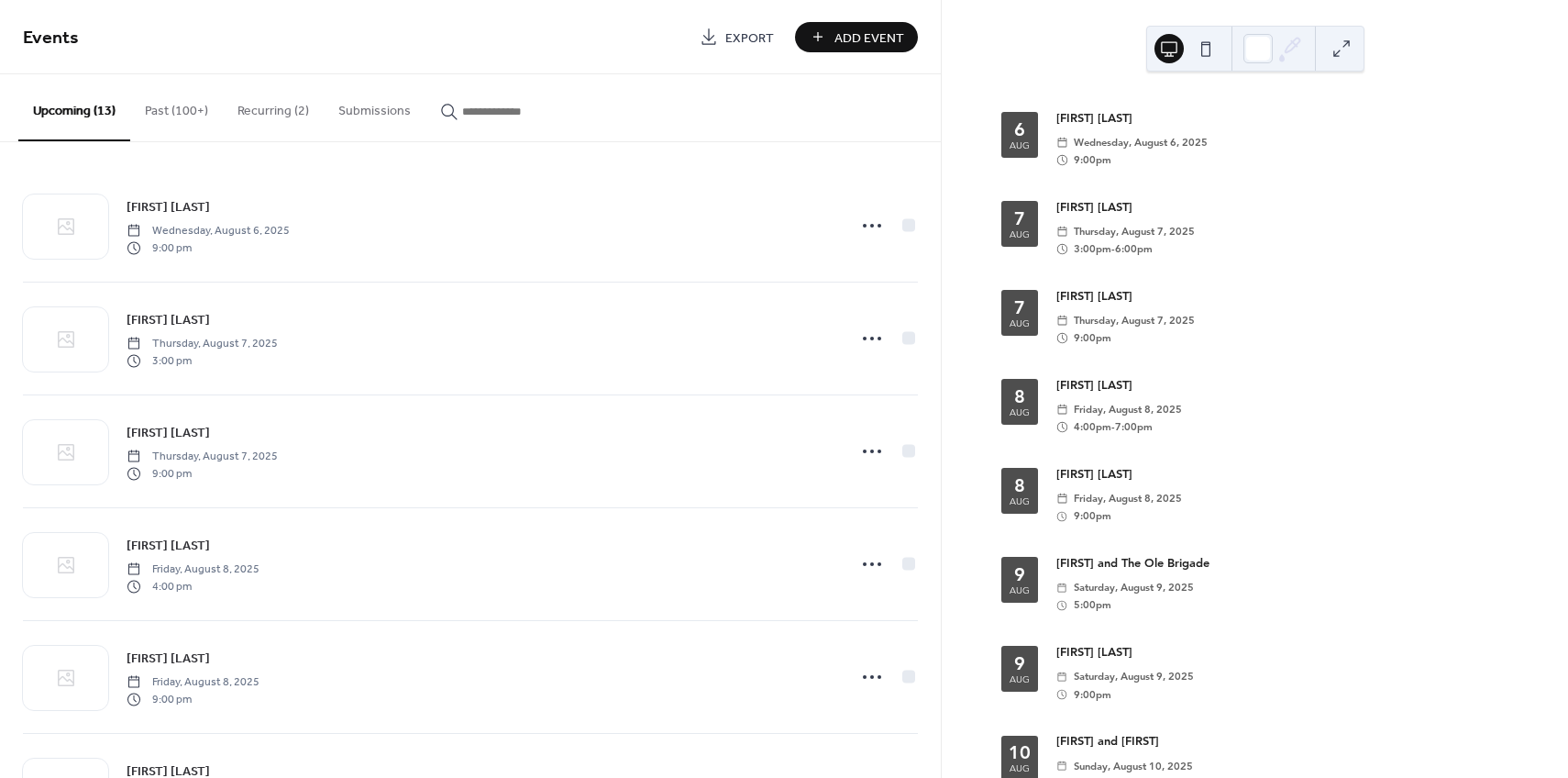 click on "Add Event" at bounding box center [869, 38] 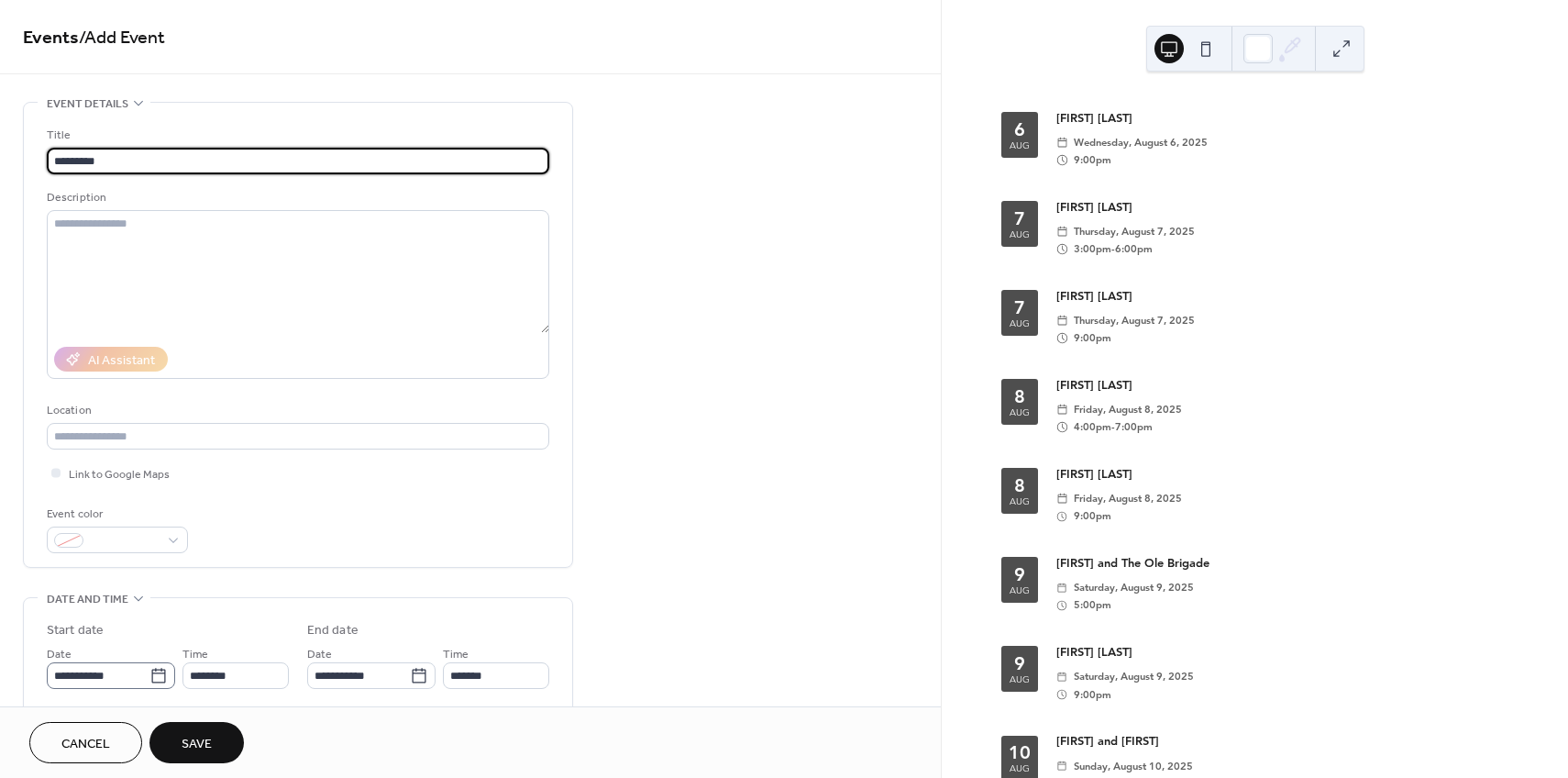 type on "********" 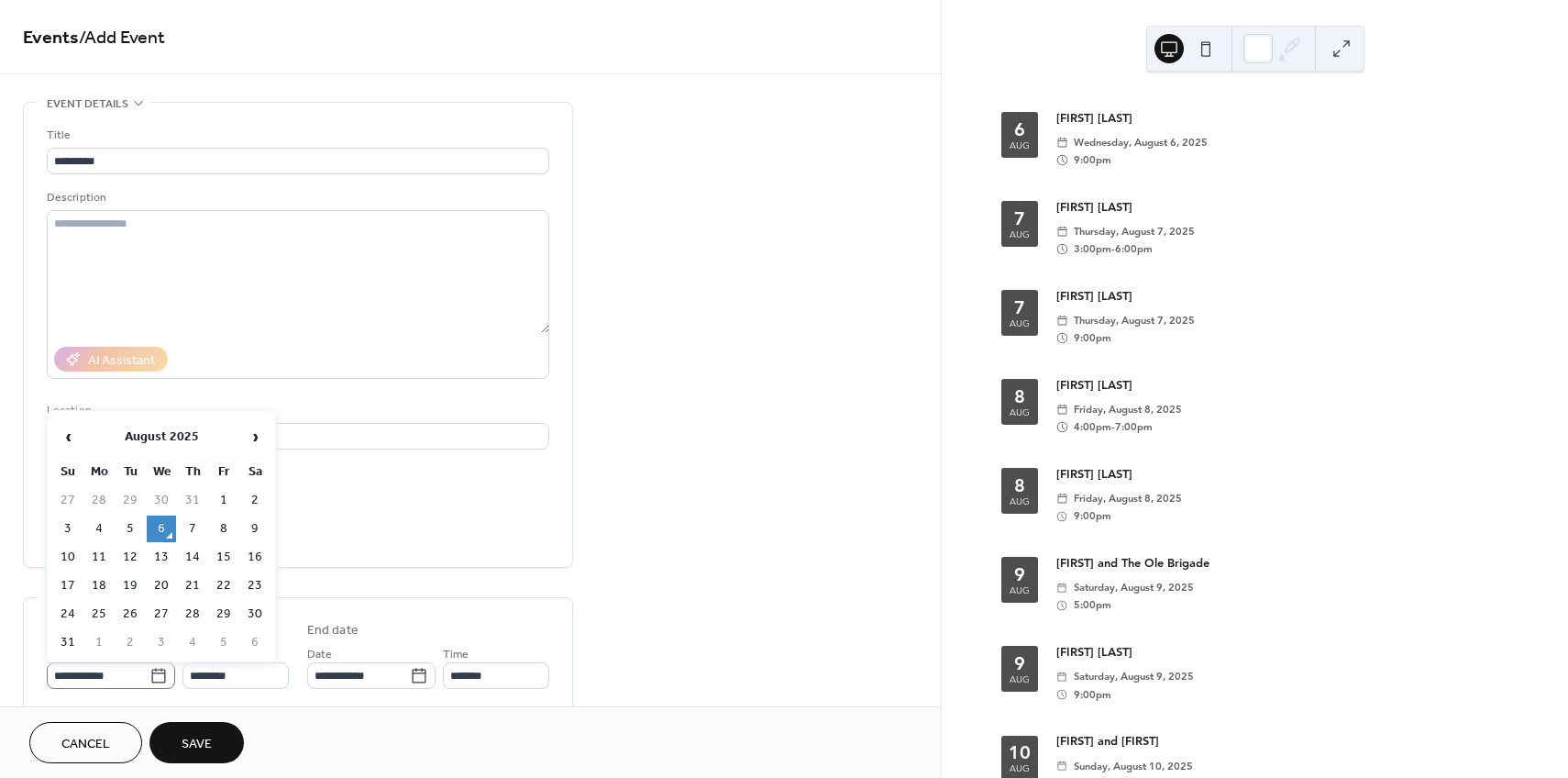 click 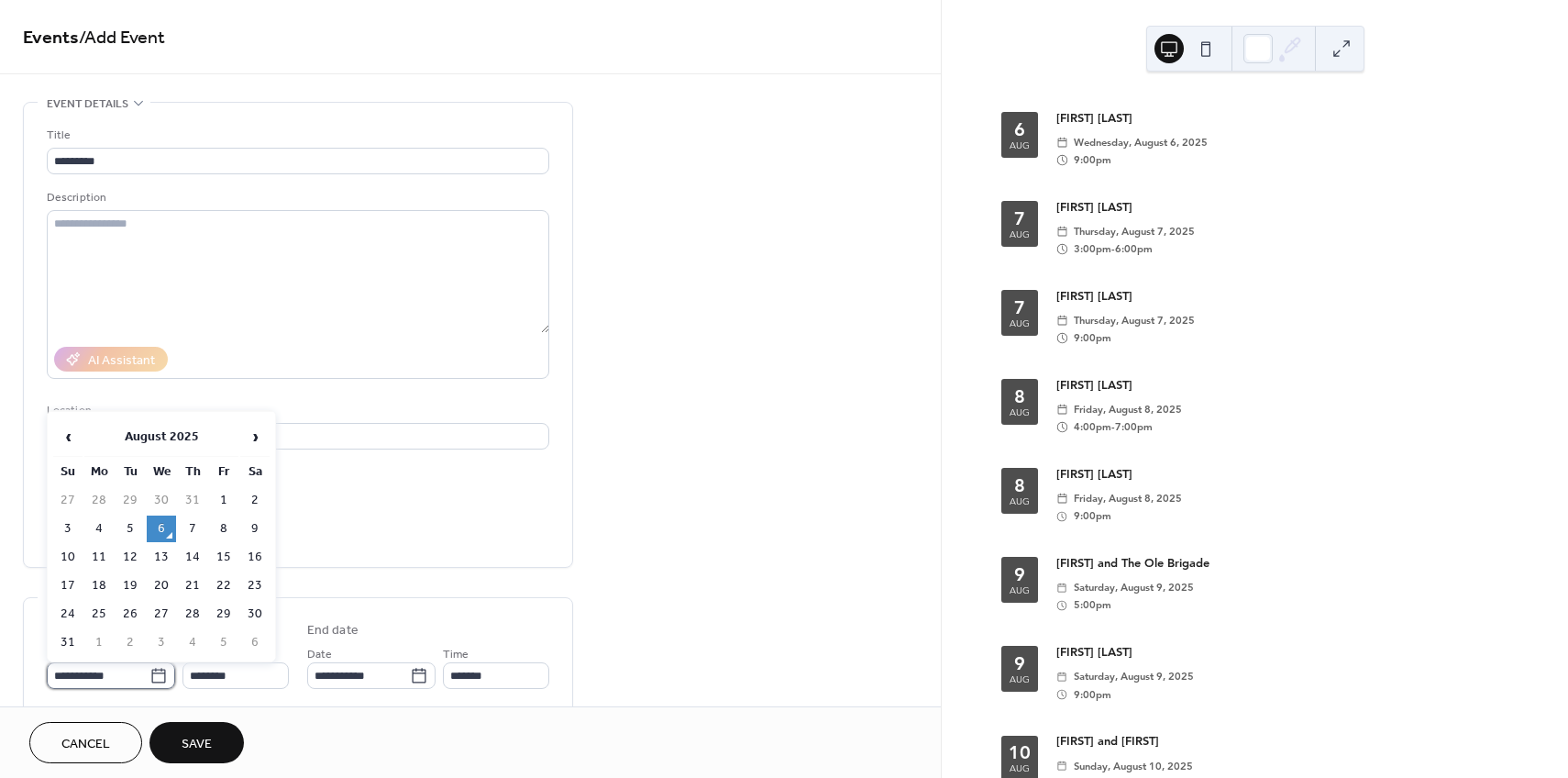 click on "**********" at bounding box center [98, 675] 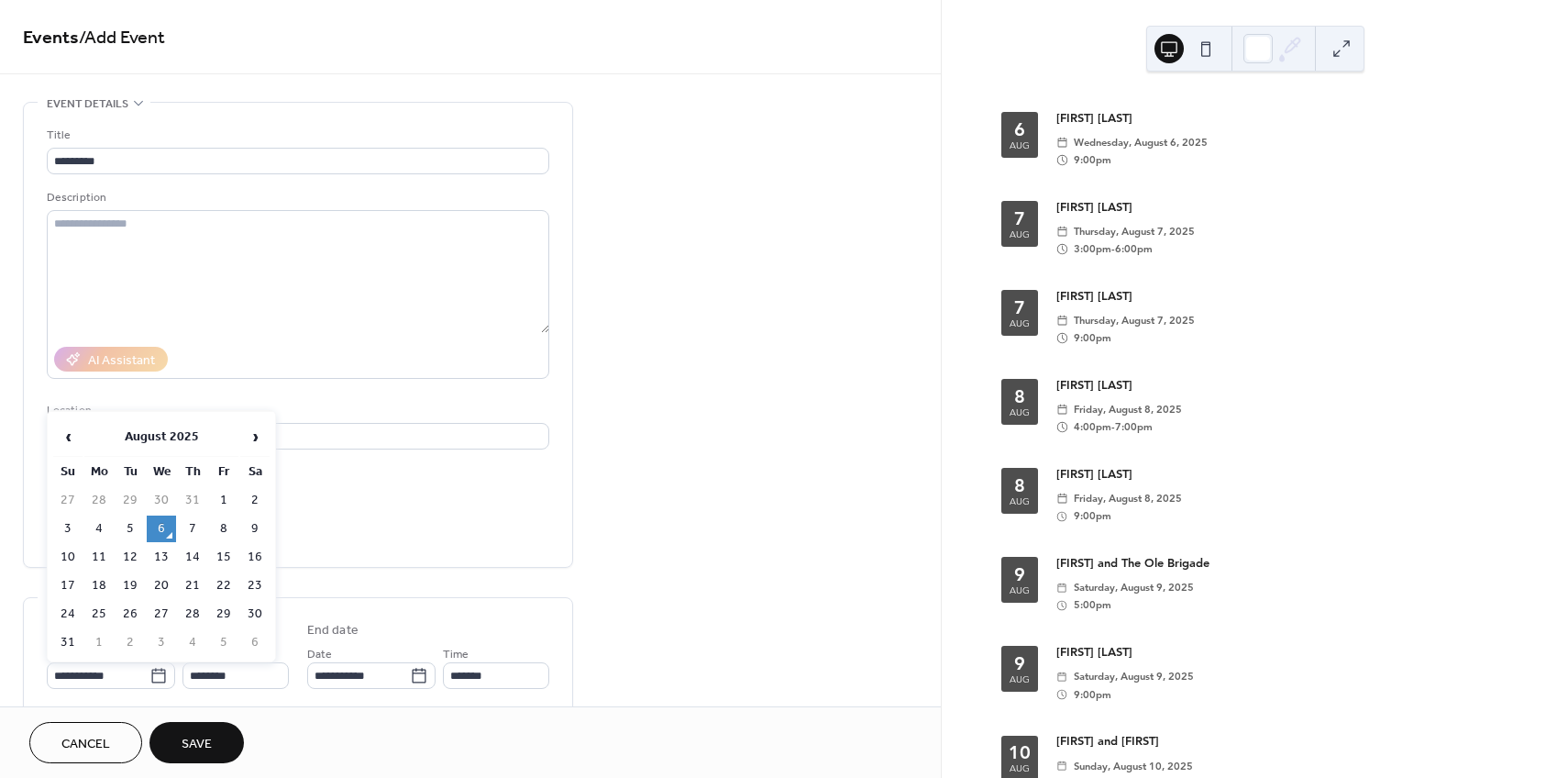 click on "13" at bounding box center [161, 557] 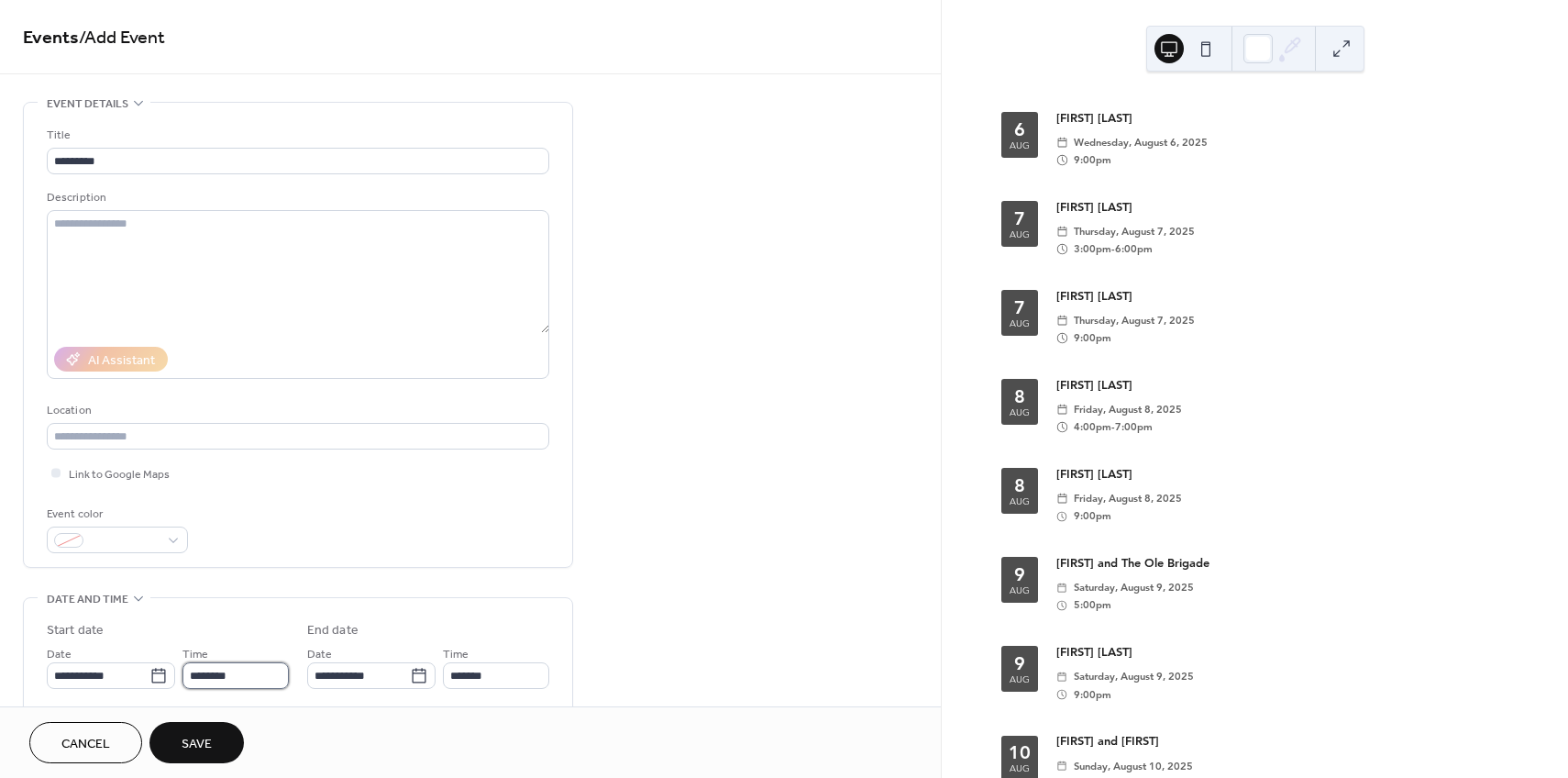 click on "********" at bounding box center (236, 675) 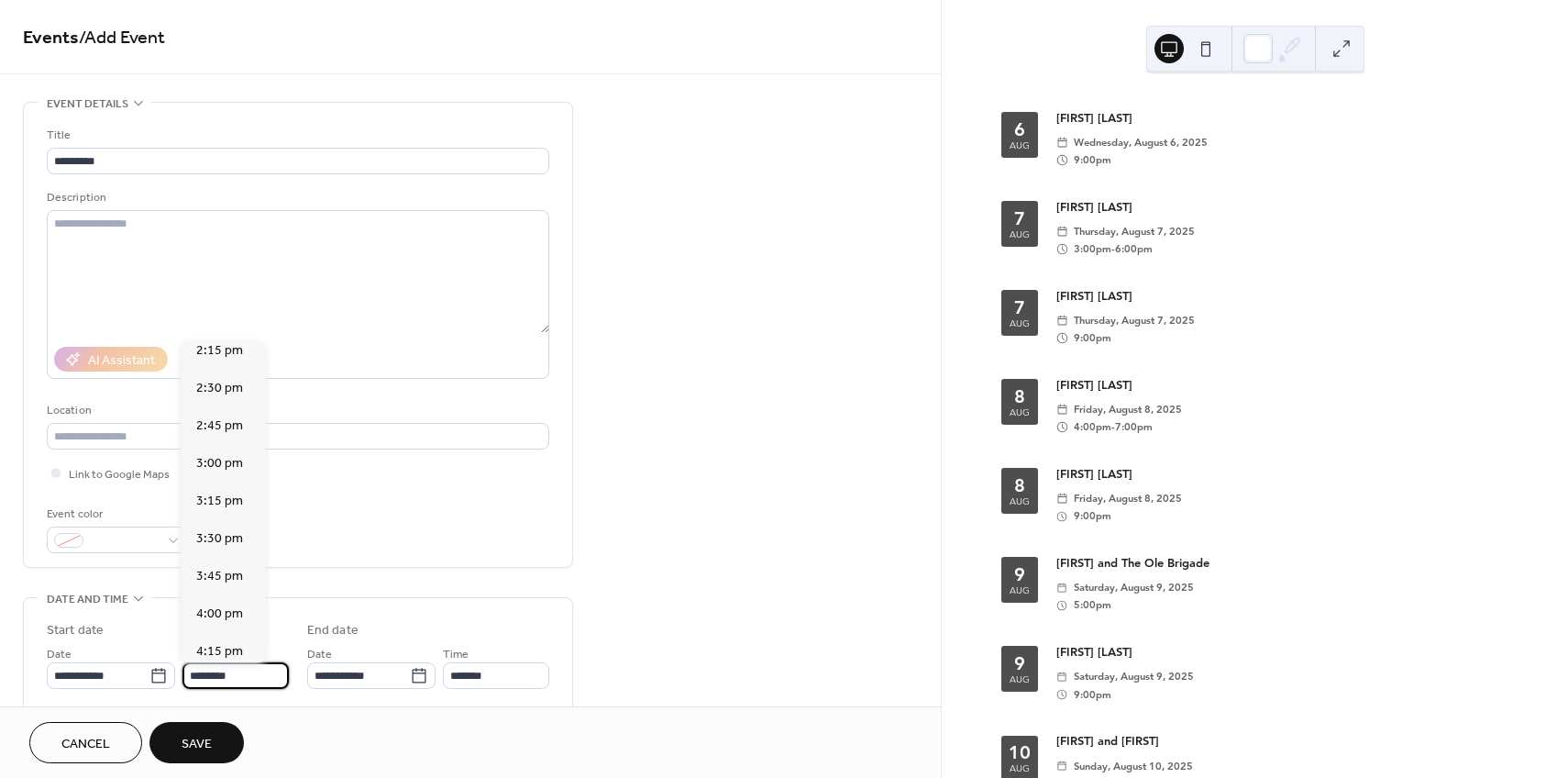 scroll, scrollTop: 2161, scrollLeft: 0, axis: vertical 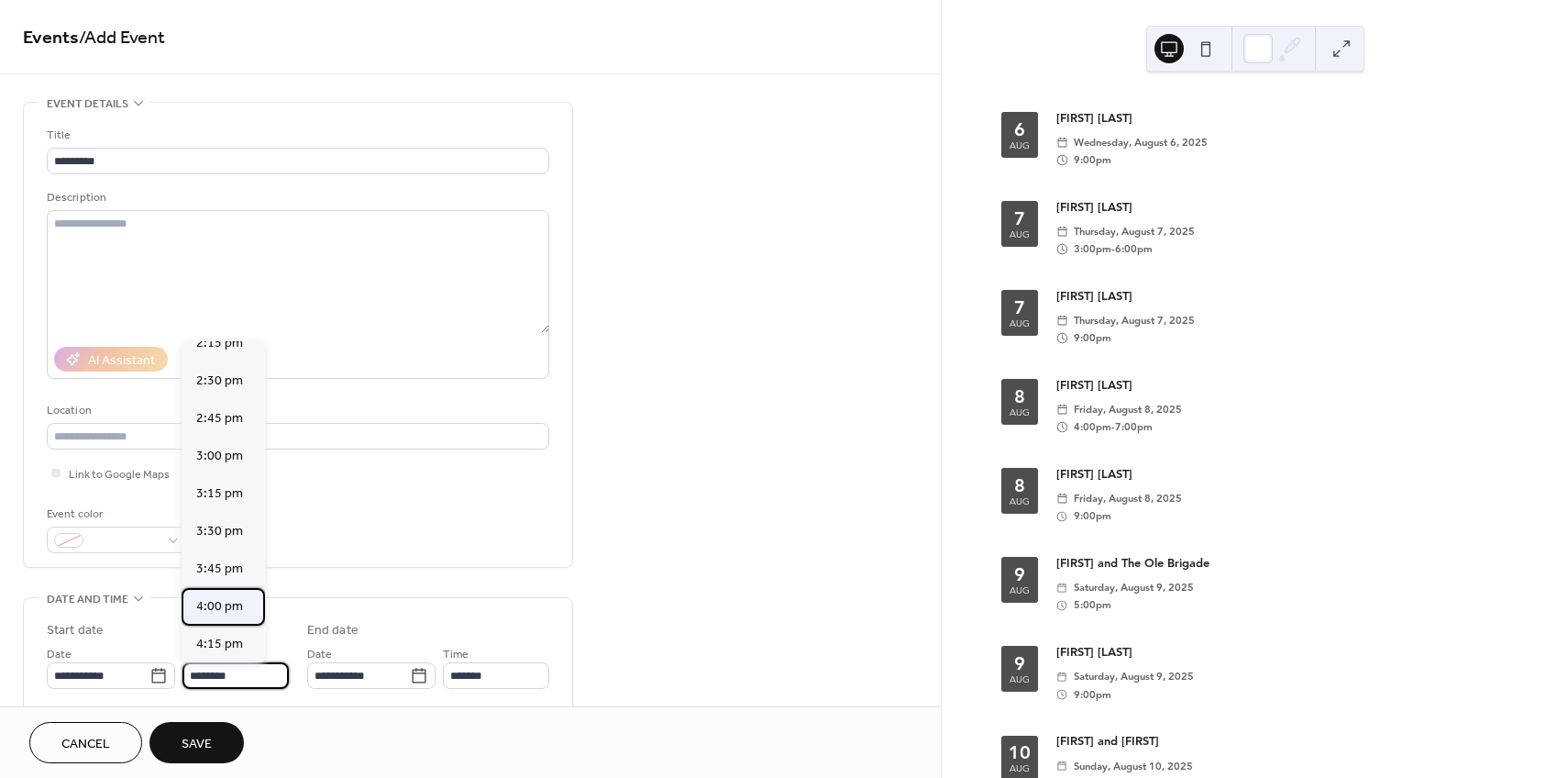 click on "4:00 pm" at bounding box center [219, 606] 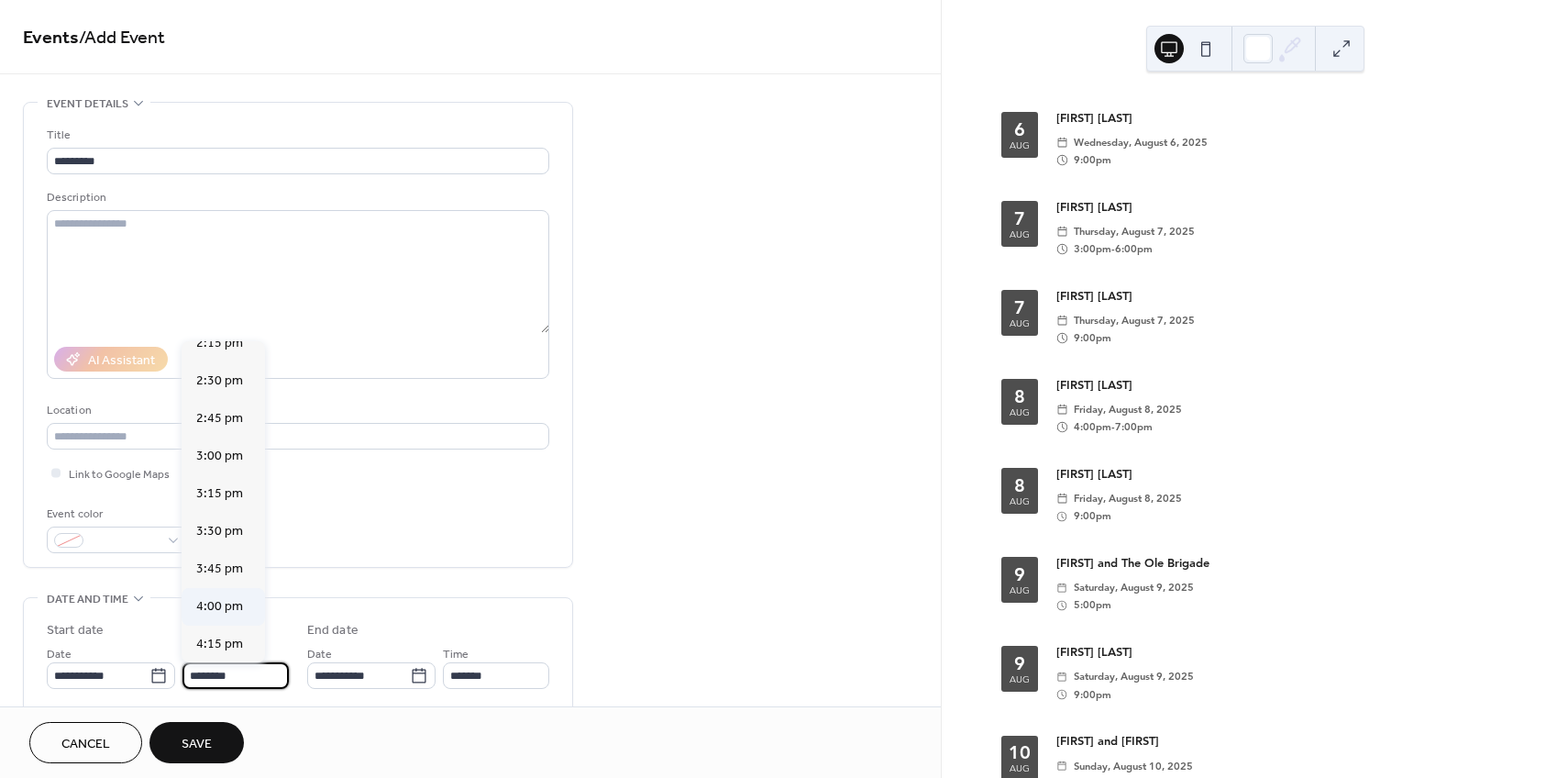 type on "*******" 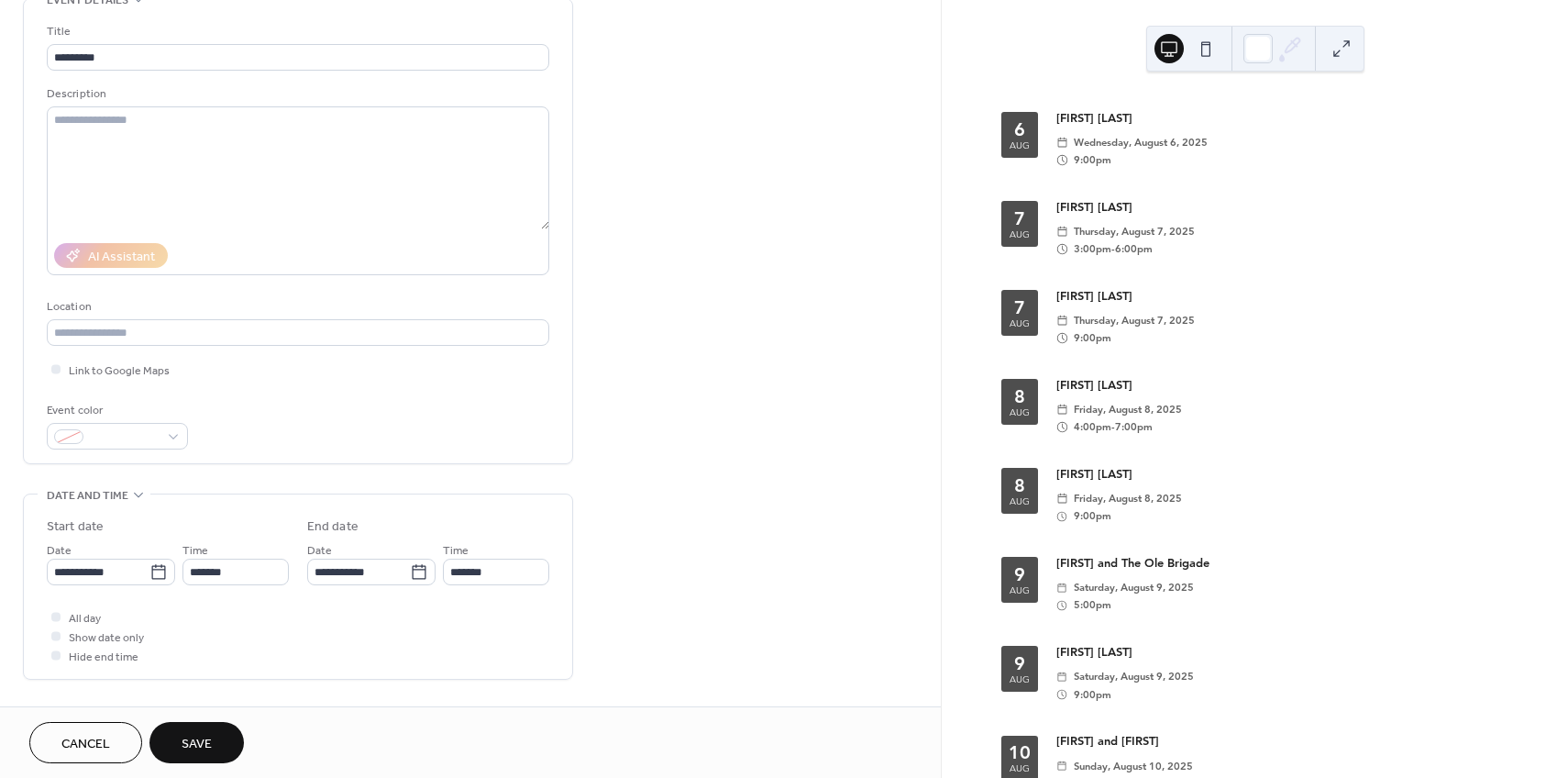 scroll, scrollTop: 122, scrollLeft: 0, axis: vertical 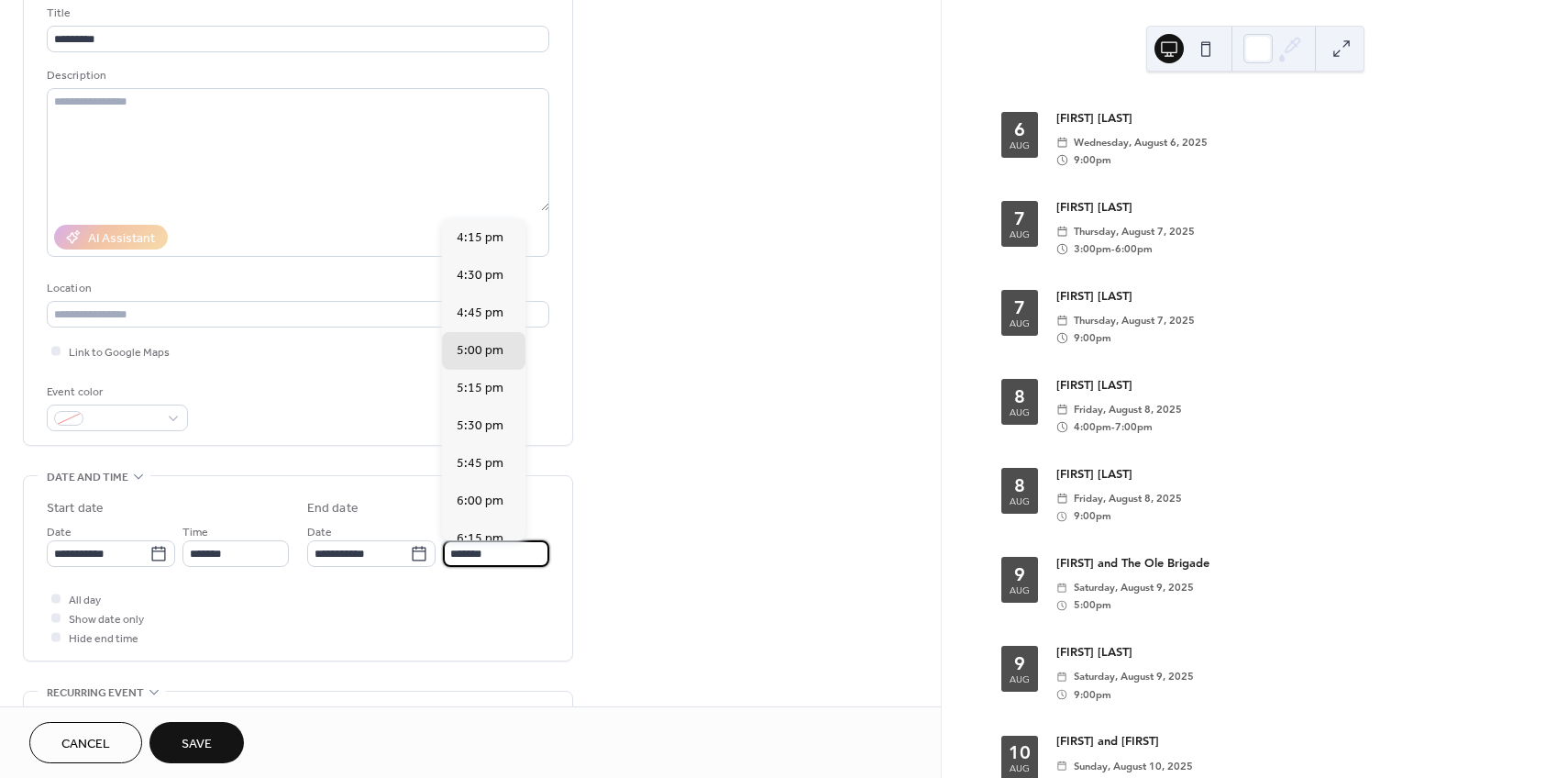 click on "*******" at bounding box center [496, 553] 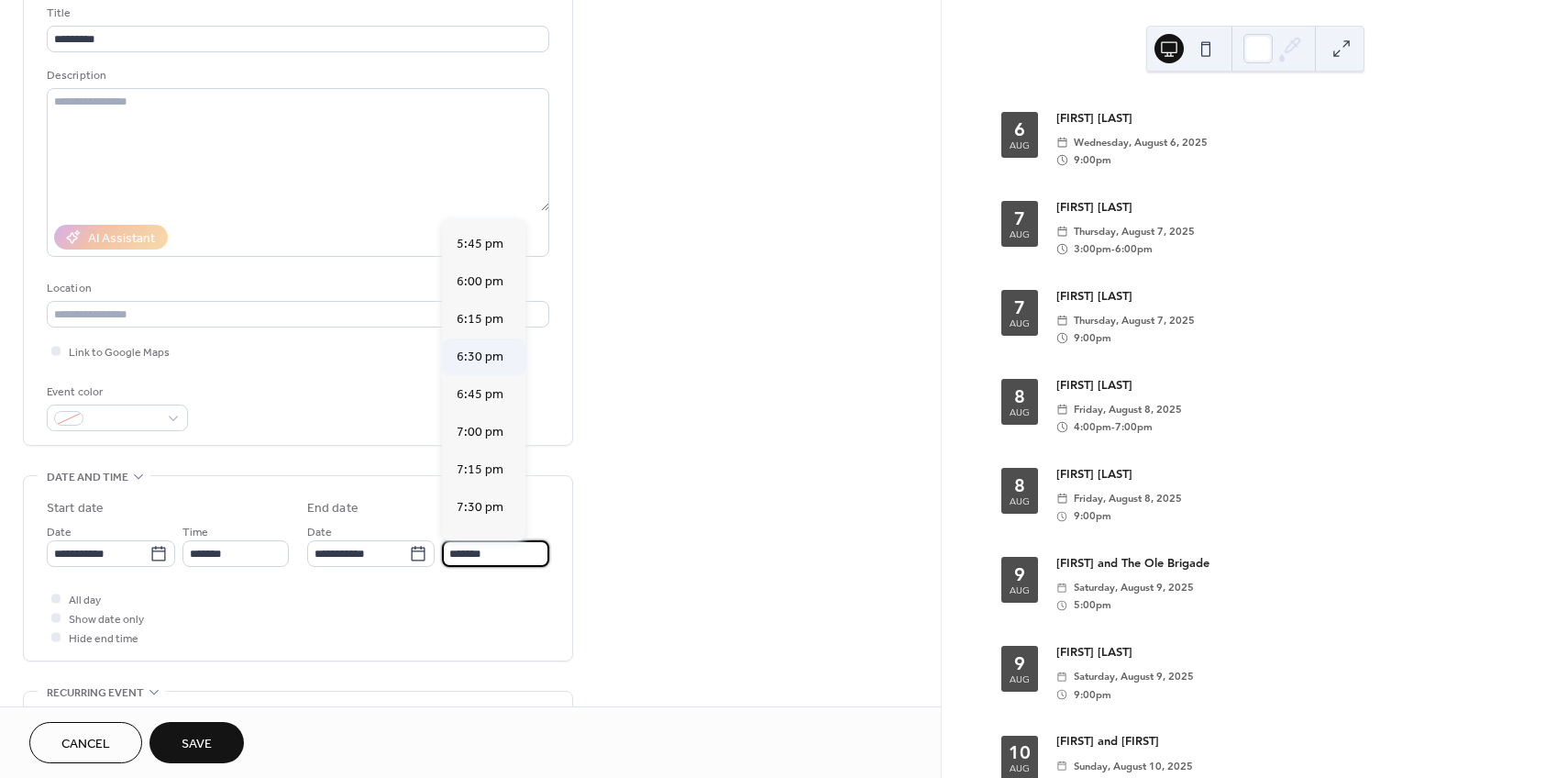 scroll, scrollTop: 221, scrollLeft: 0, axis: vertical 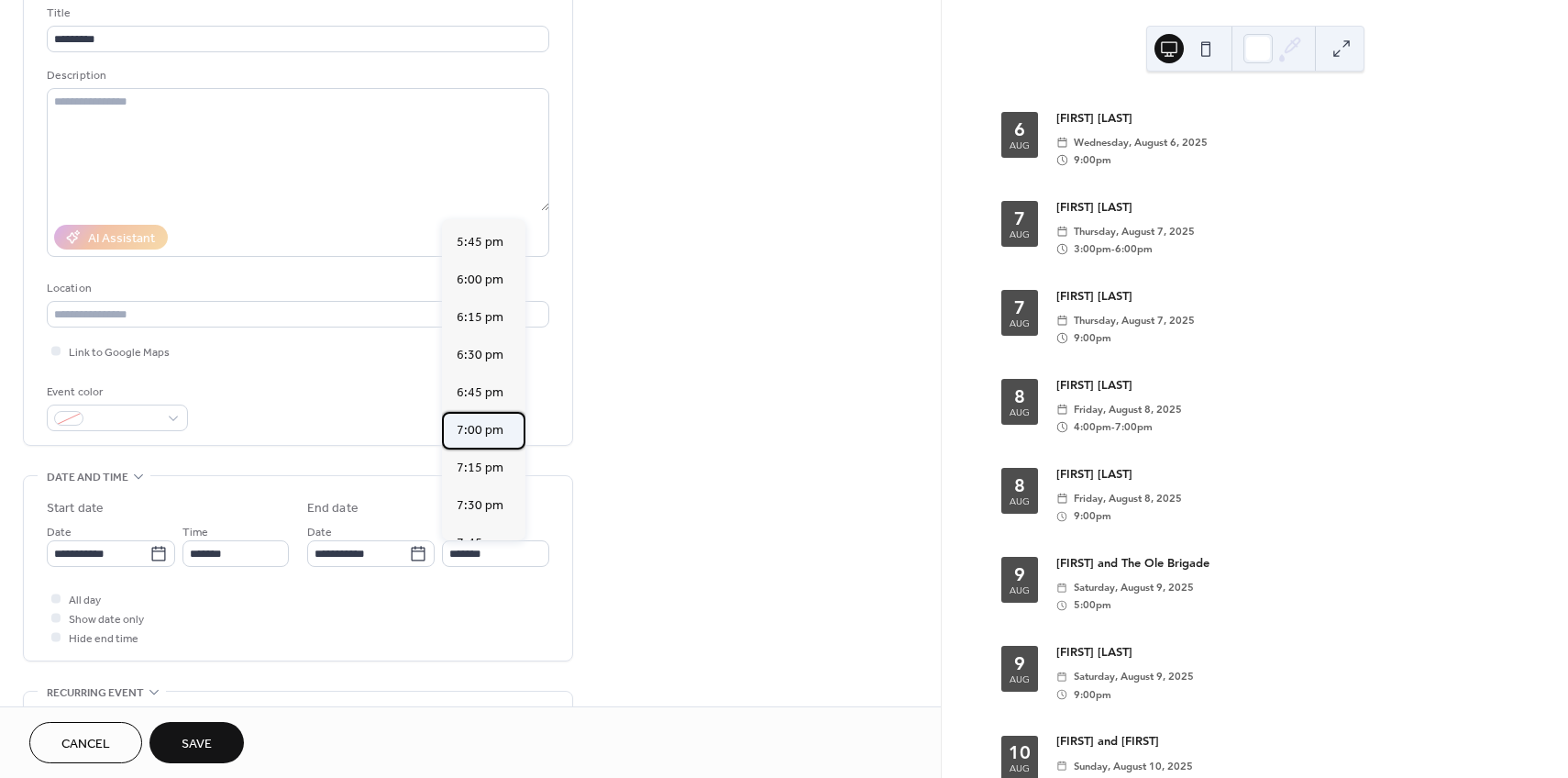 click on "7:00 pm" at bounding box center [480, 430] 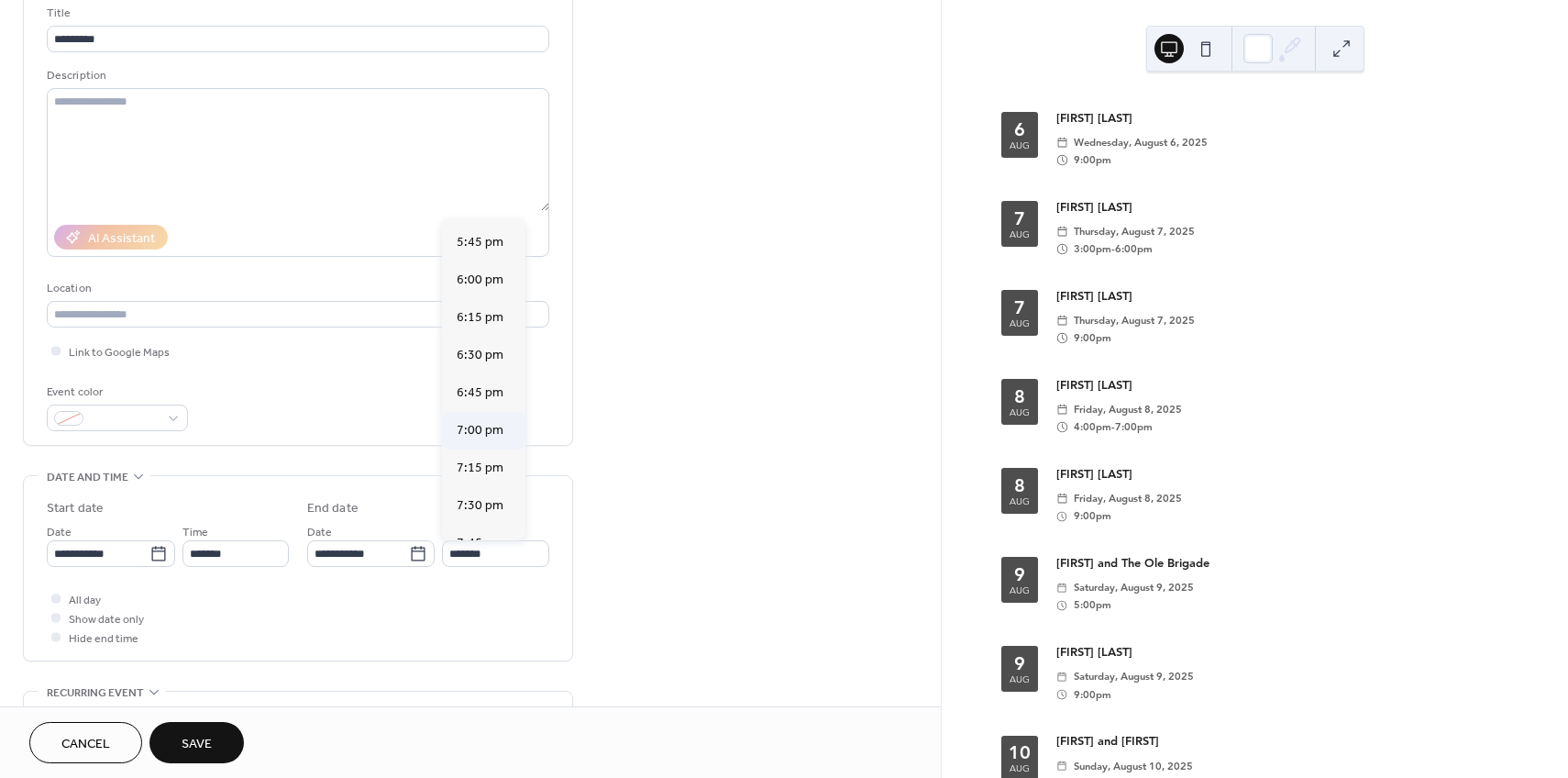 type on "*******" 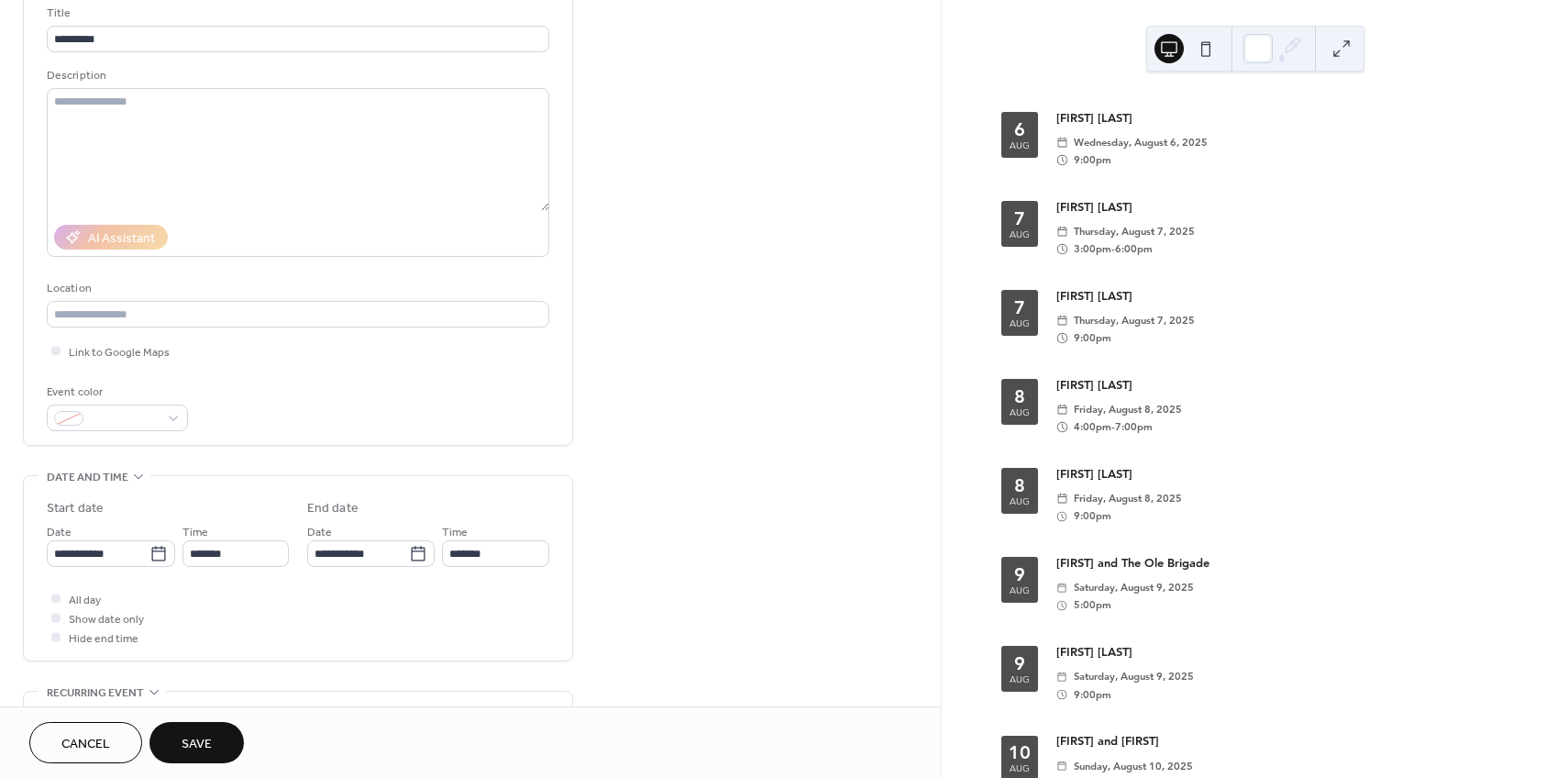 click on "Save" at bounding box center (196, 744) 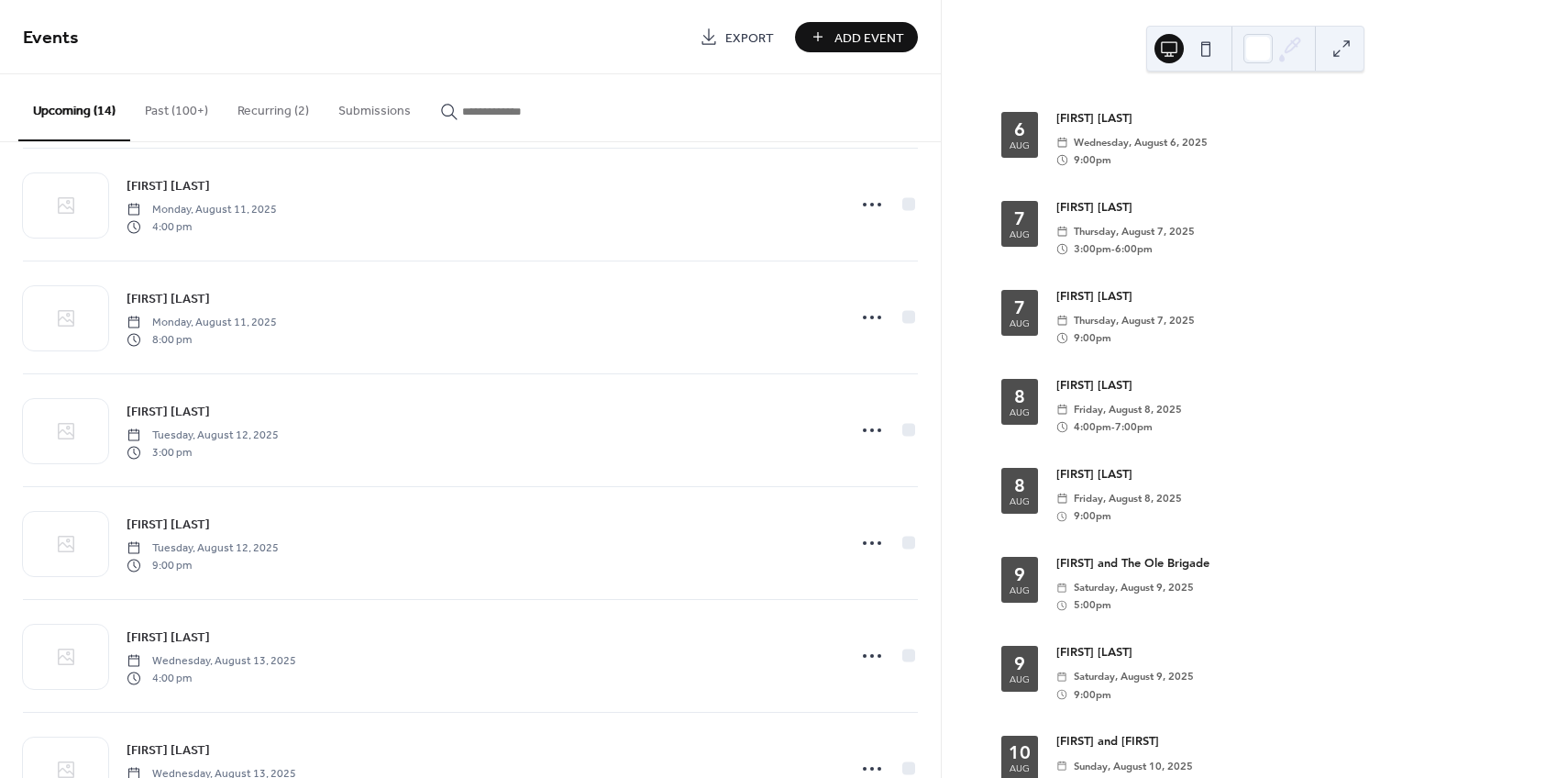 scroll, scrollTop: 998, scrollLeft: 0, axis: vertical 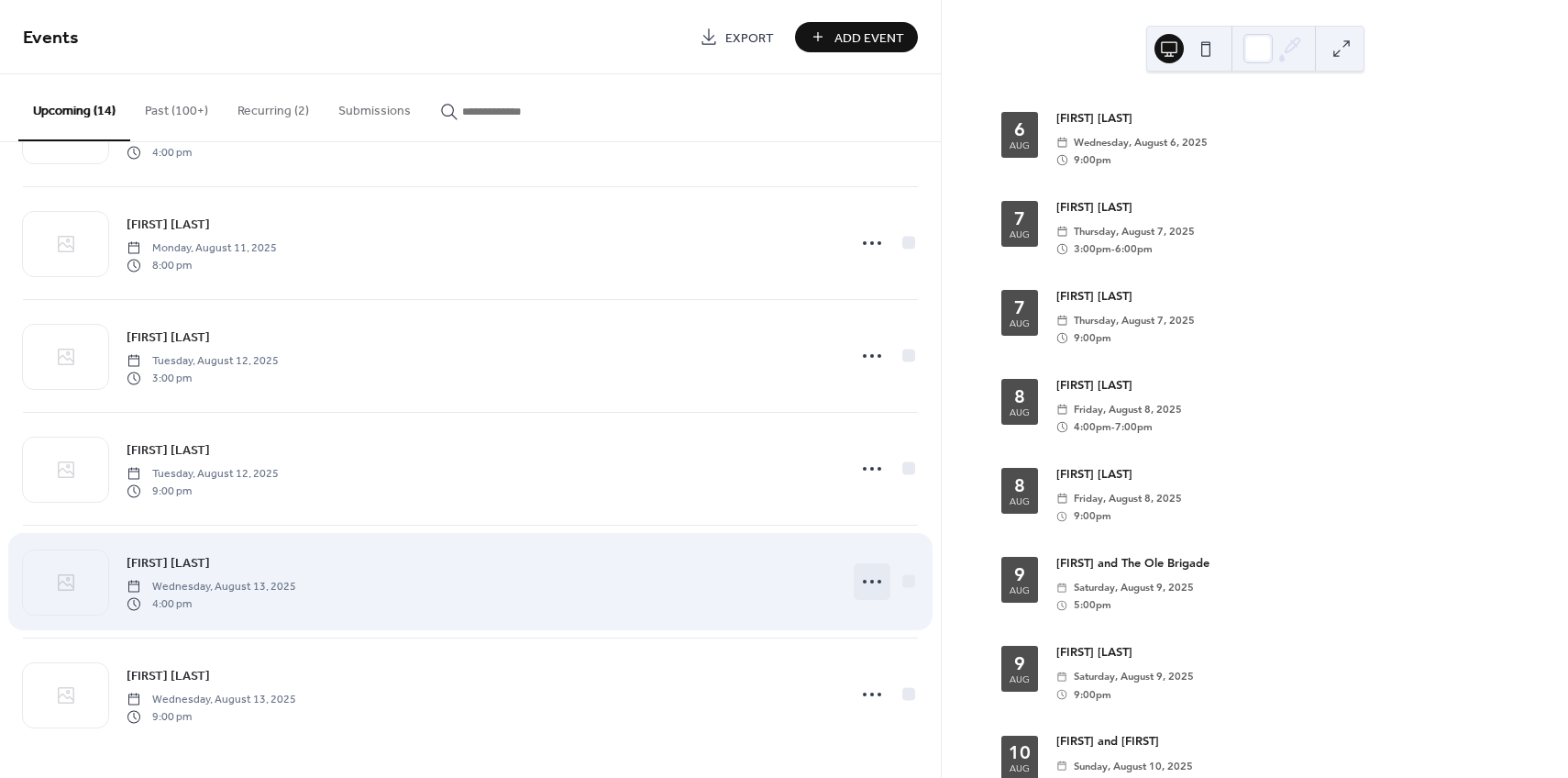 click 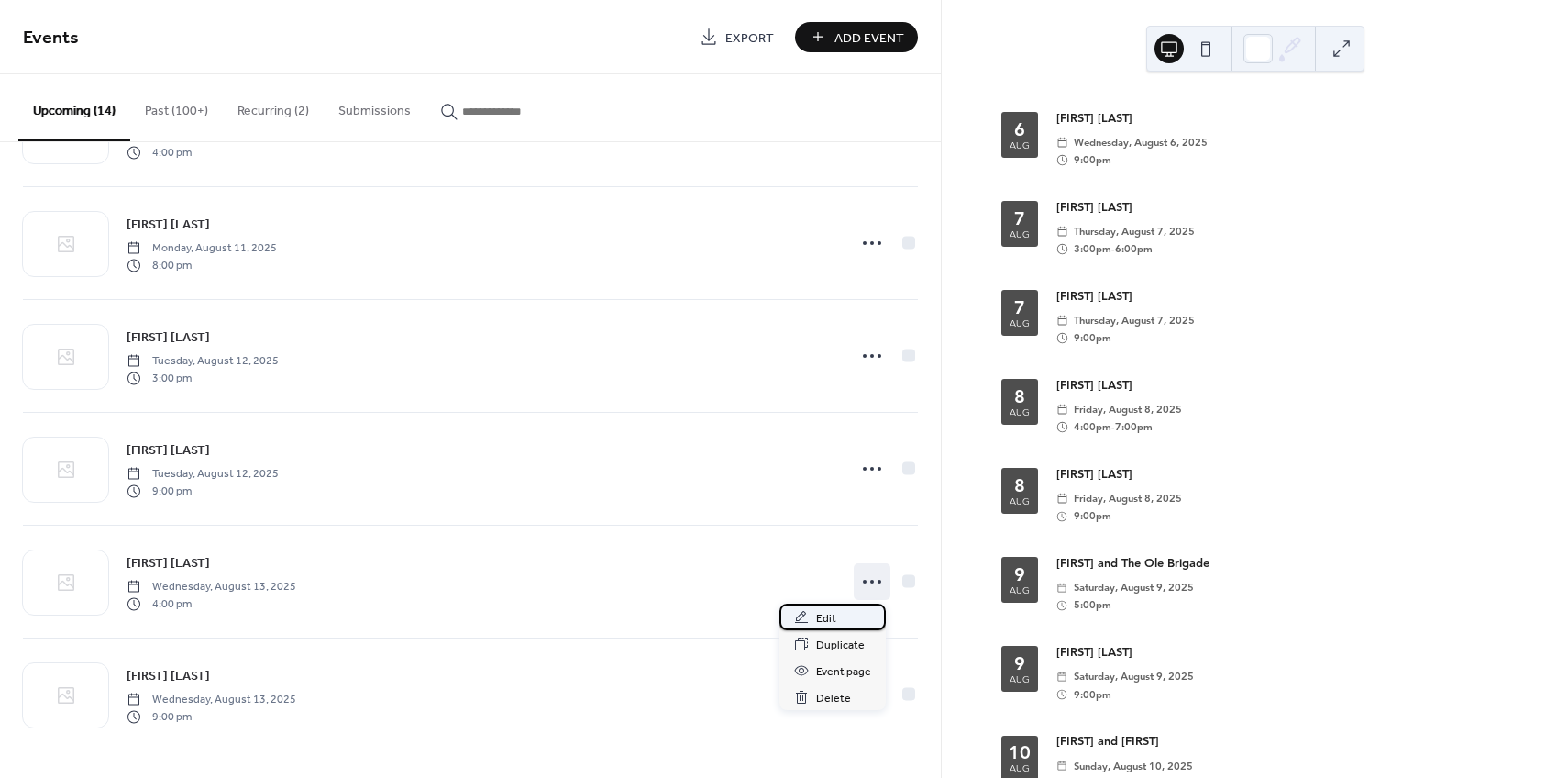 click on "Edit" at bounding box center (826, 618) 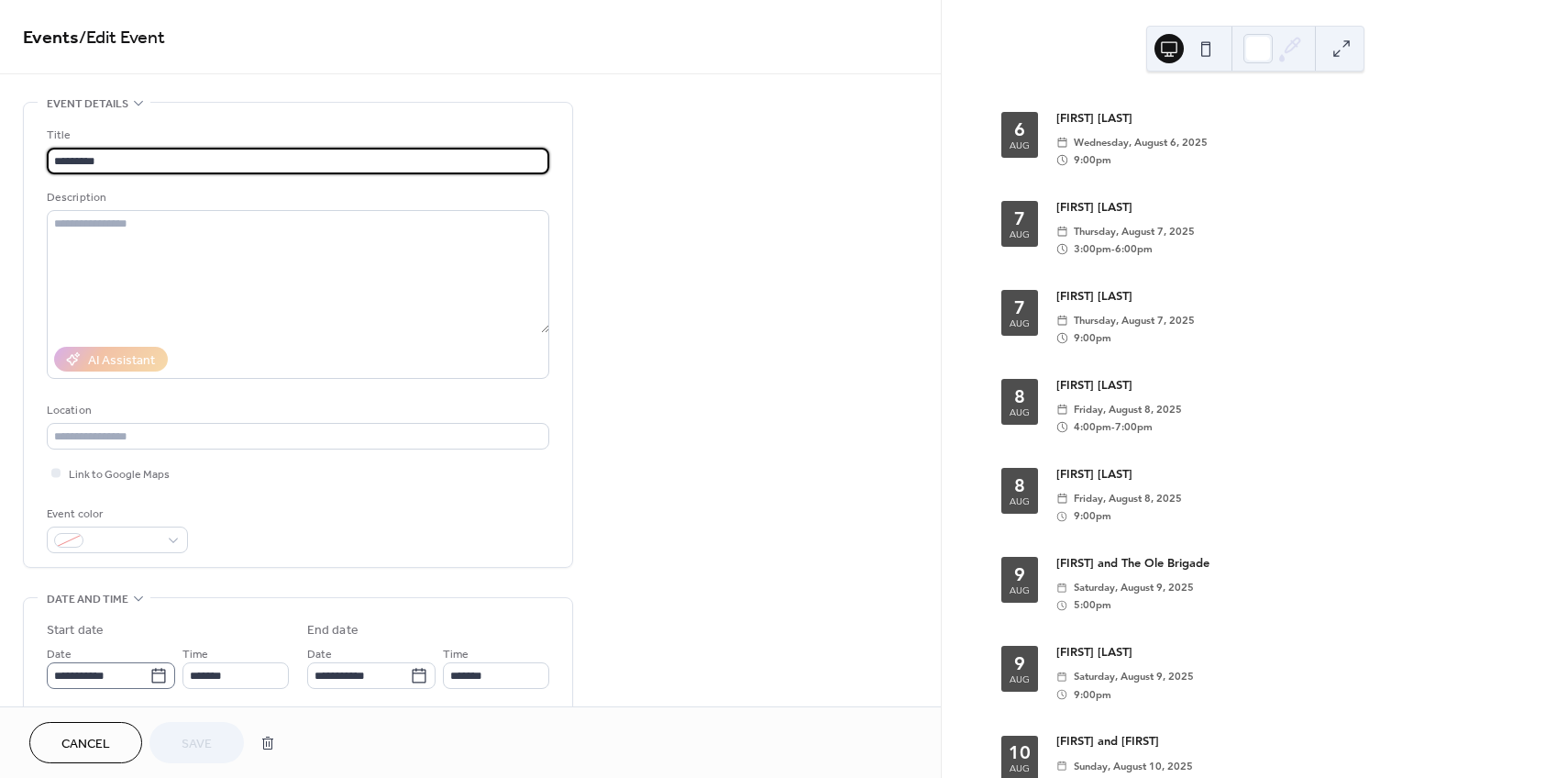click 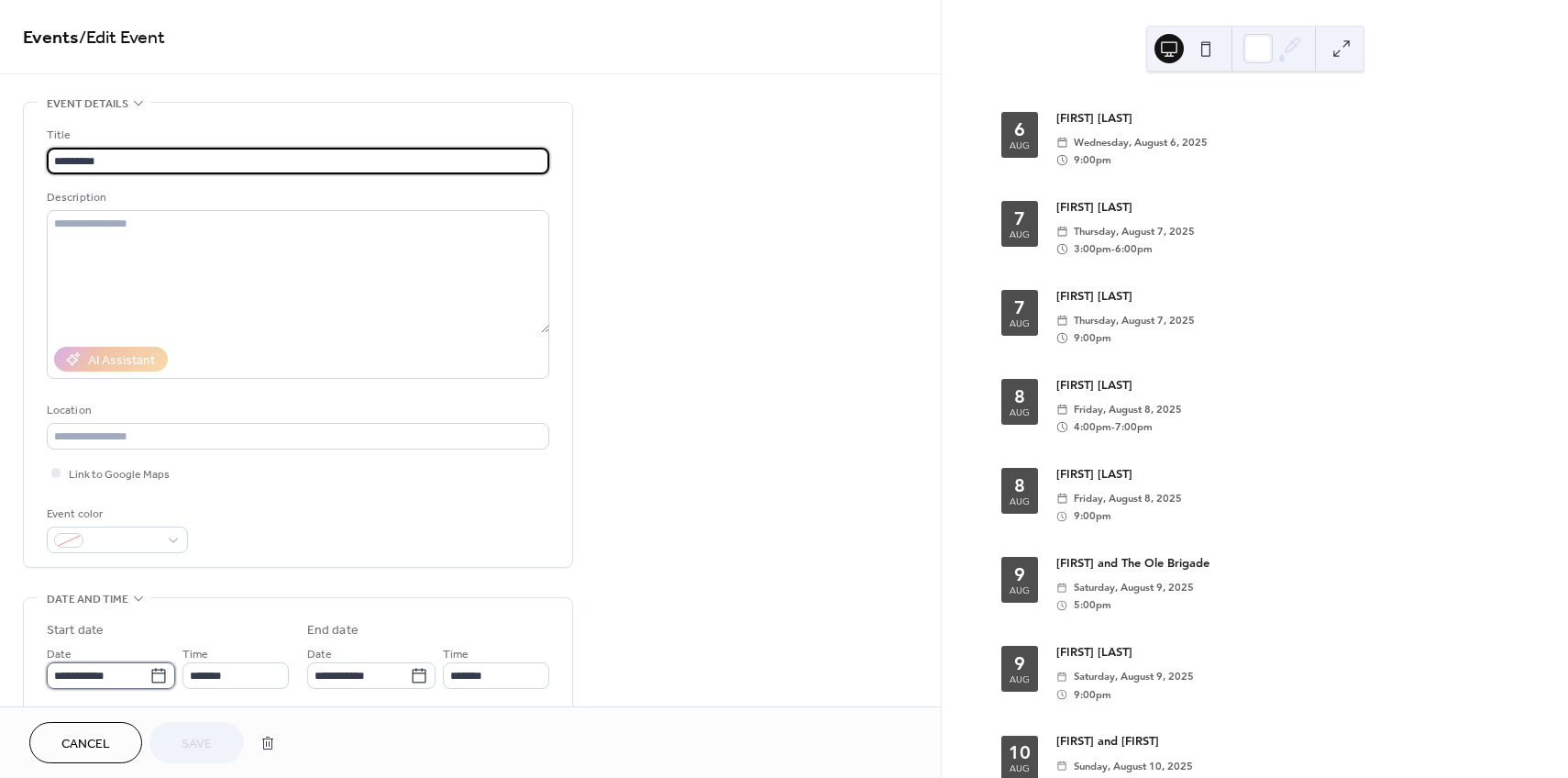 click on "**********" at bounding box center [98, 675] 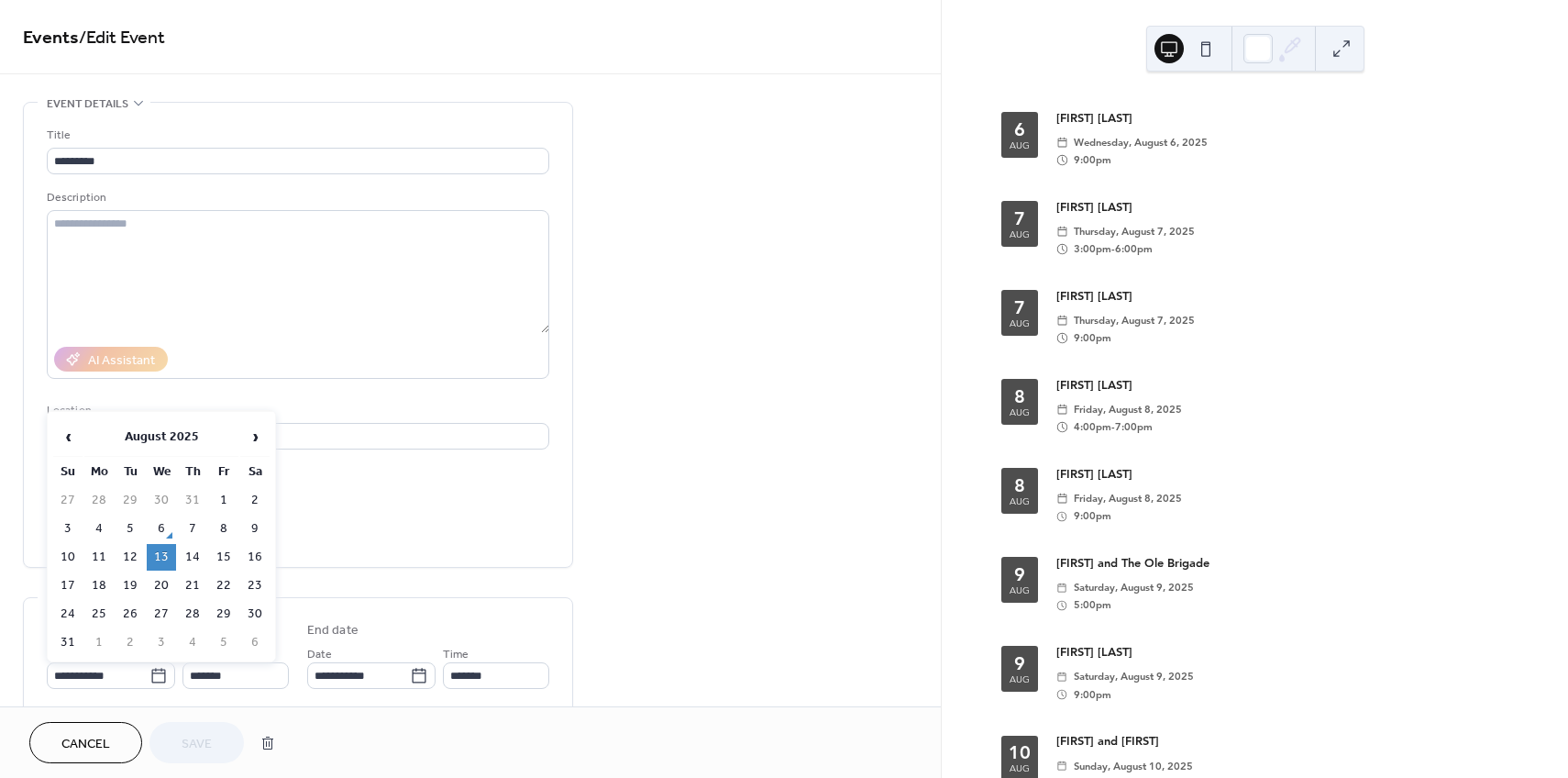 click on "14" at bounding box center [193, 557] 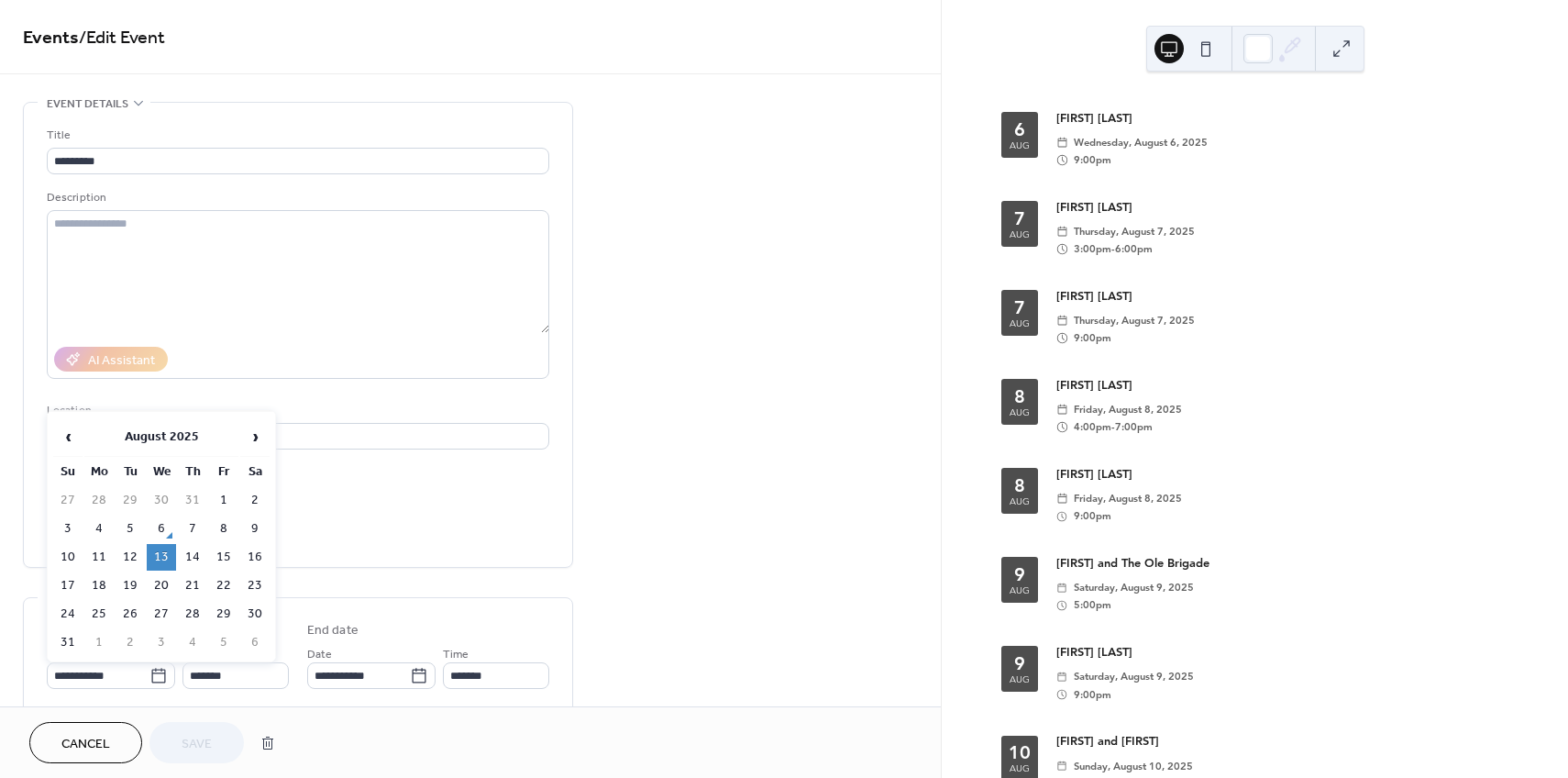 type on "**********" 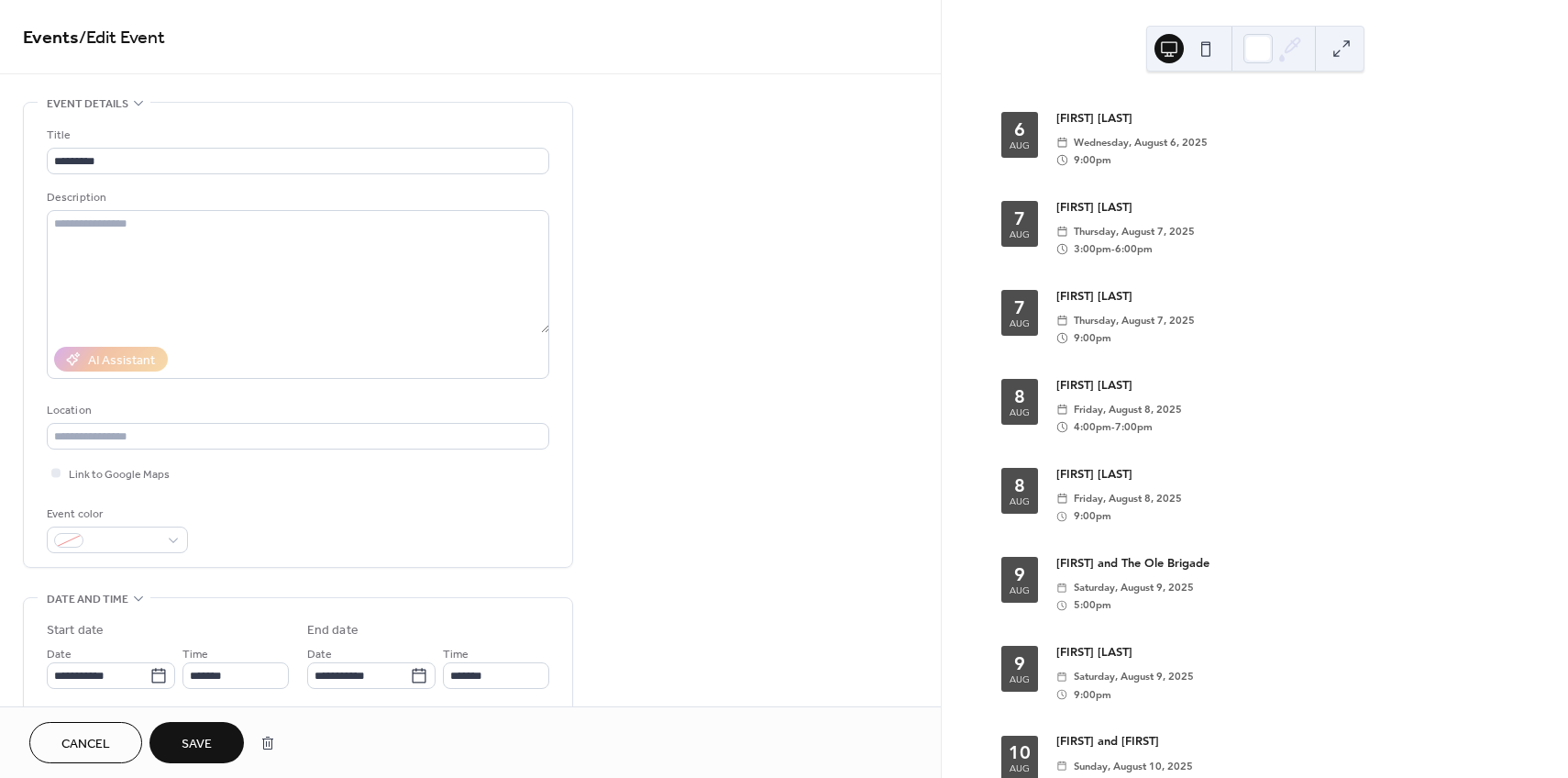 click on "Save" at bounding box center (196, 744) 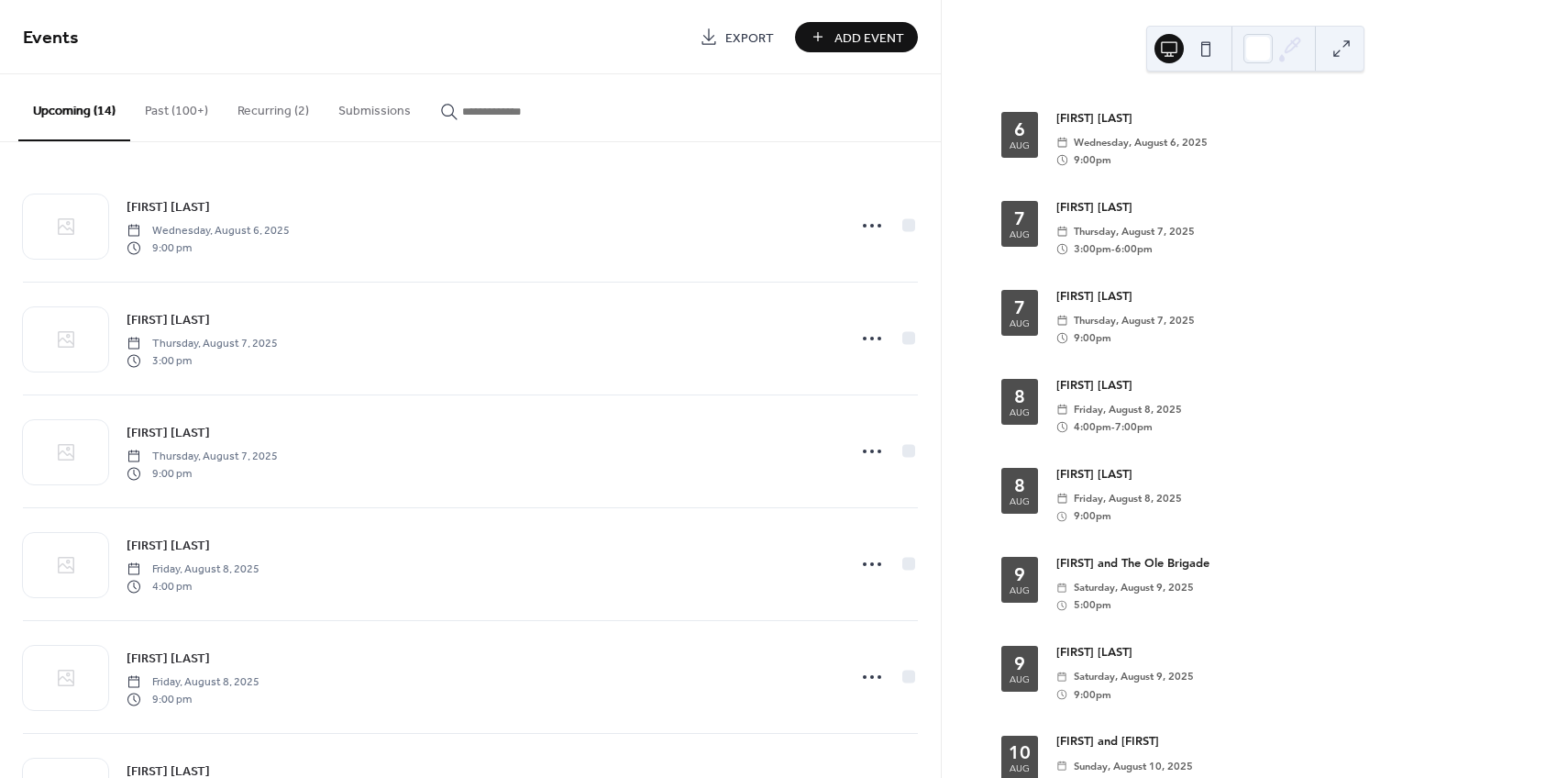 click on "Past (100+)" at bounding box center (176, 106) 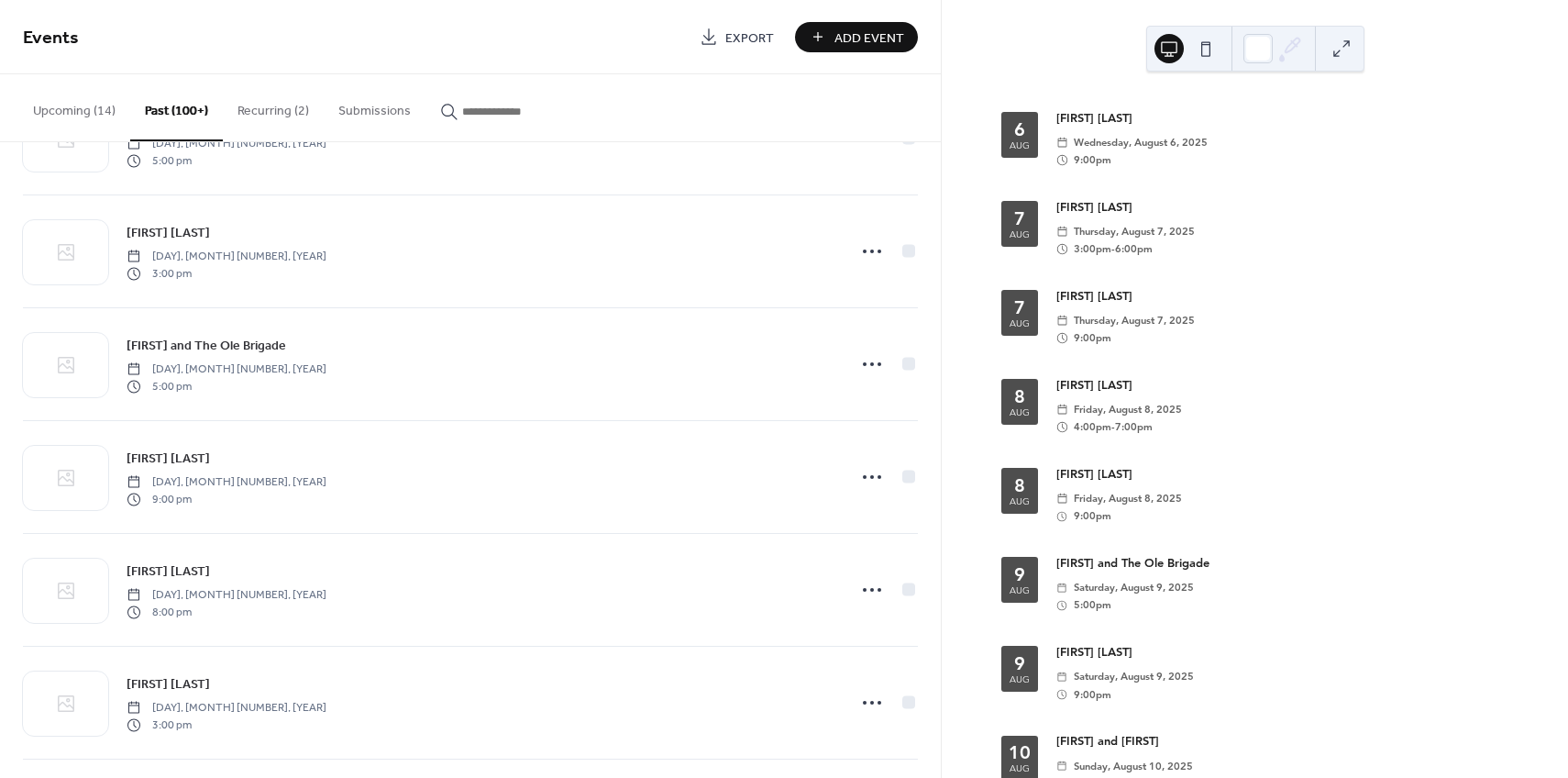 scroll, scrollTop: 3135, scrollLeft: 0, axis: vertical 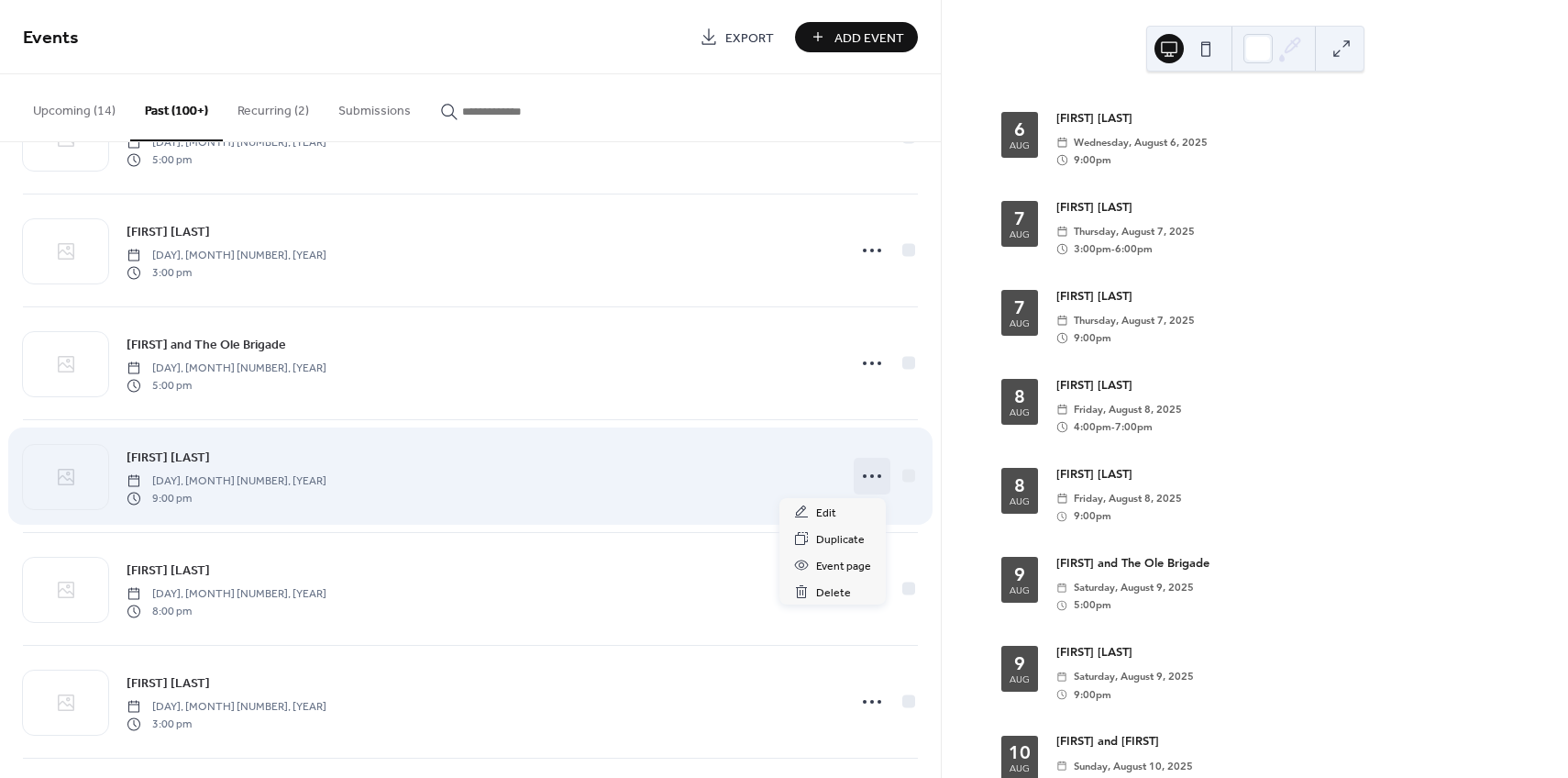 click 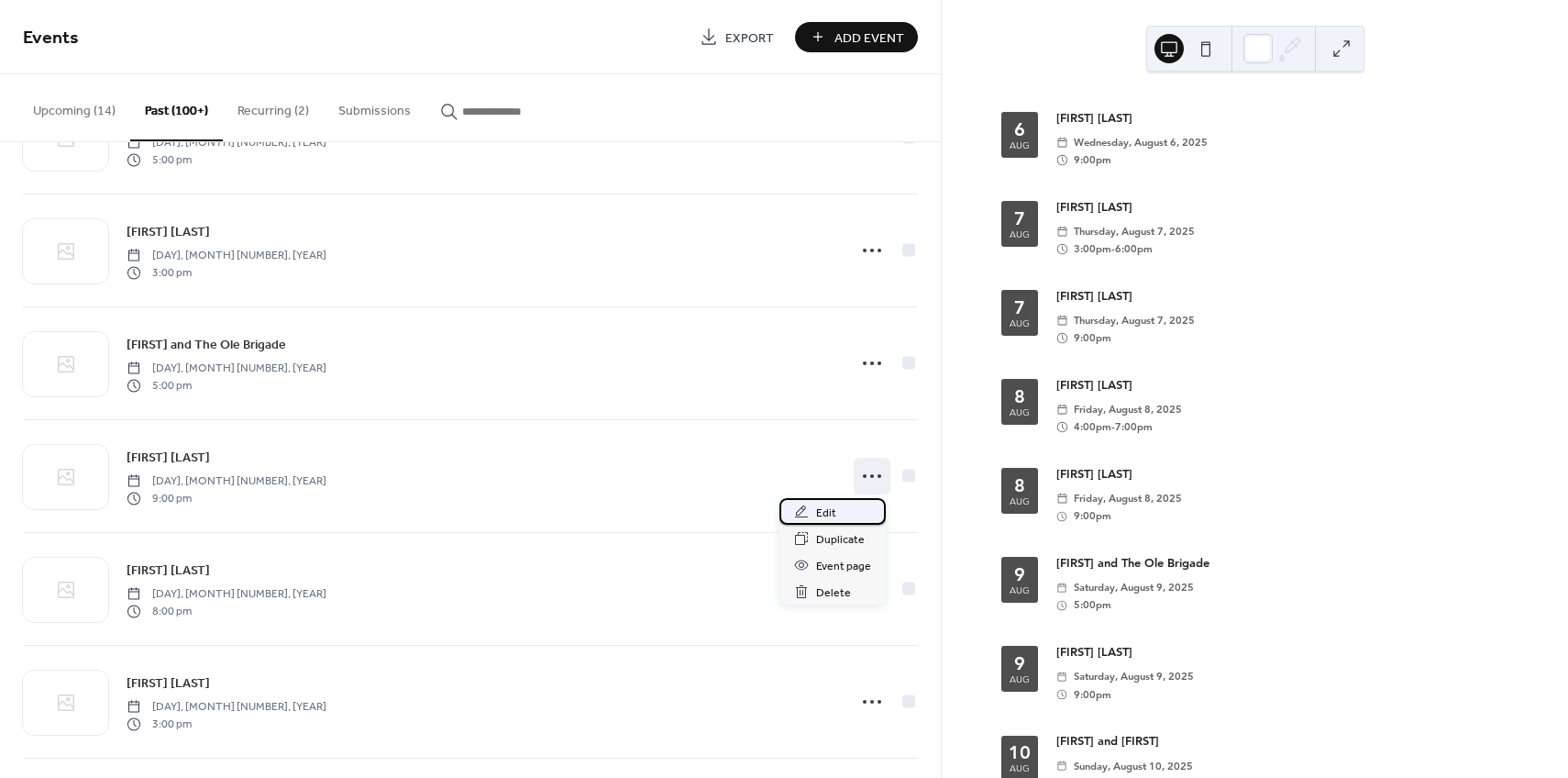 click on "Edit" at bounding box center (826, 513) 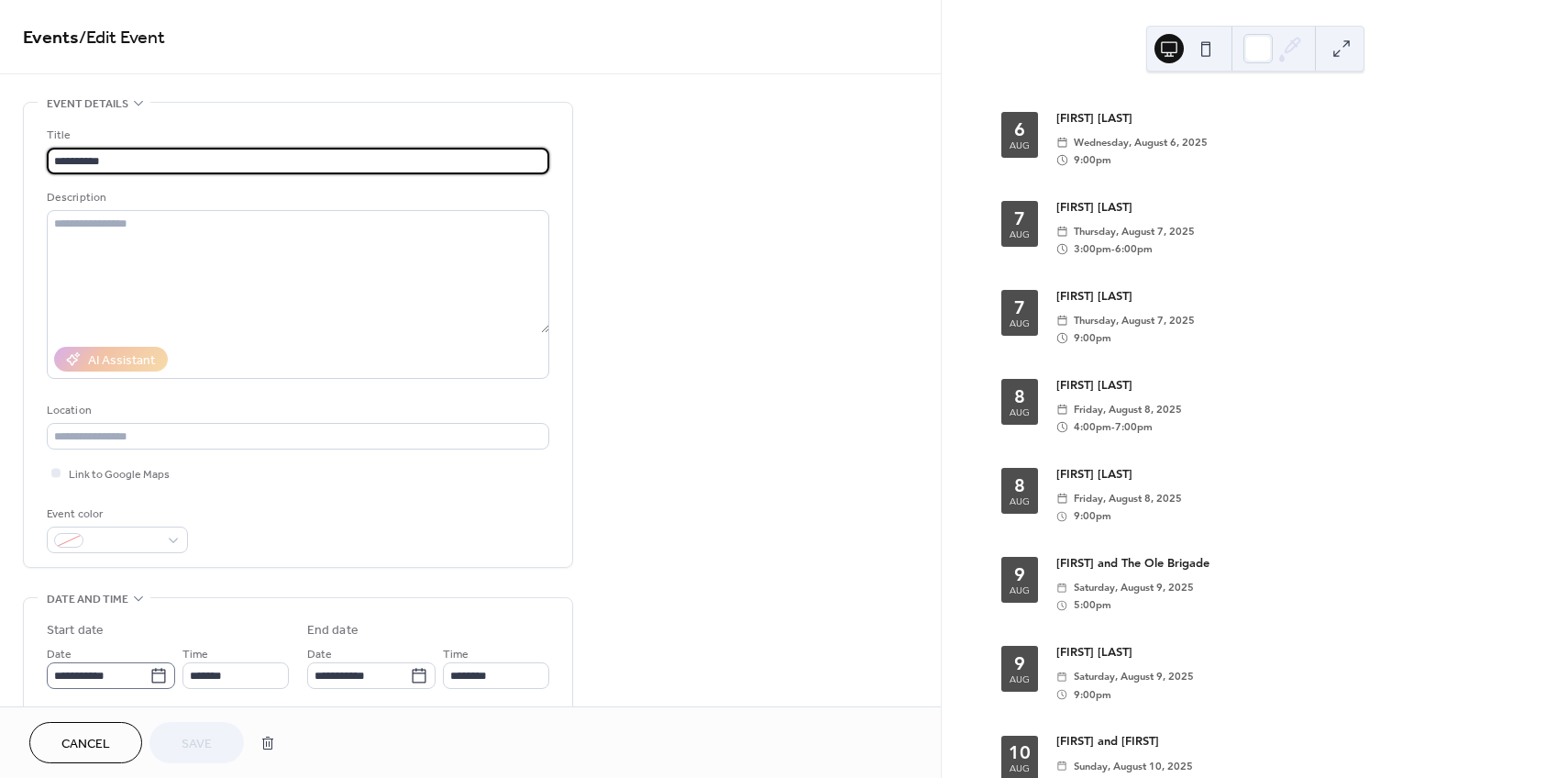 click 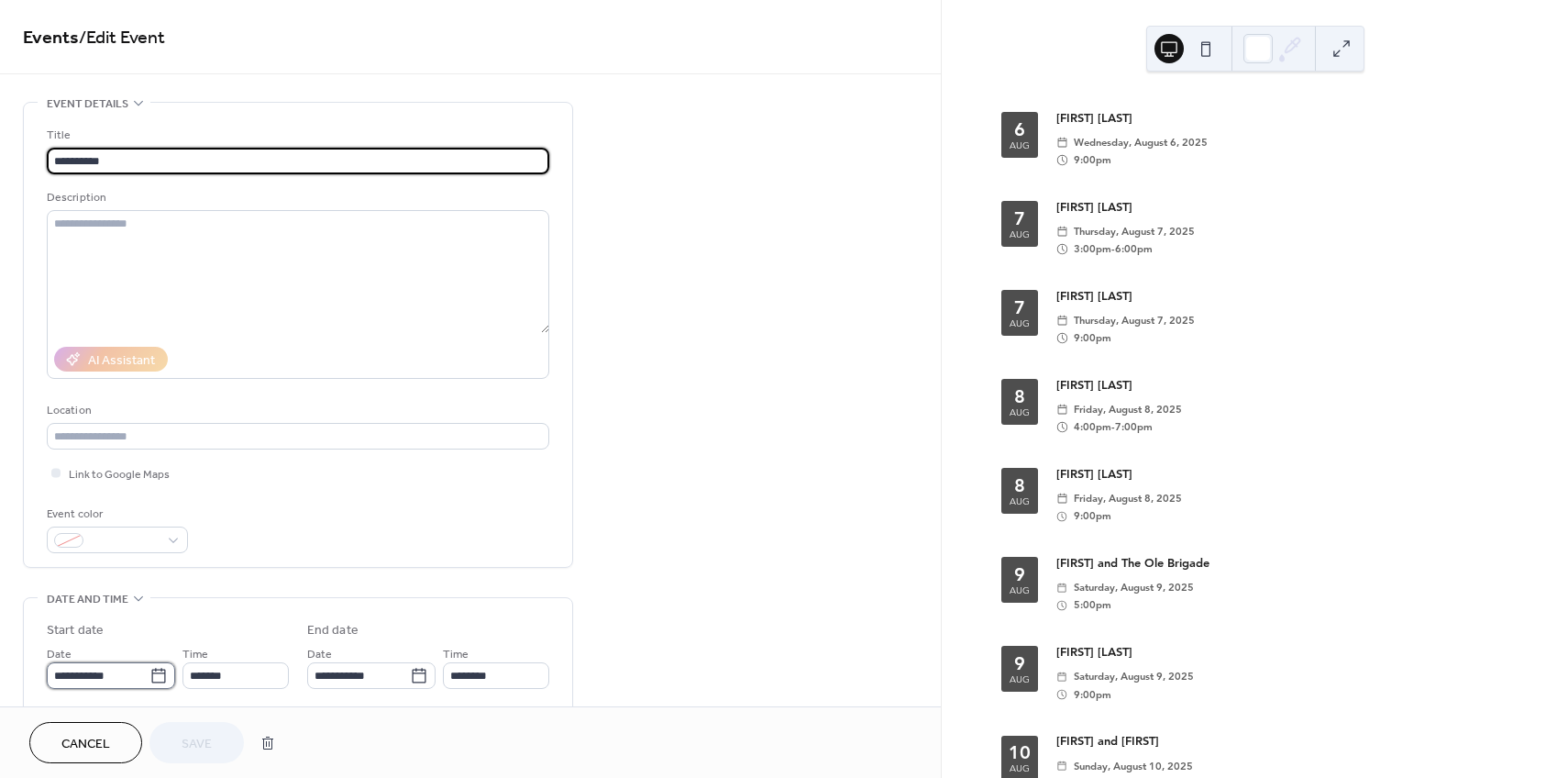 click on "**********" at bounding box center [98, 675] 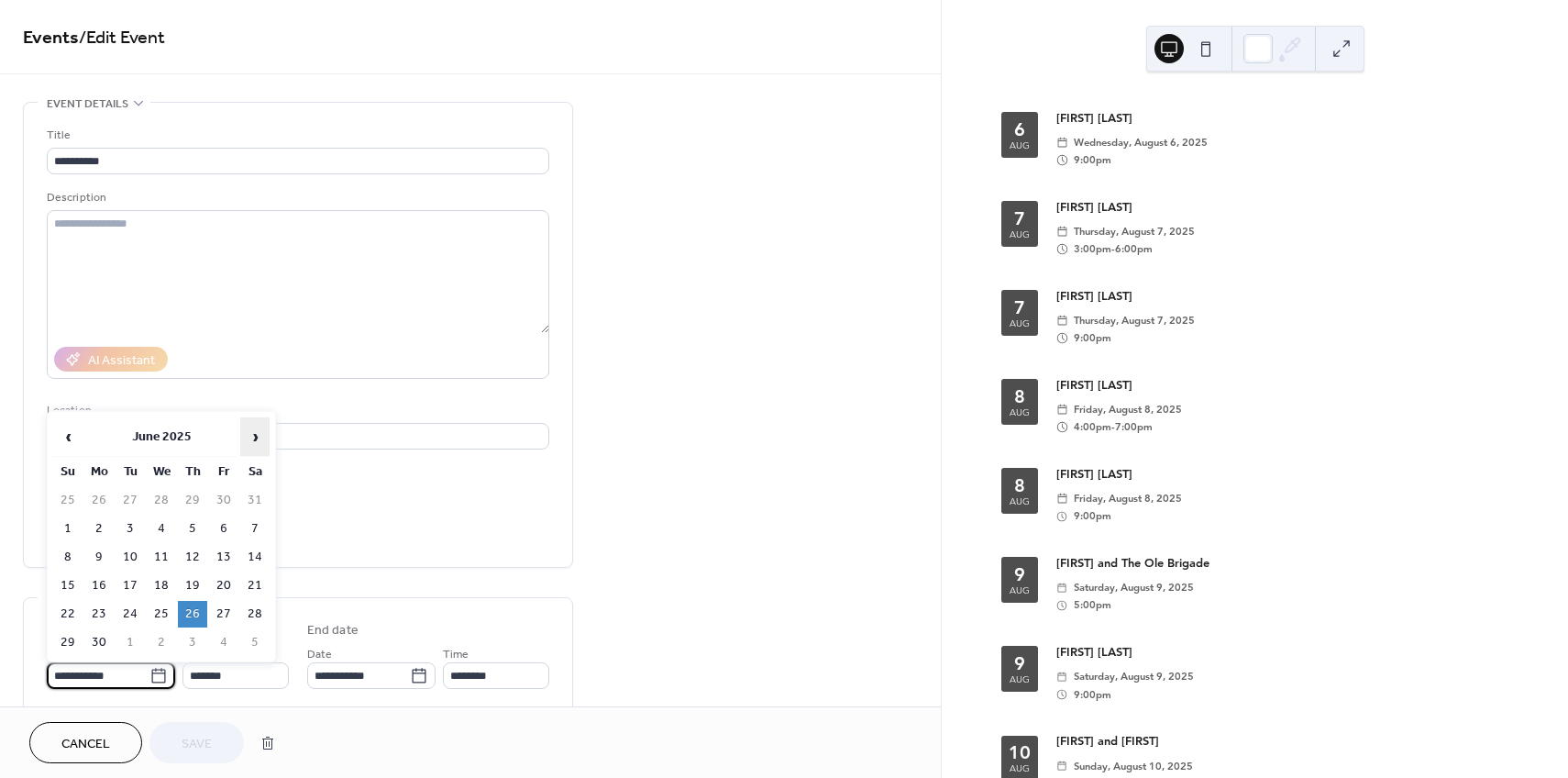 click on "›" at bounding box center [255, 437] 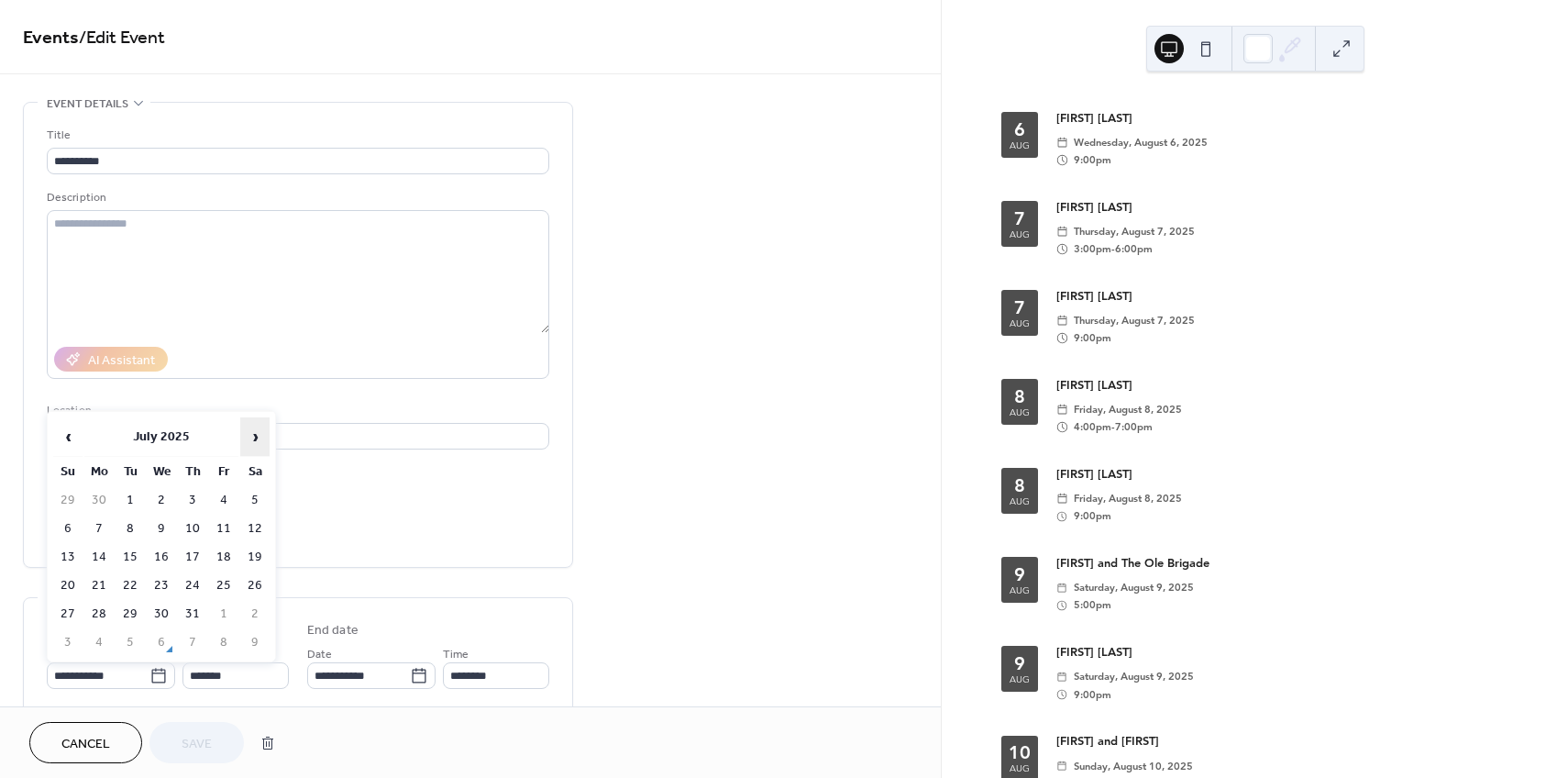 click on "›" at bounding box center (255, 437) 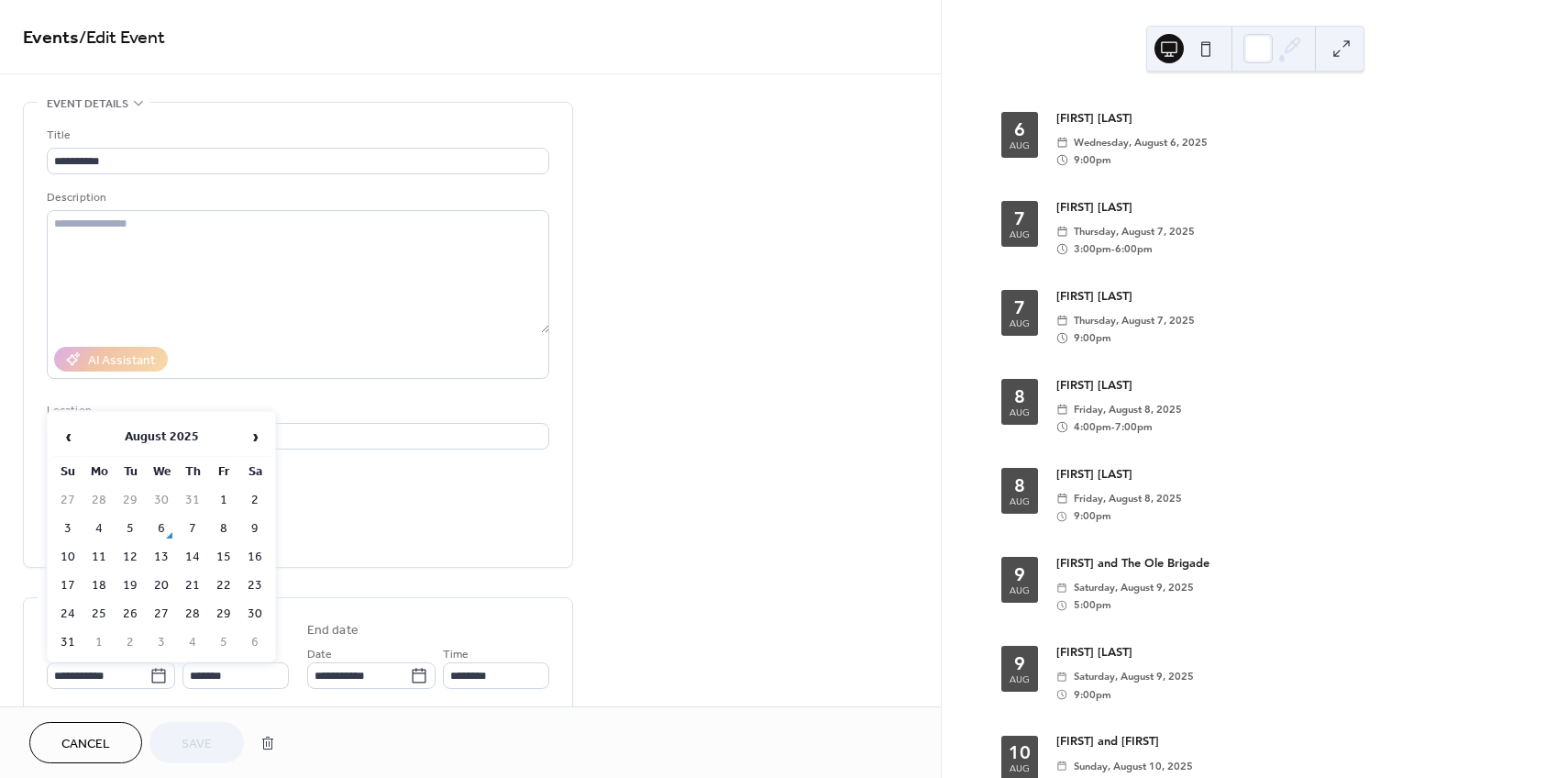 click on "14" at bounding box center [193, 557] 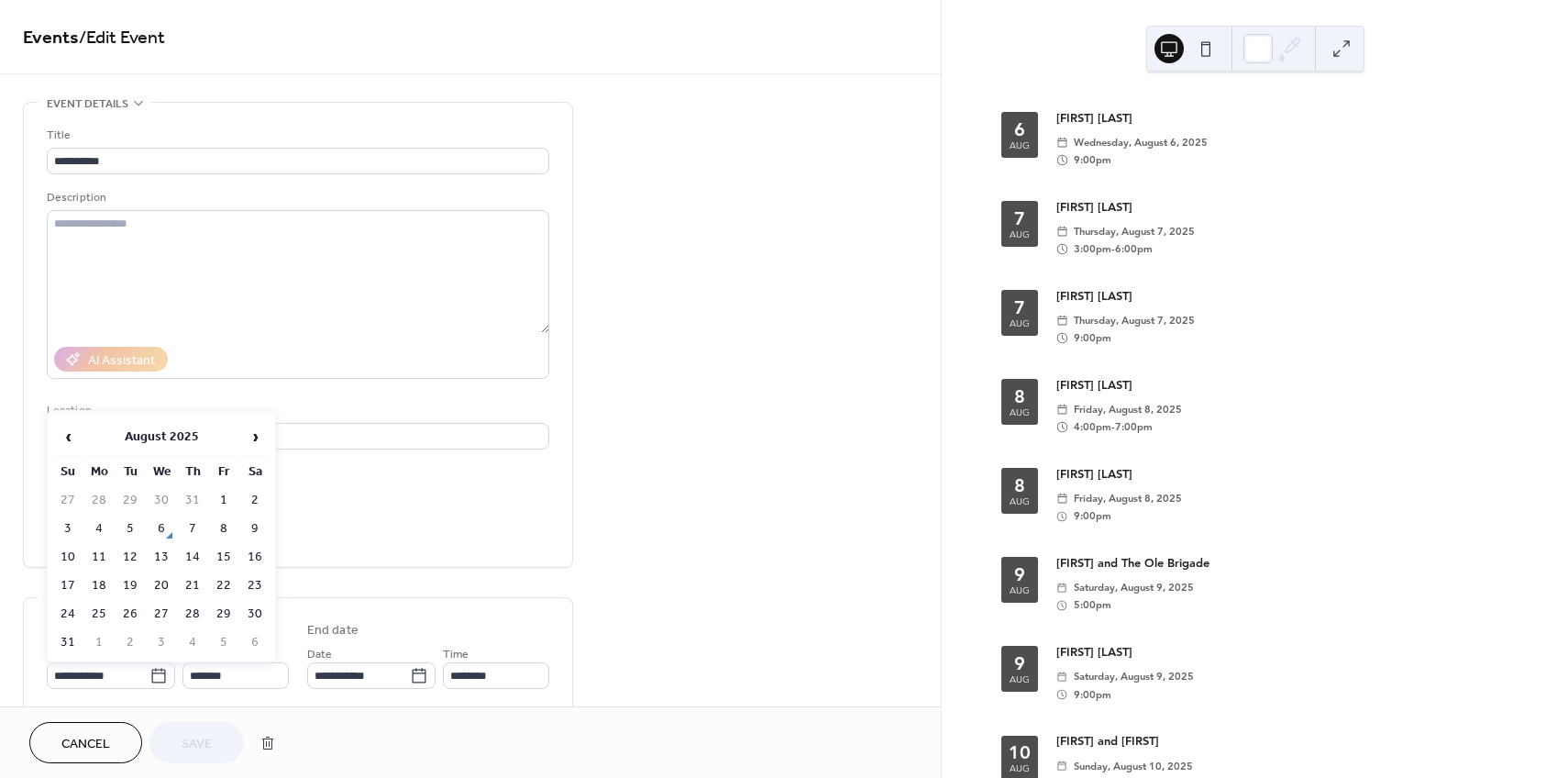 type on "**********" 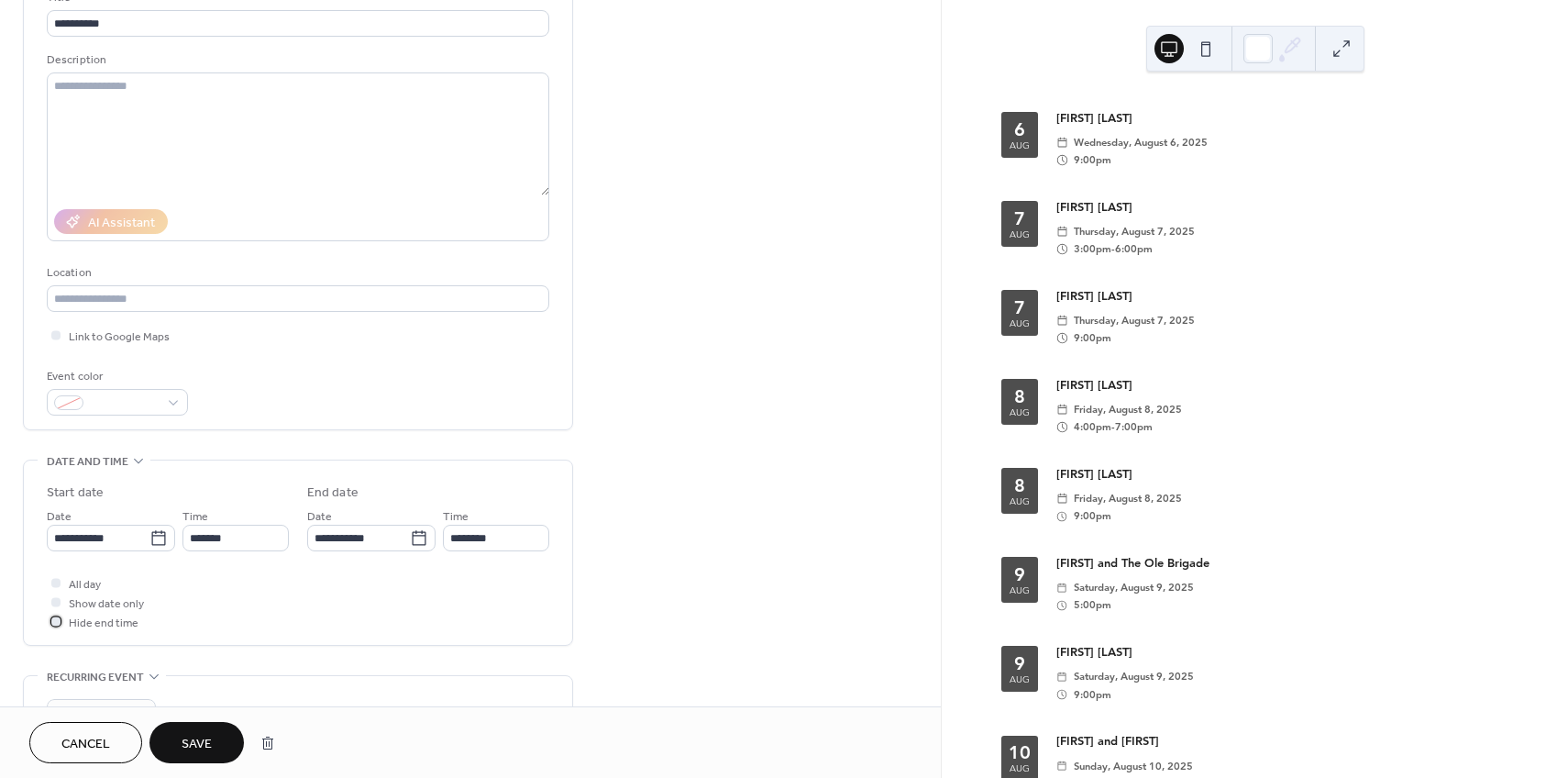 scroll, scrollTop: 137, scrollLeft: 0, axis: vertical 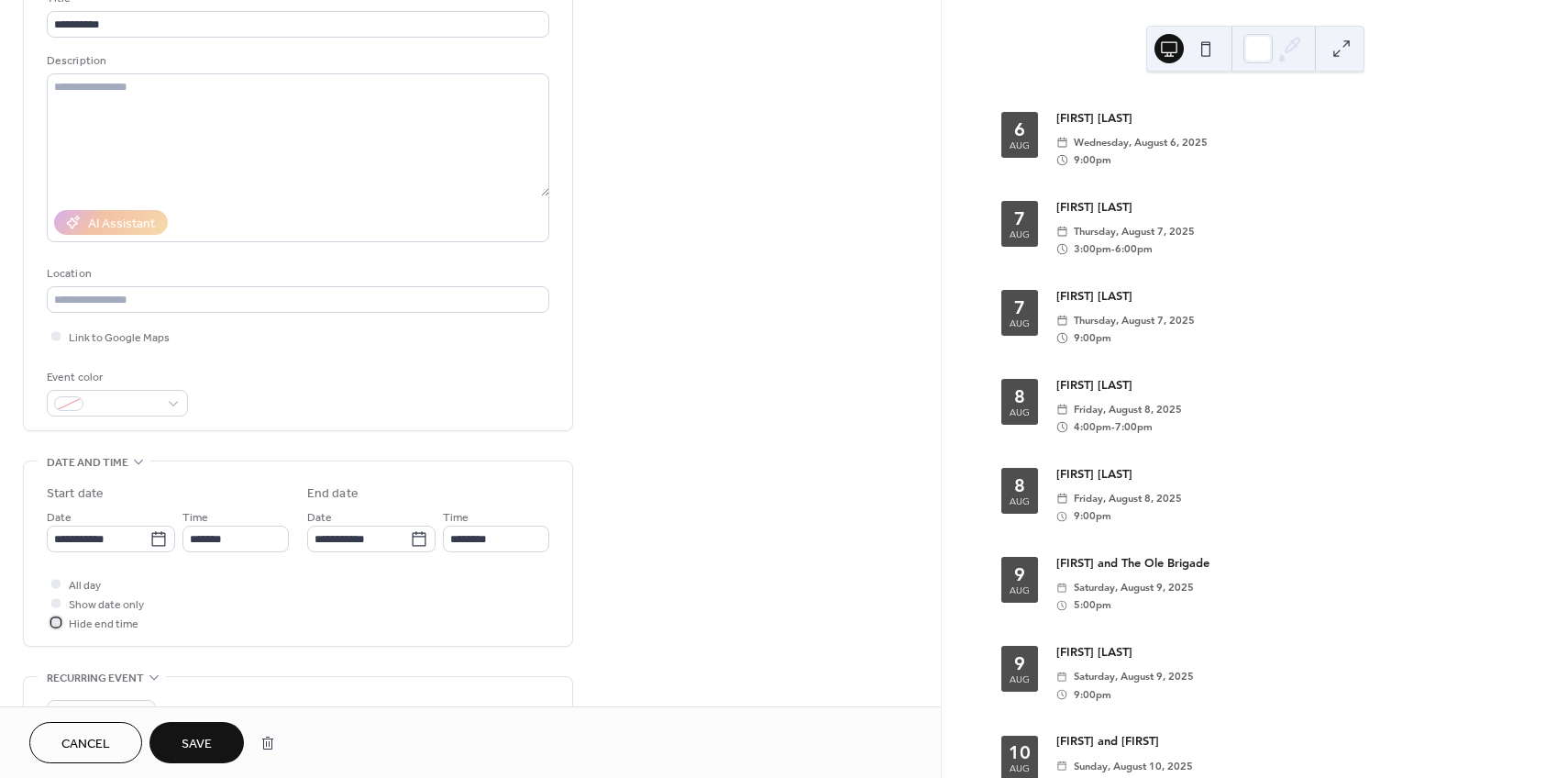 drag, startPoint x: 57, startPoint y: 622, endPoint x: 71, endPoint y: 639, distance: 22.02272 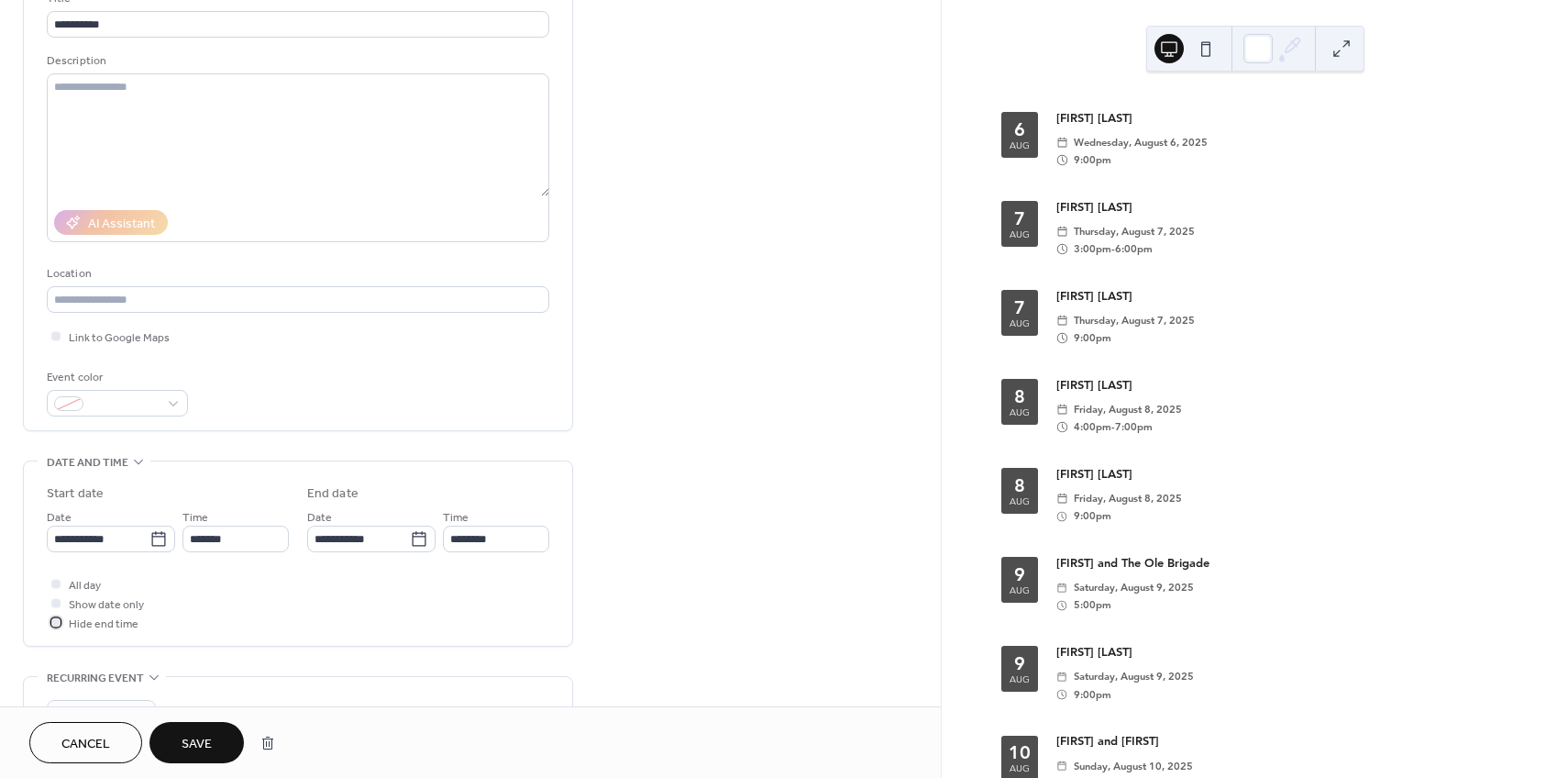 click at bounding box center (56, 622) 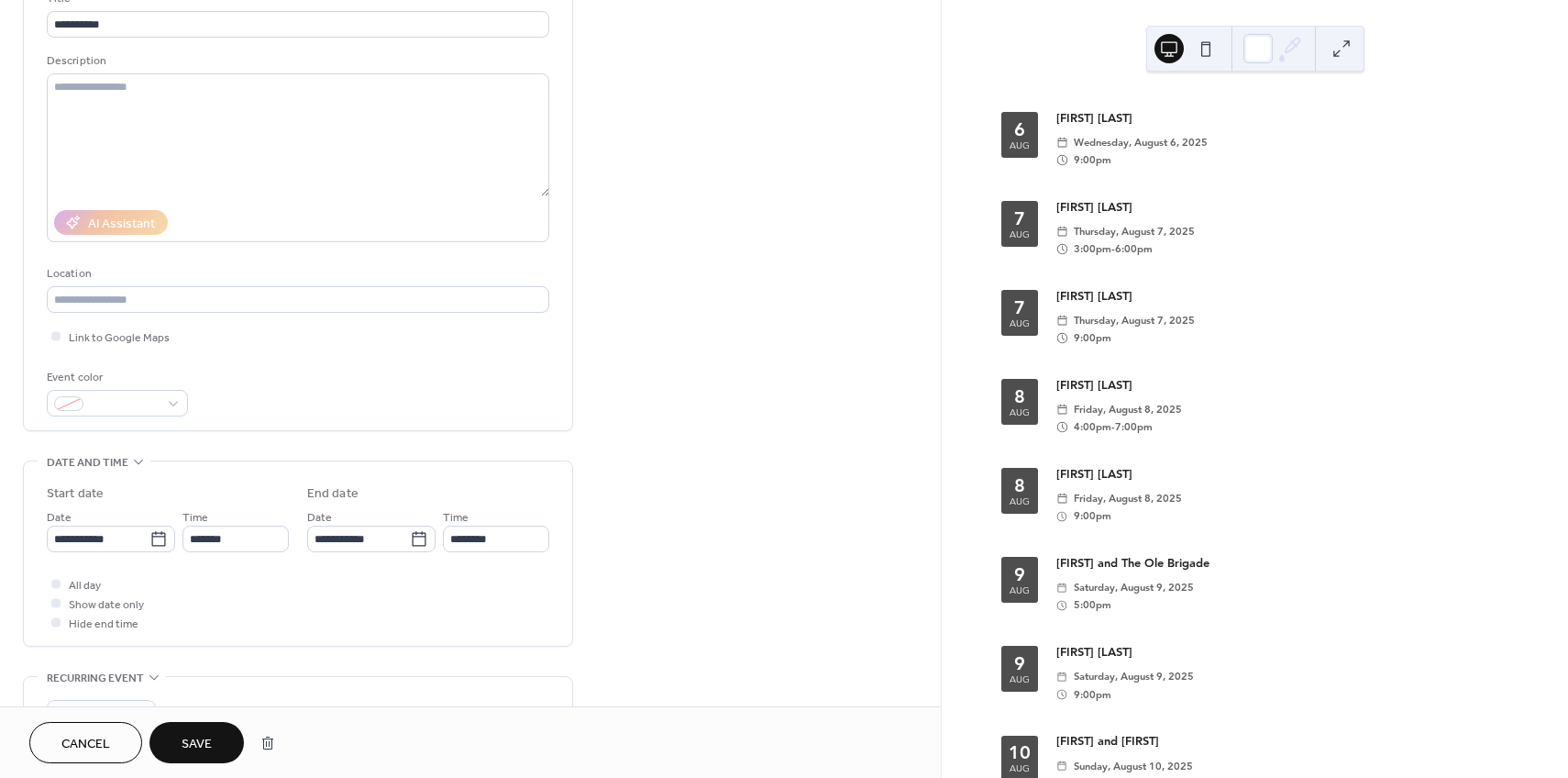 click on "Save" at bounding box center (196, 744) 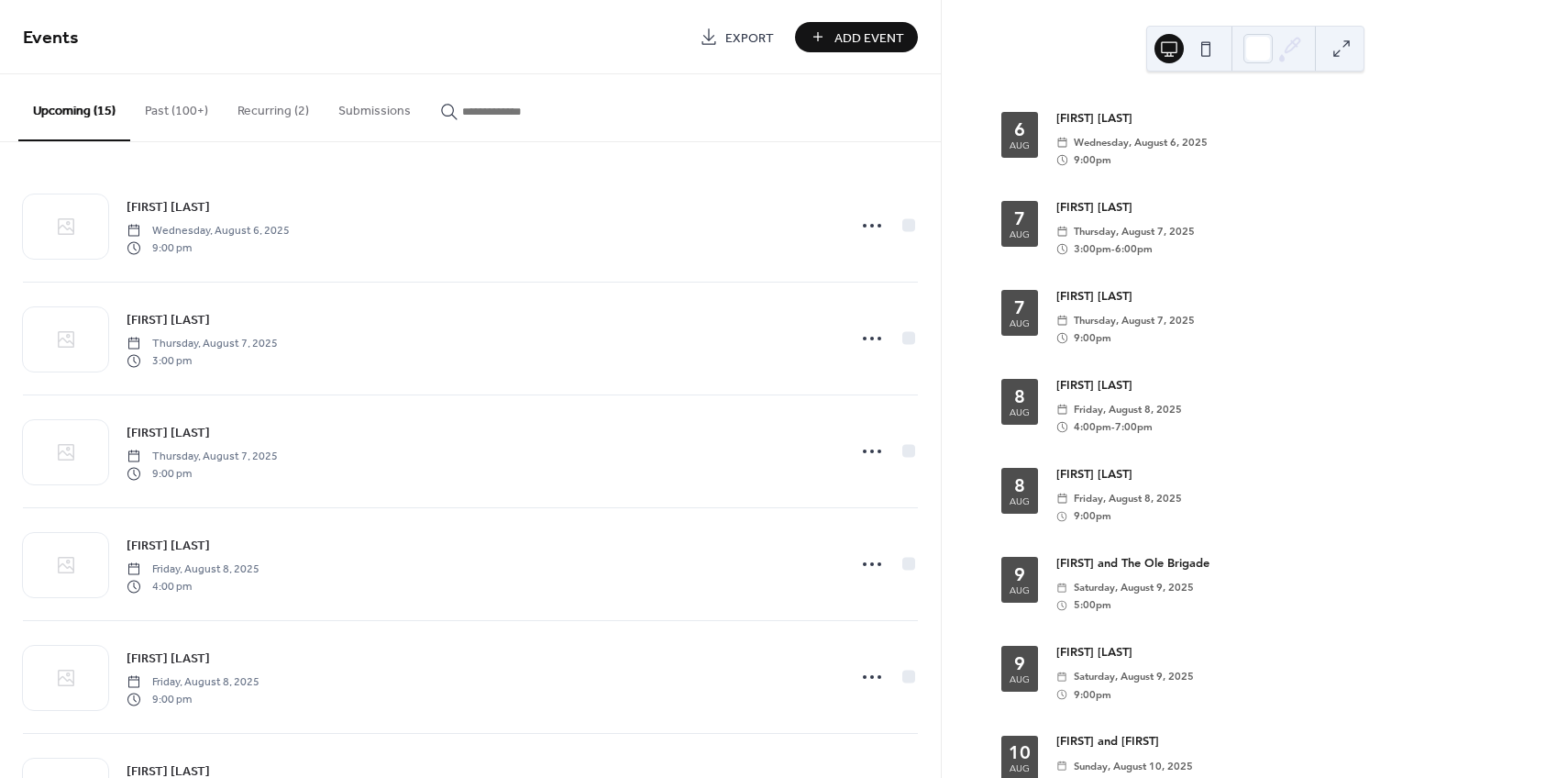 click on "Past (100+)" at bounding box center [176, 106] 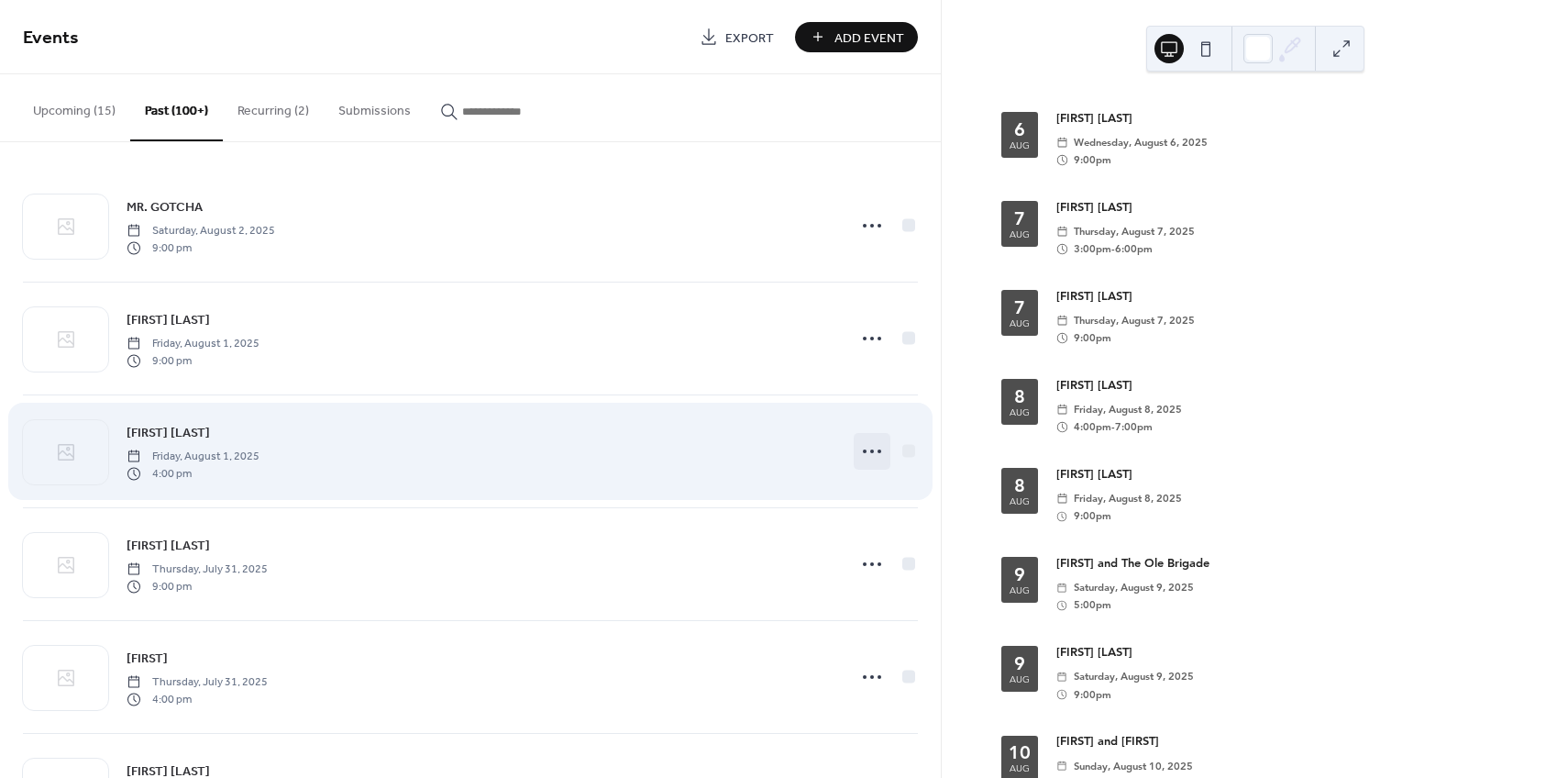 click 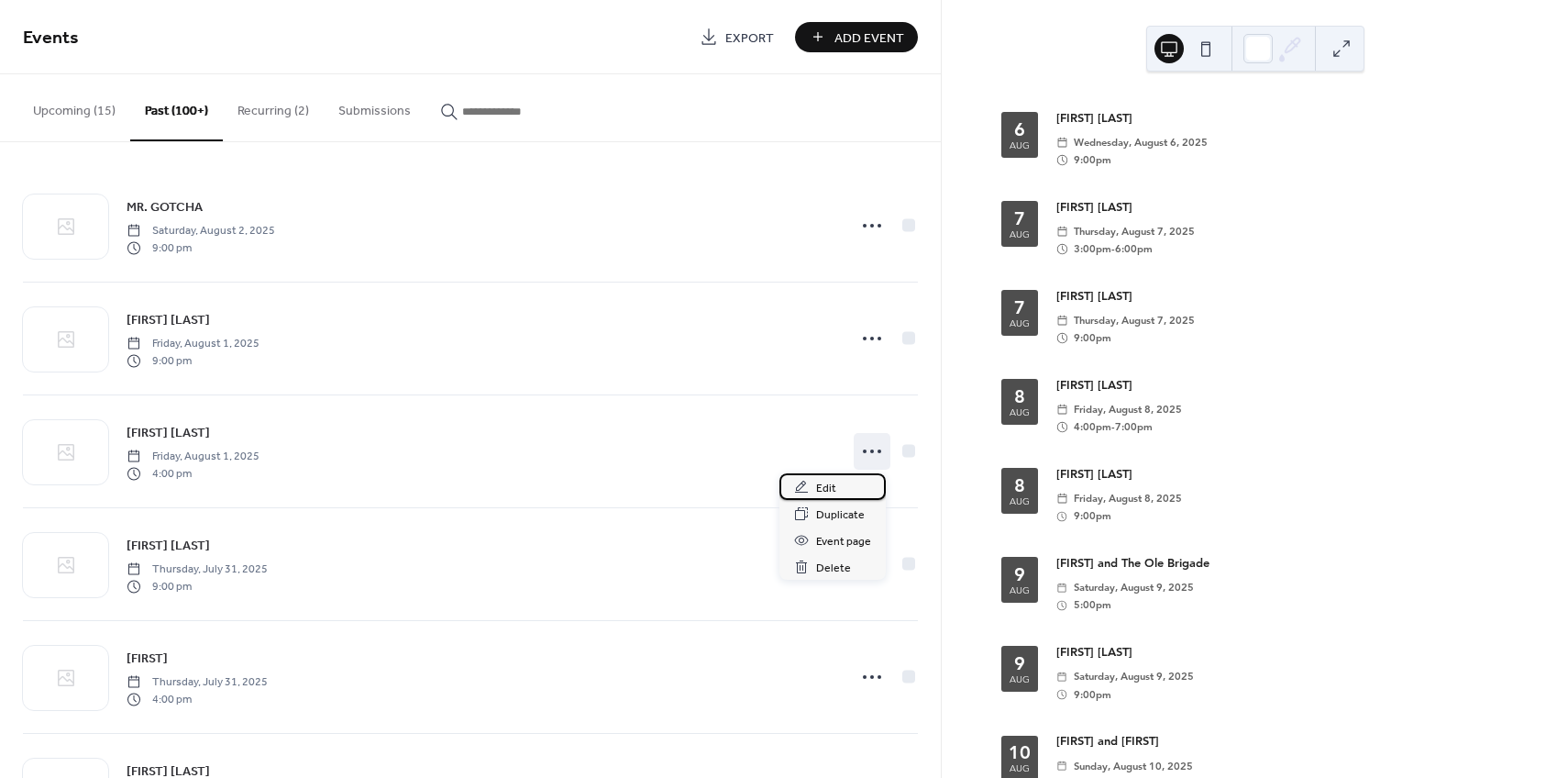 drag, startPoint x: 828, startPoint y: 488, endPoint x: 809, endPoint y: 491, distance: 19.235384 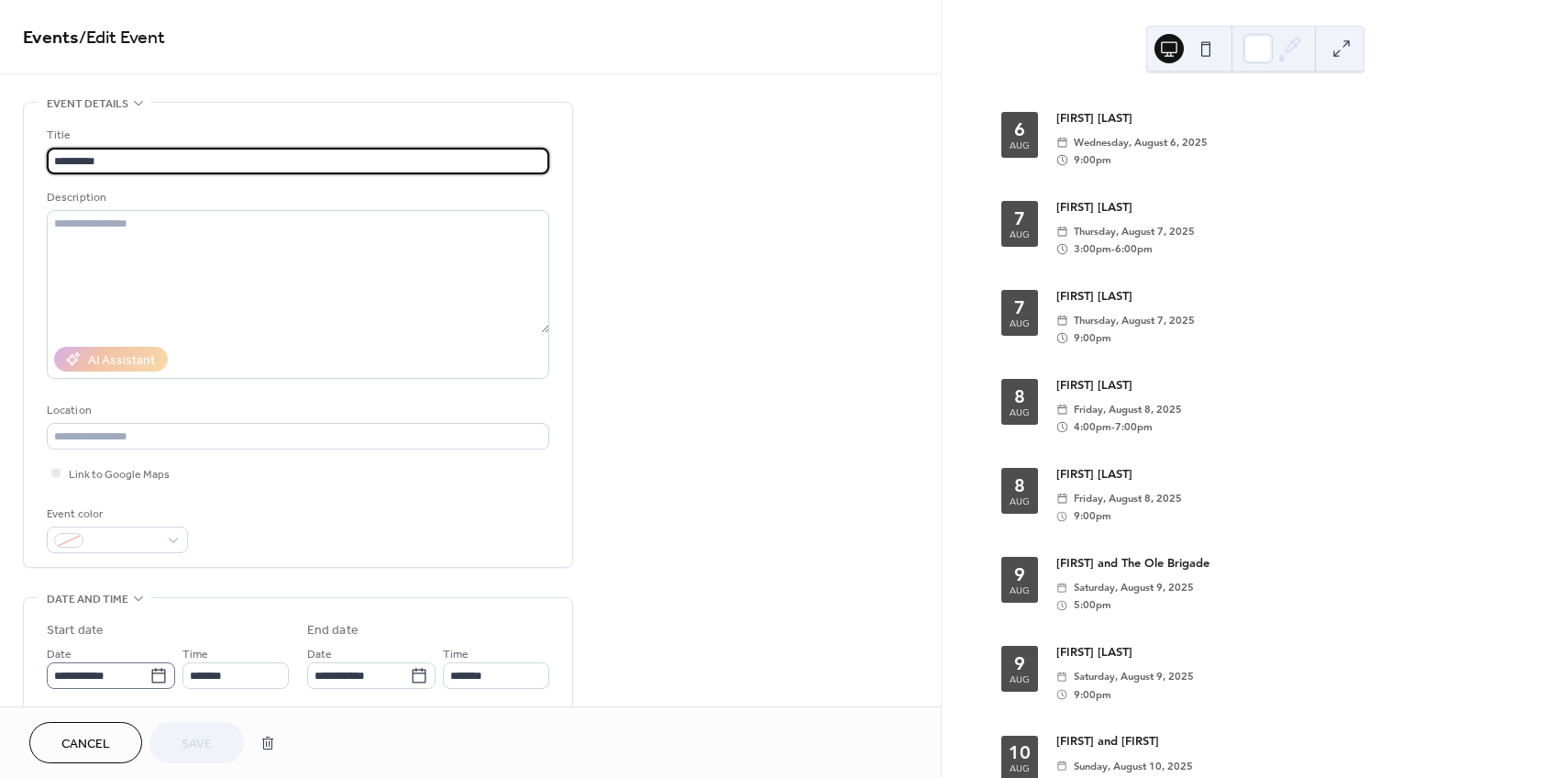 click 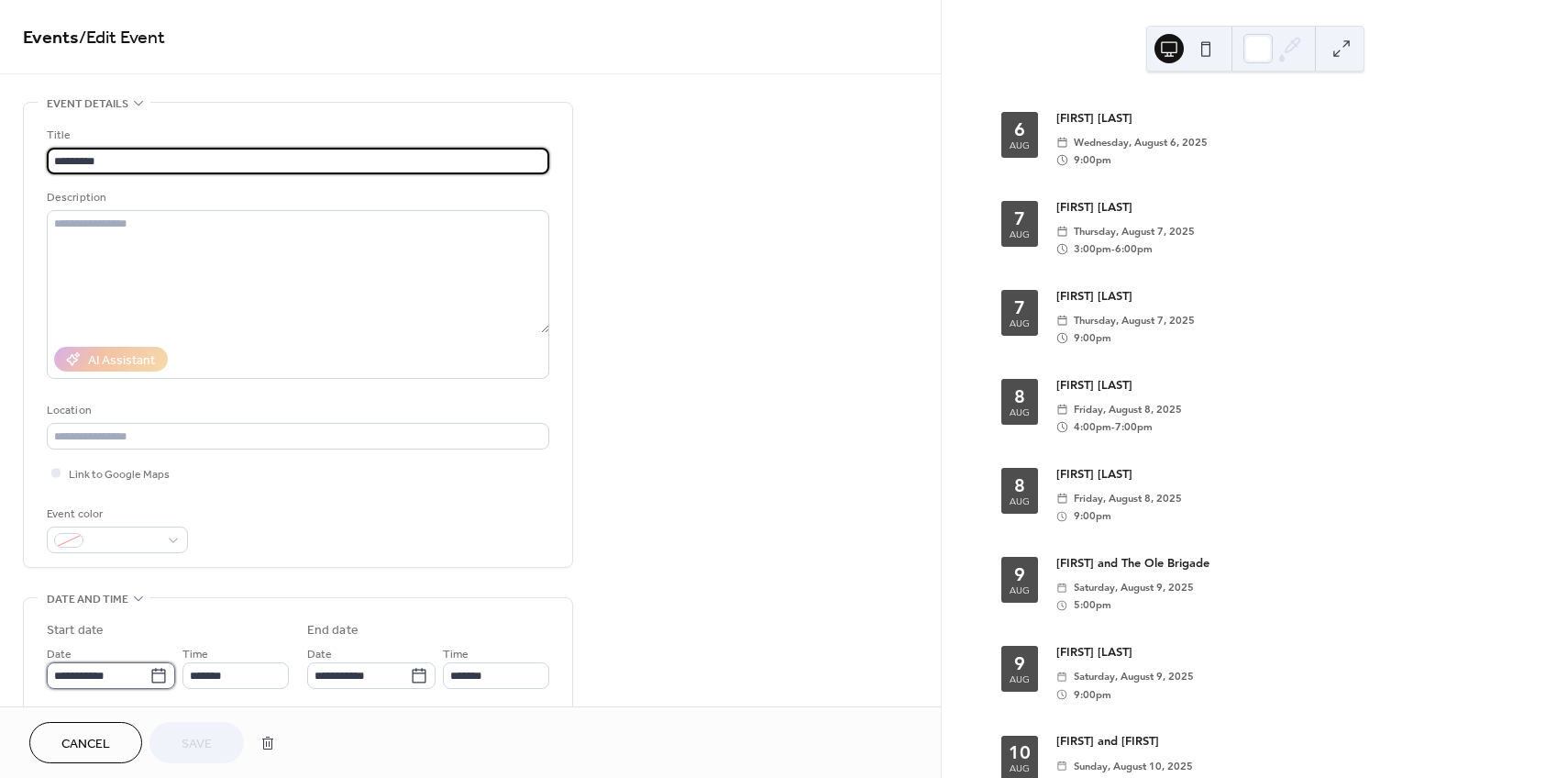 click on "**********" at bounding box center [98, 675] 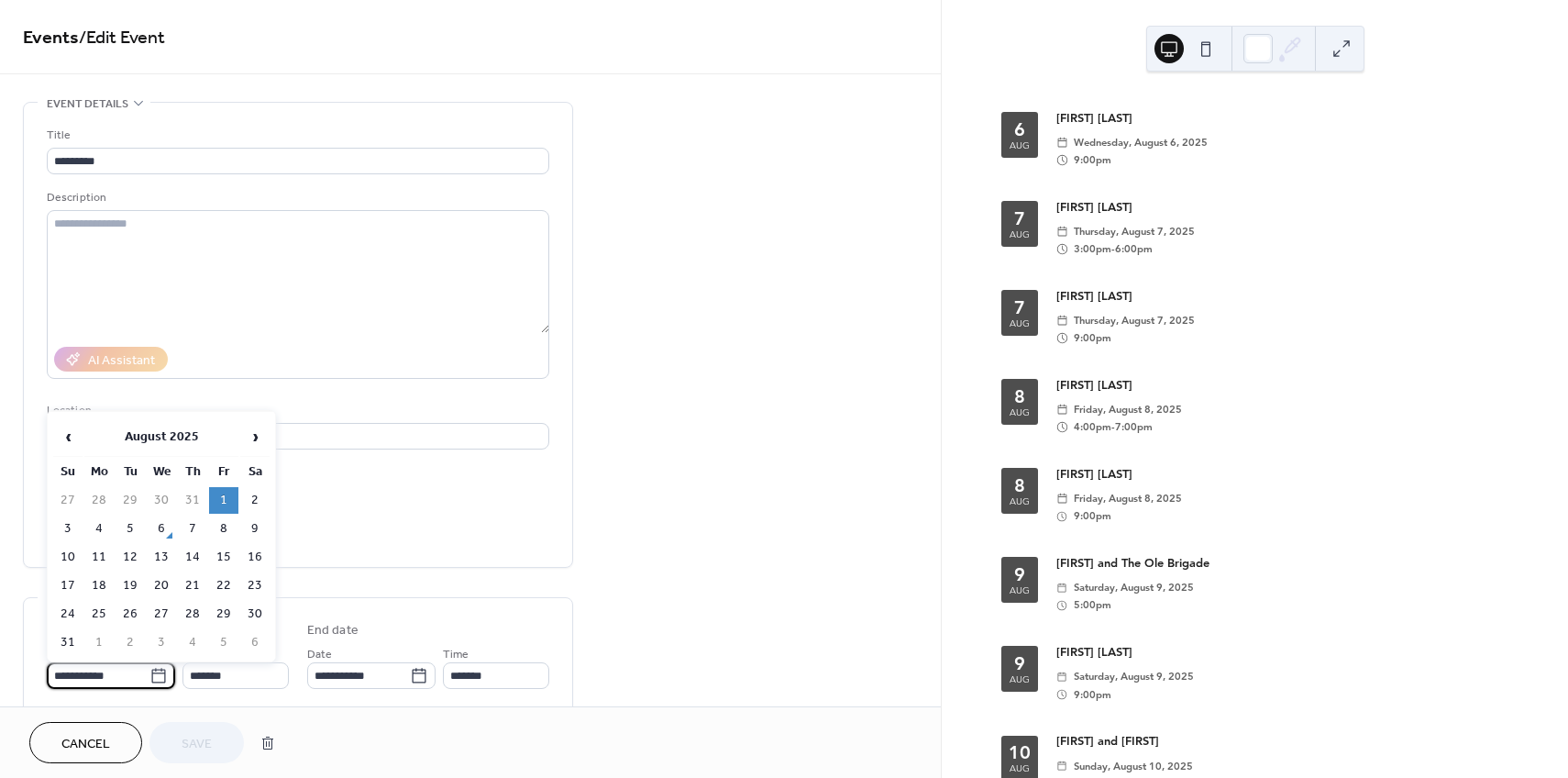 drag, startPoint x: 221, startPoint y: 558, endPoint x: 206, endPoint y: 603, distance: 47.434165 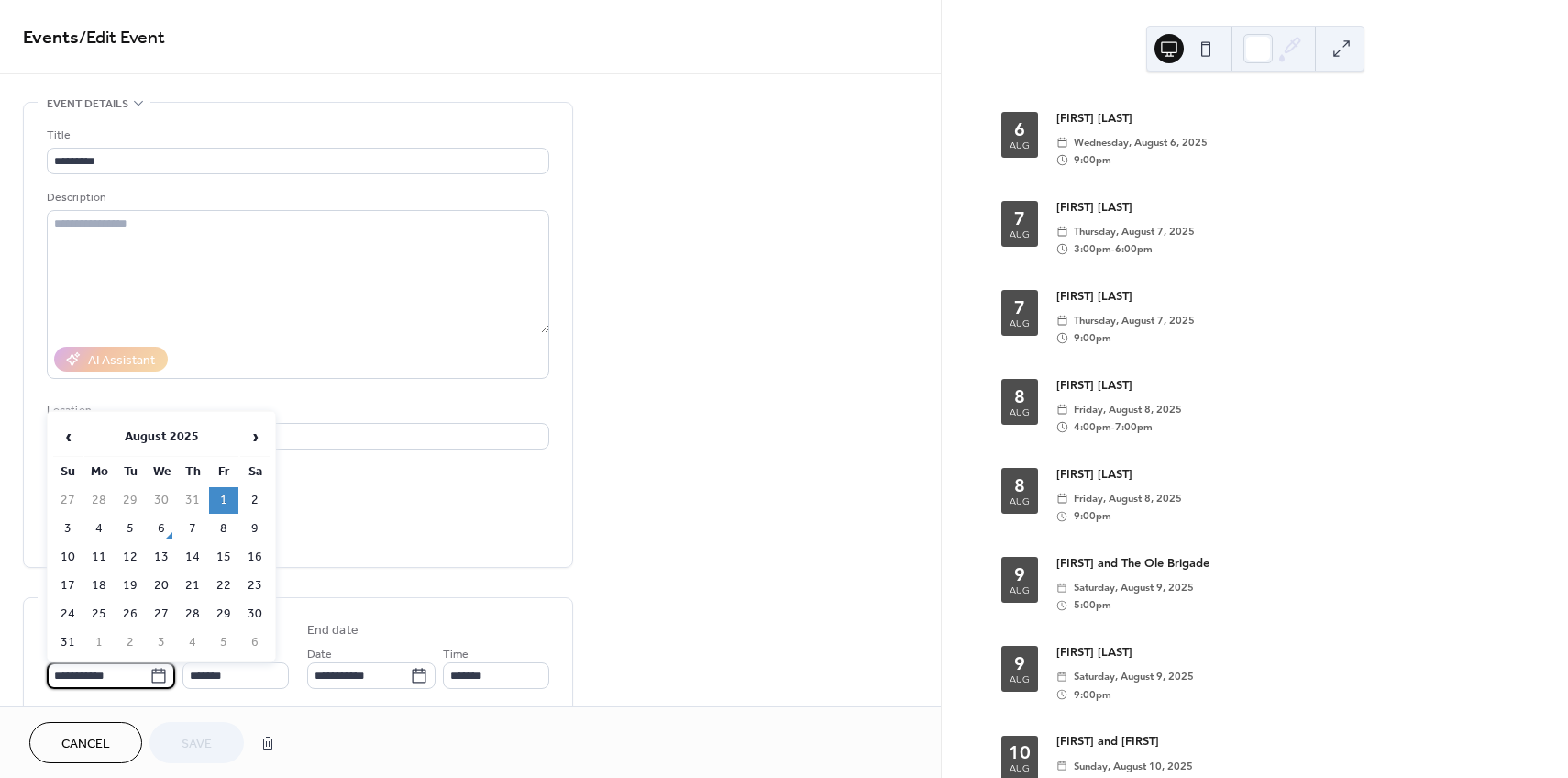 click on "15" at bounding box center [224, 557] 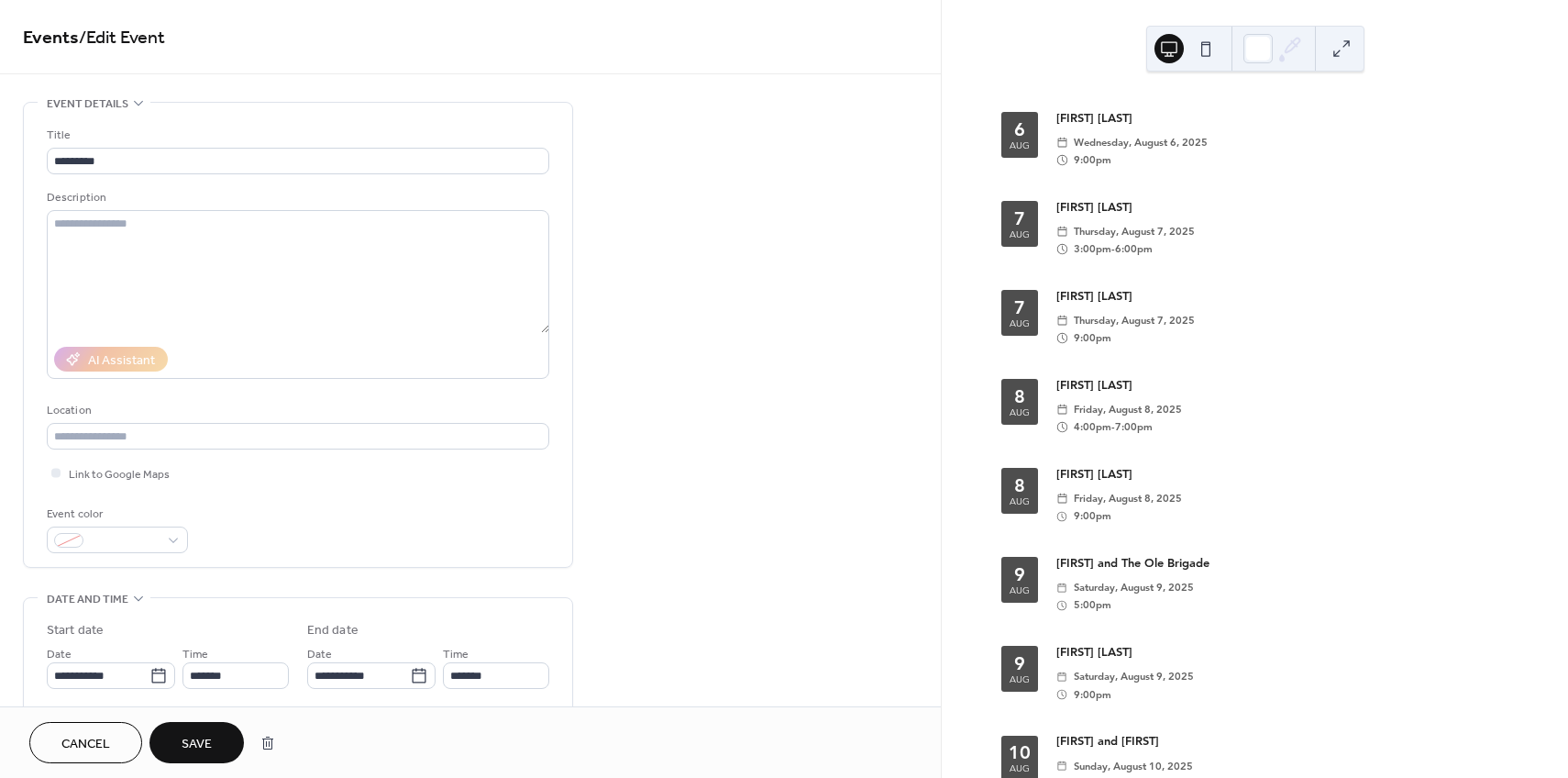 click on "Save" at bounding box center [196, 742] 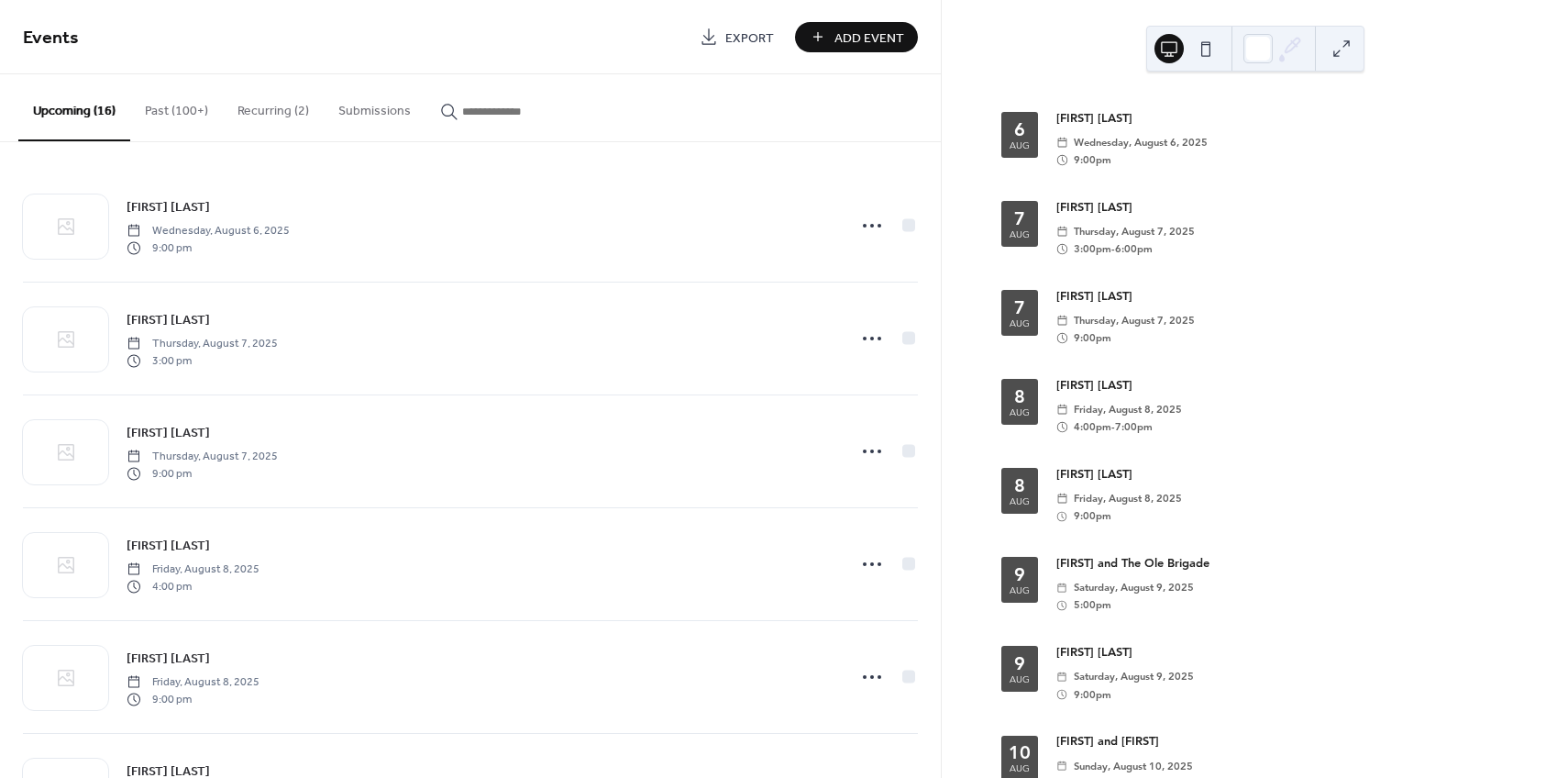 drag, startPoint x: 172, startPoint y: 110, endPoint x: 178, endPoint y: 128, distance: 18.973666 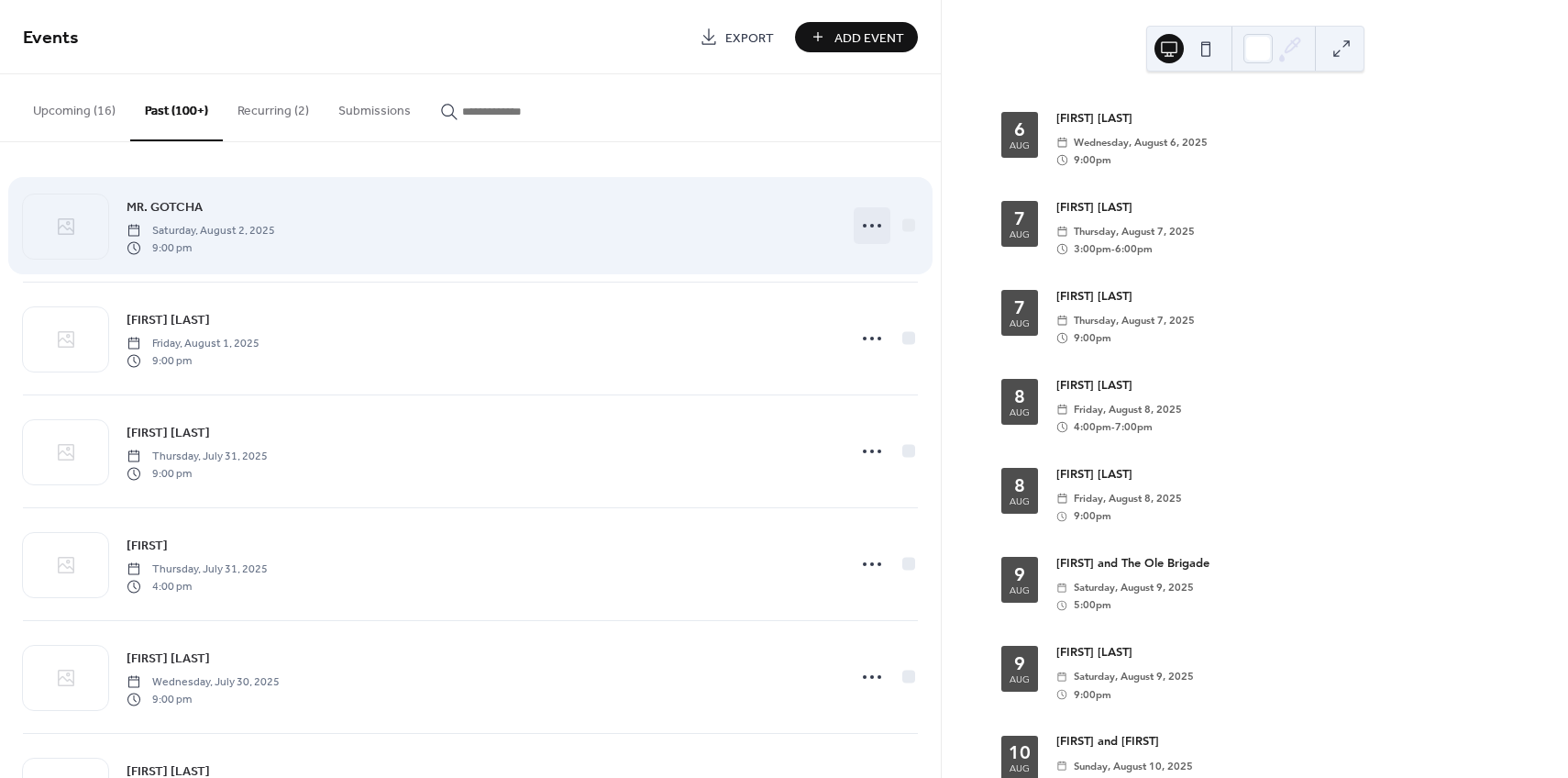 click 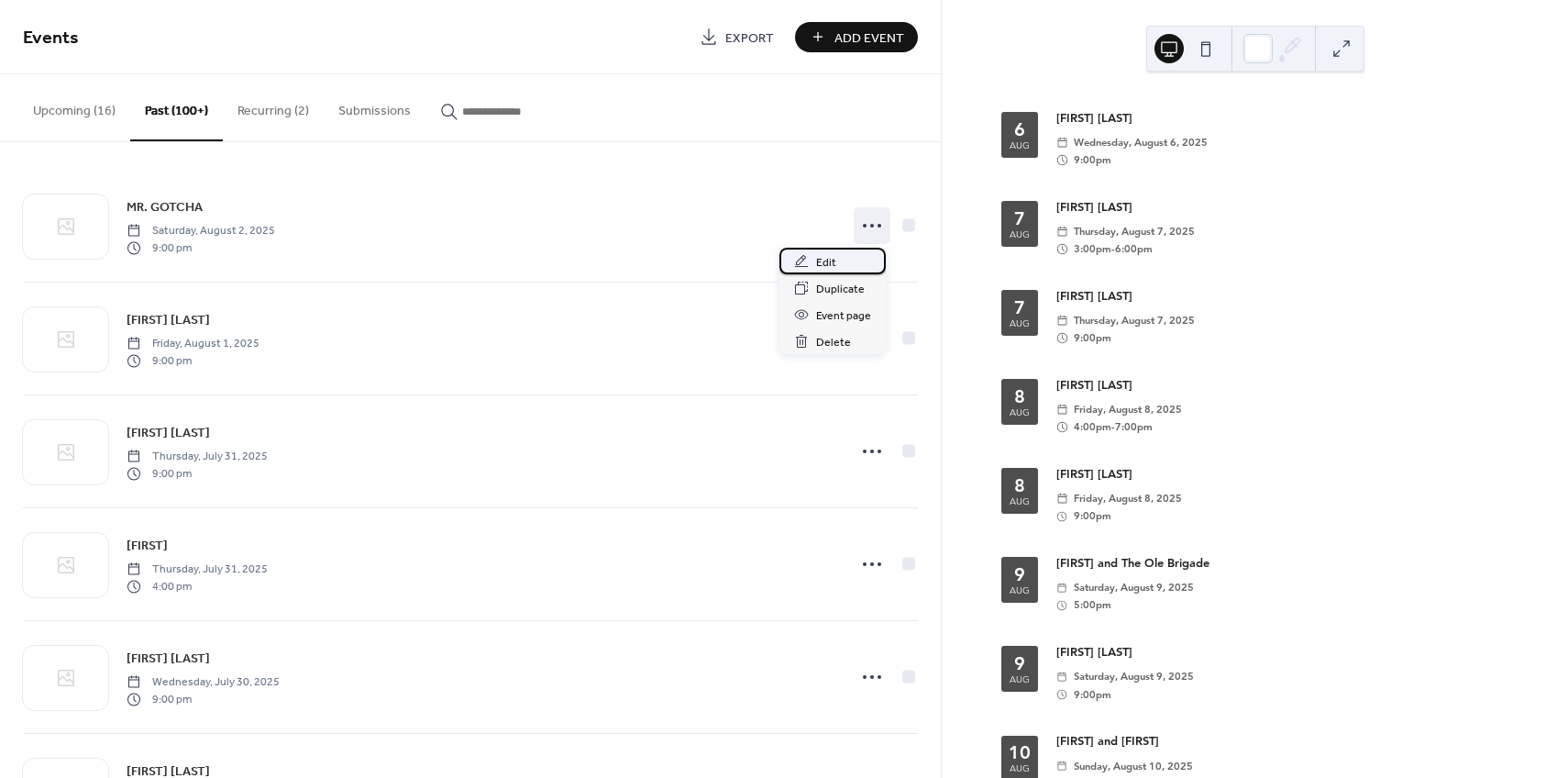 click on "Edit" at bounding box center (826, 262) 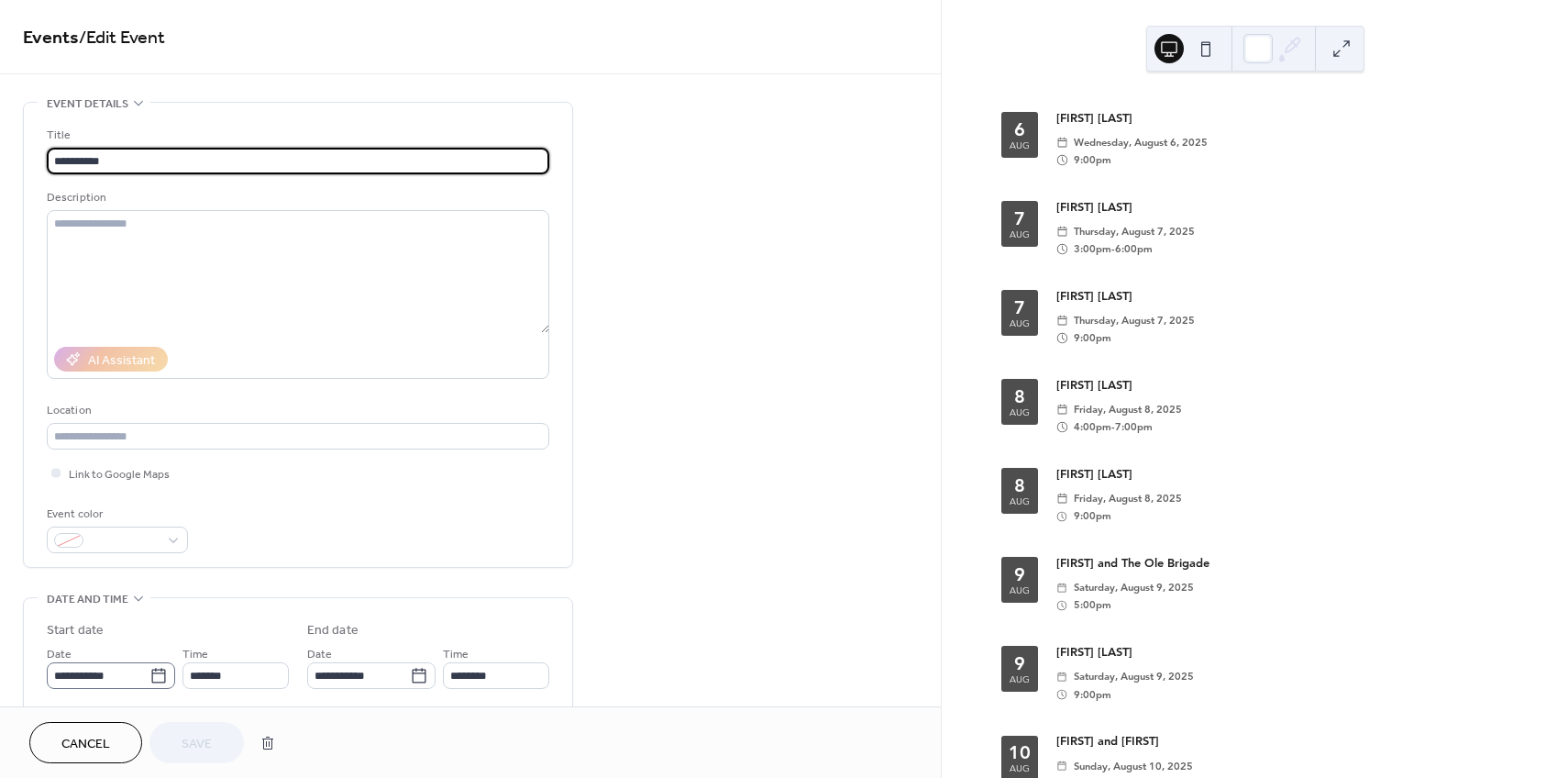 click 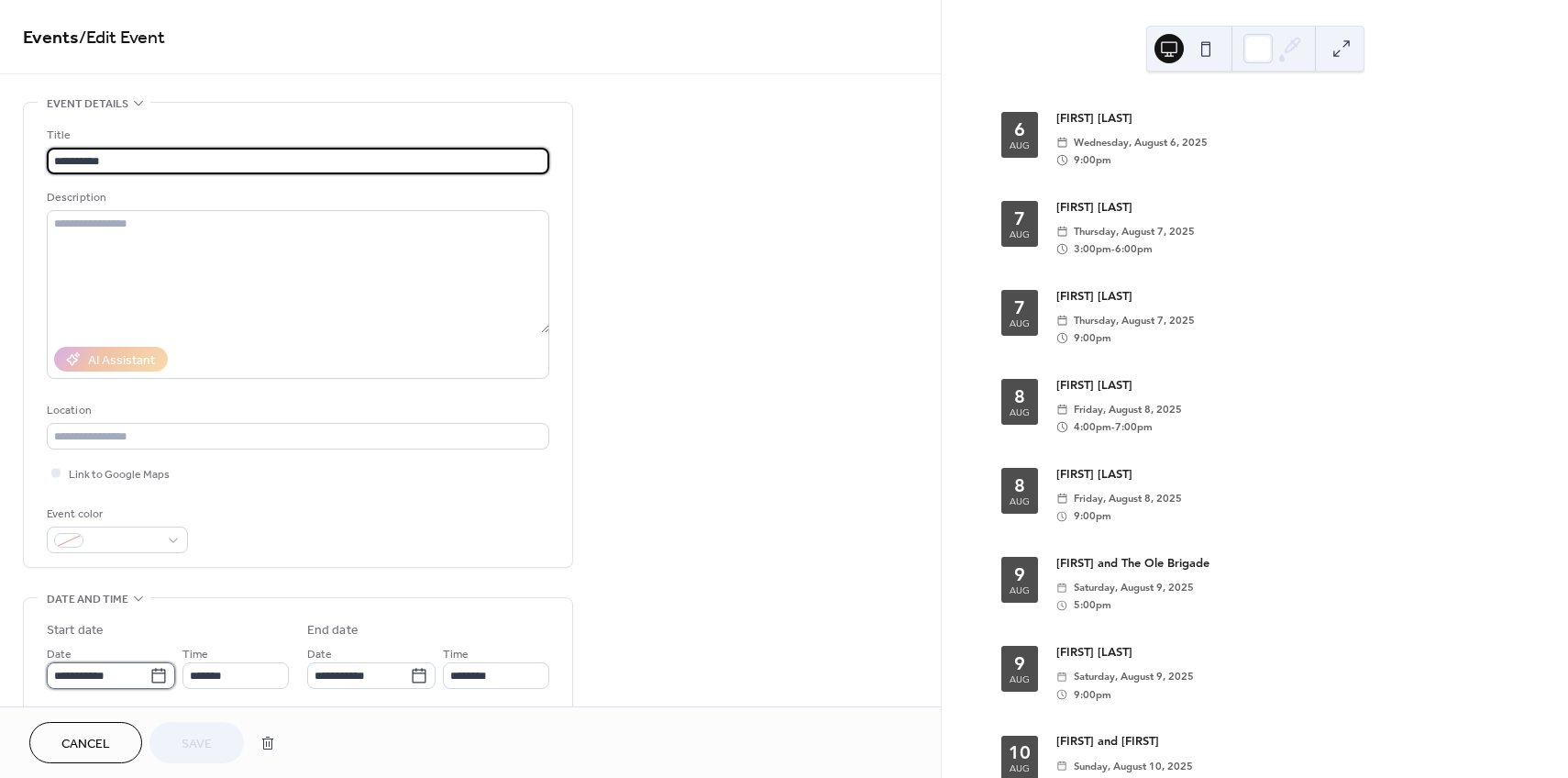 click on "**********" at bounding box center (98, 675) 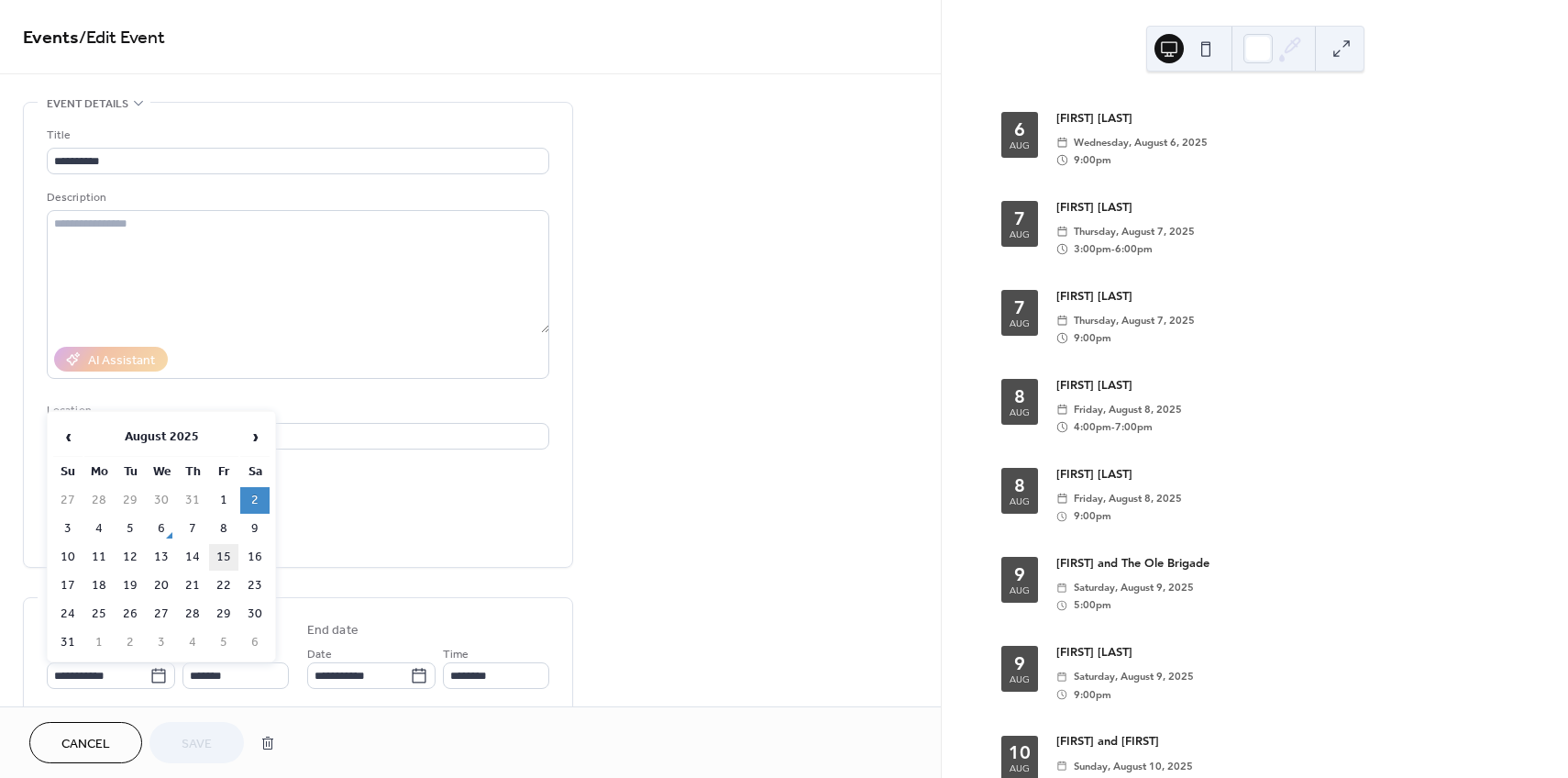 click on "15" at bounding box center [224, 557] 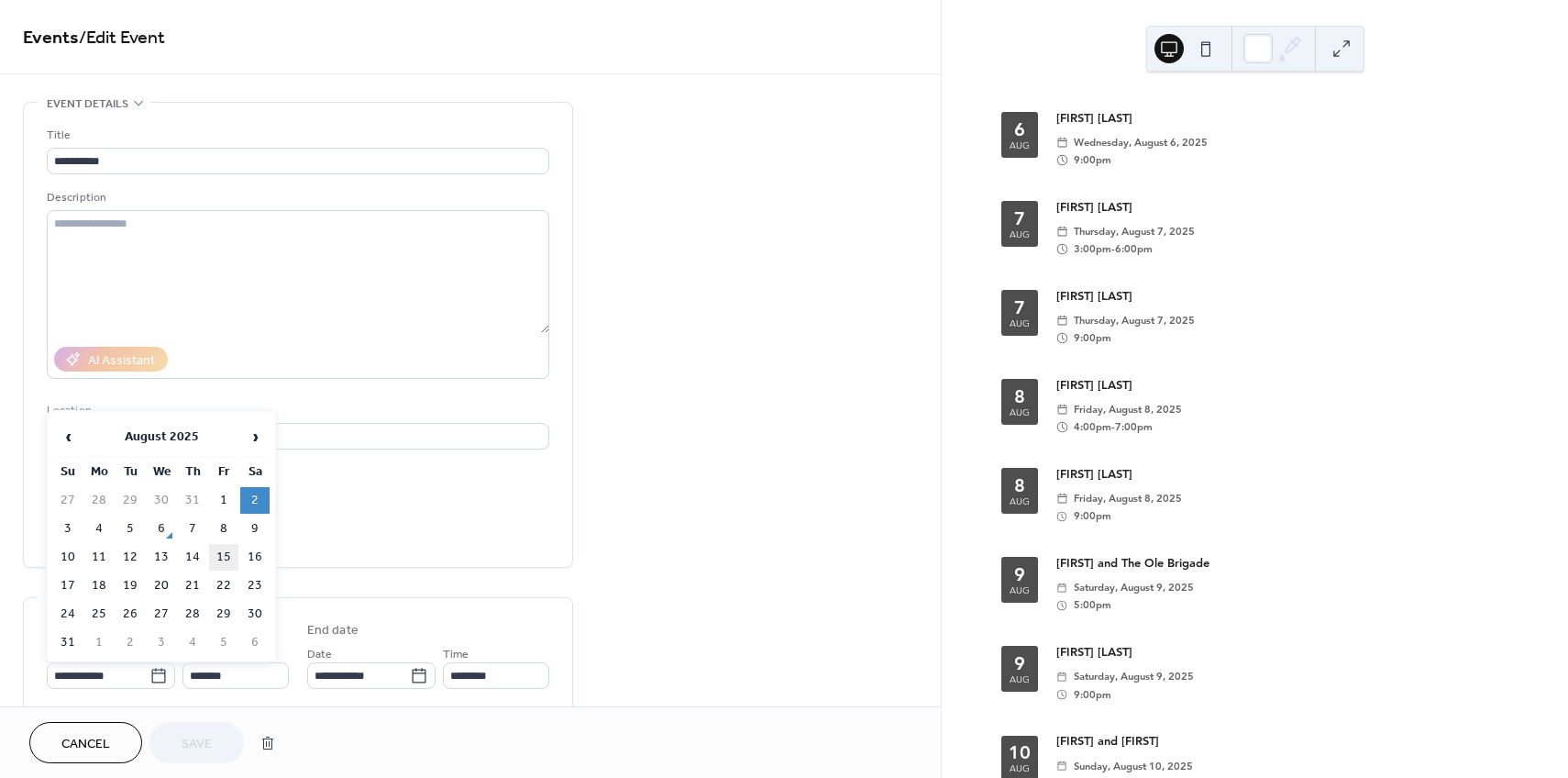 type on "**********" 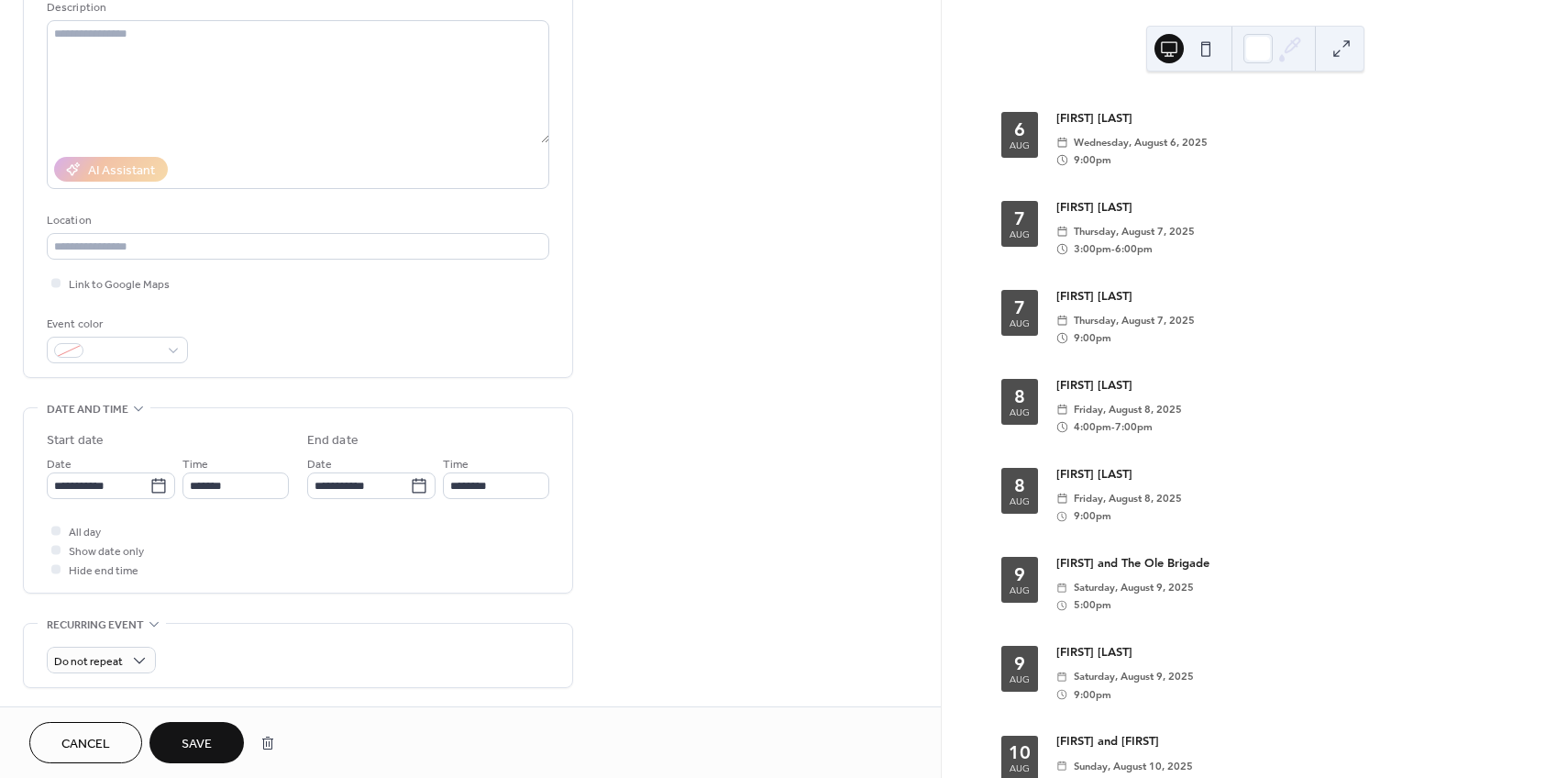 scroll, scrollTop: 199, scrollLeft: 0, axis: vertical 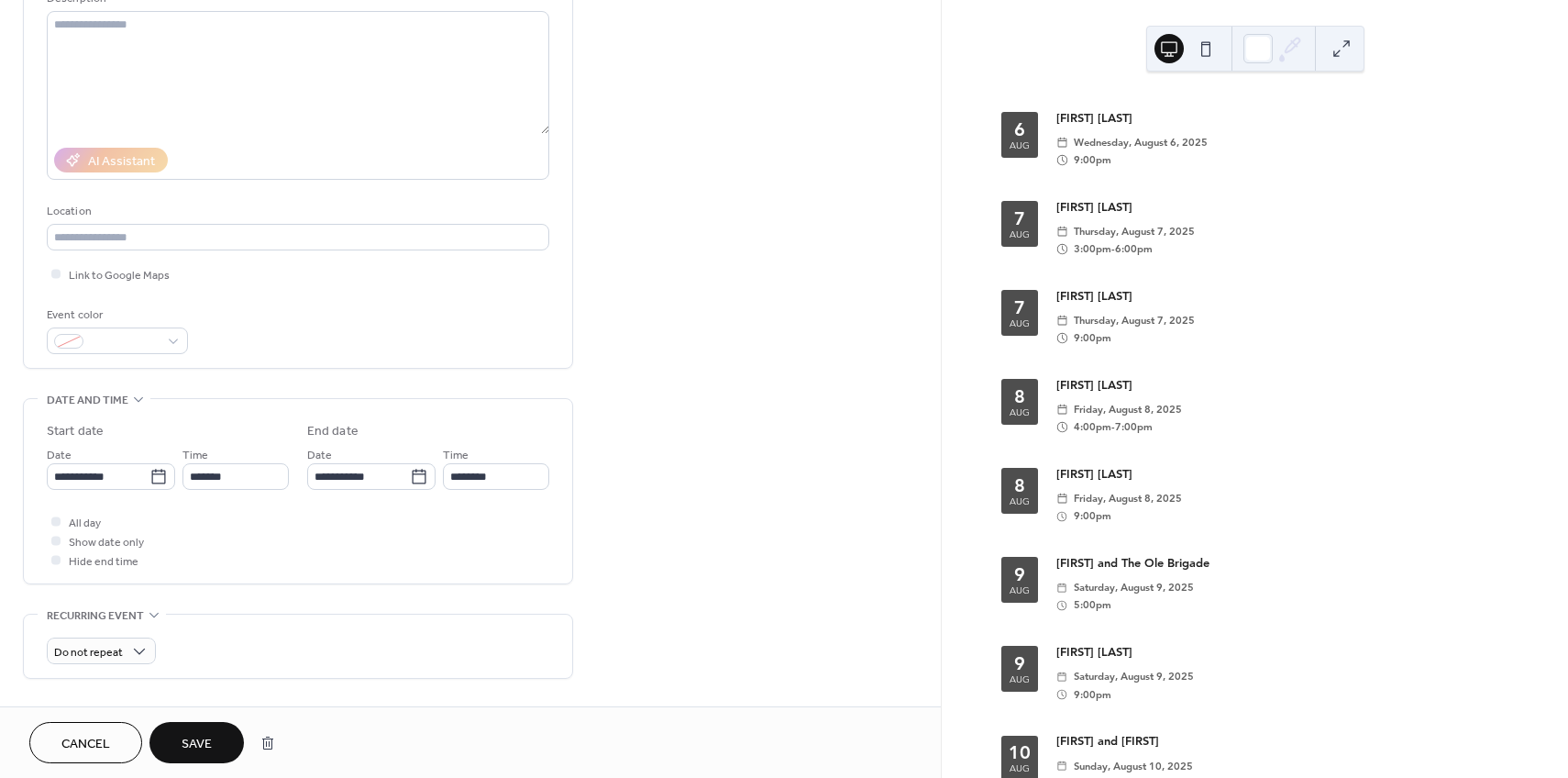 click on "Save" at bounding box center [196, 744] 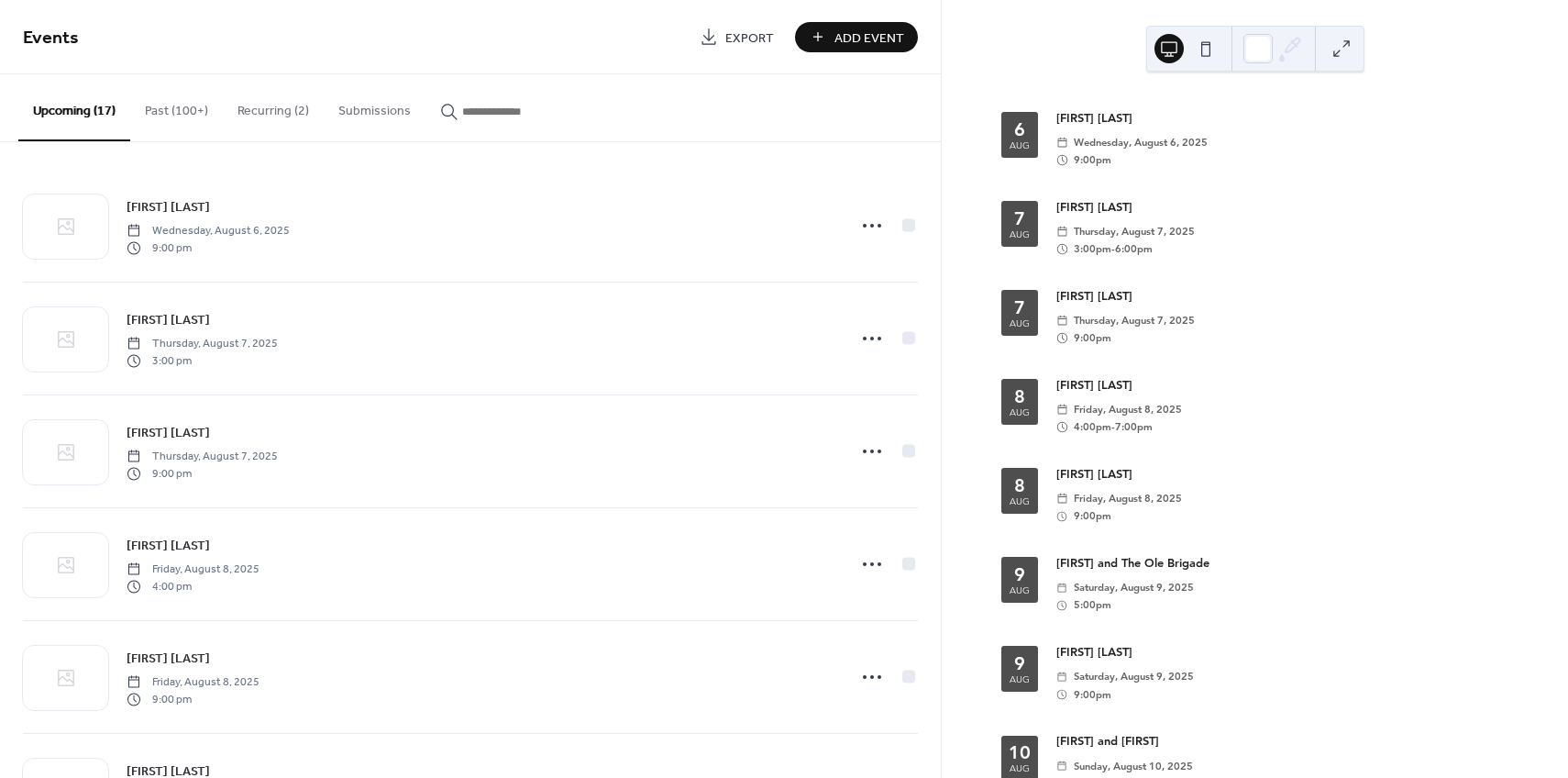 click on "Add Event" at bounding box center [869, 38] 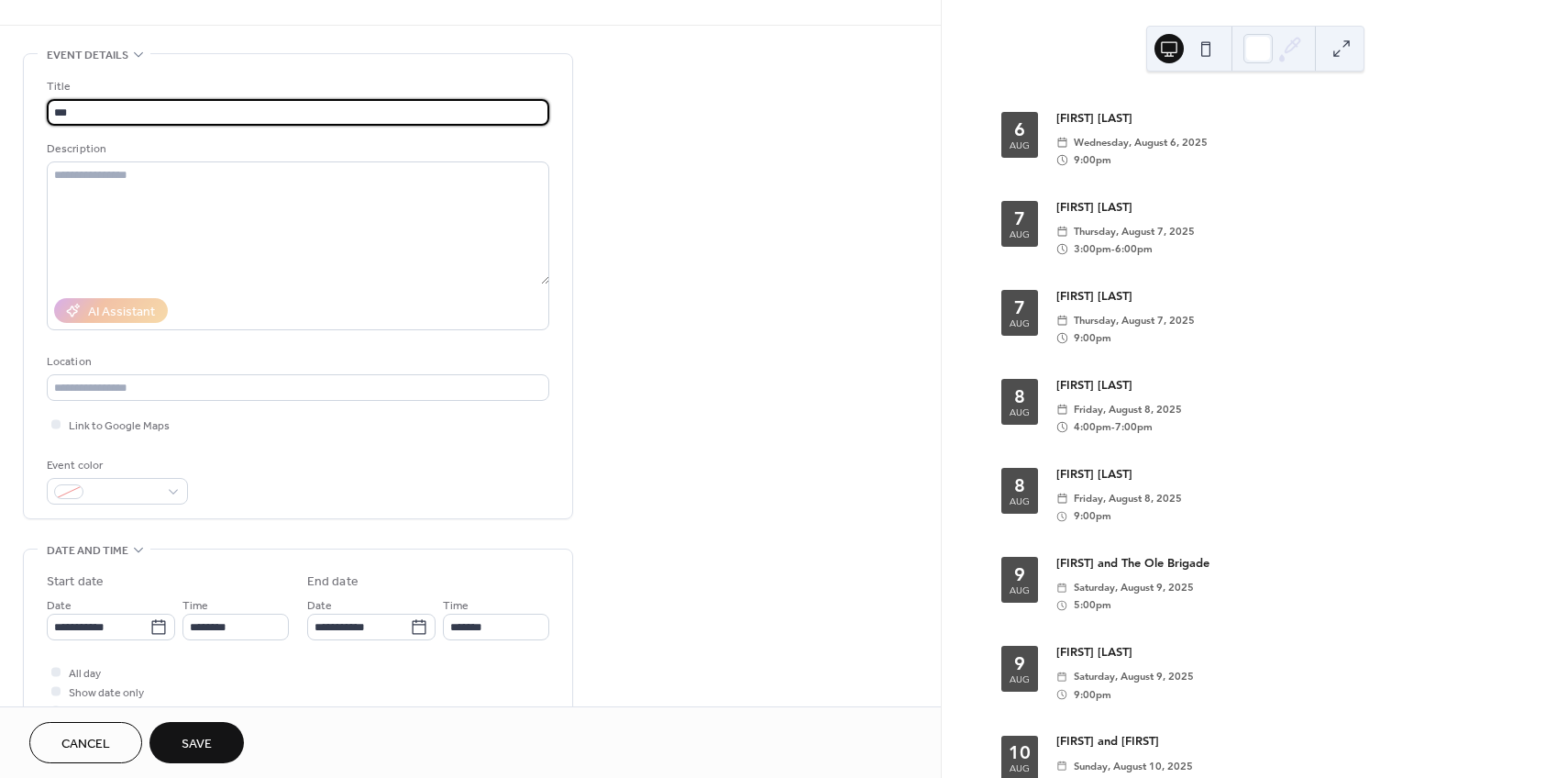 scroll, scrollTop: 59, scrollLeft: 0, axis: vertical 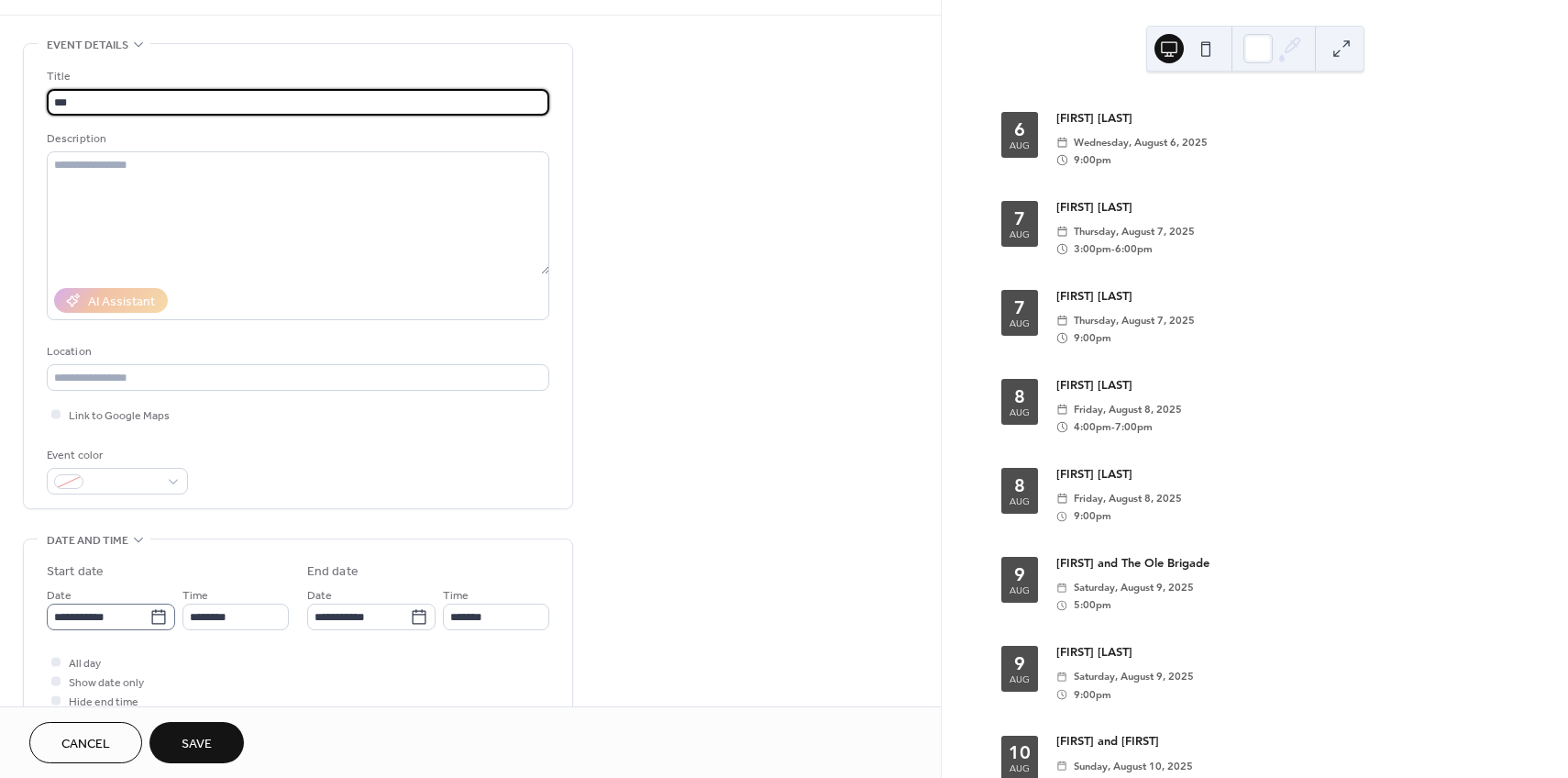 type on "***" 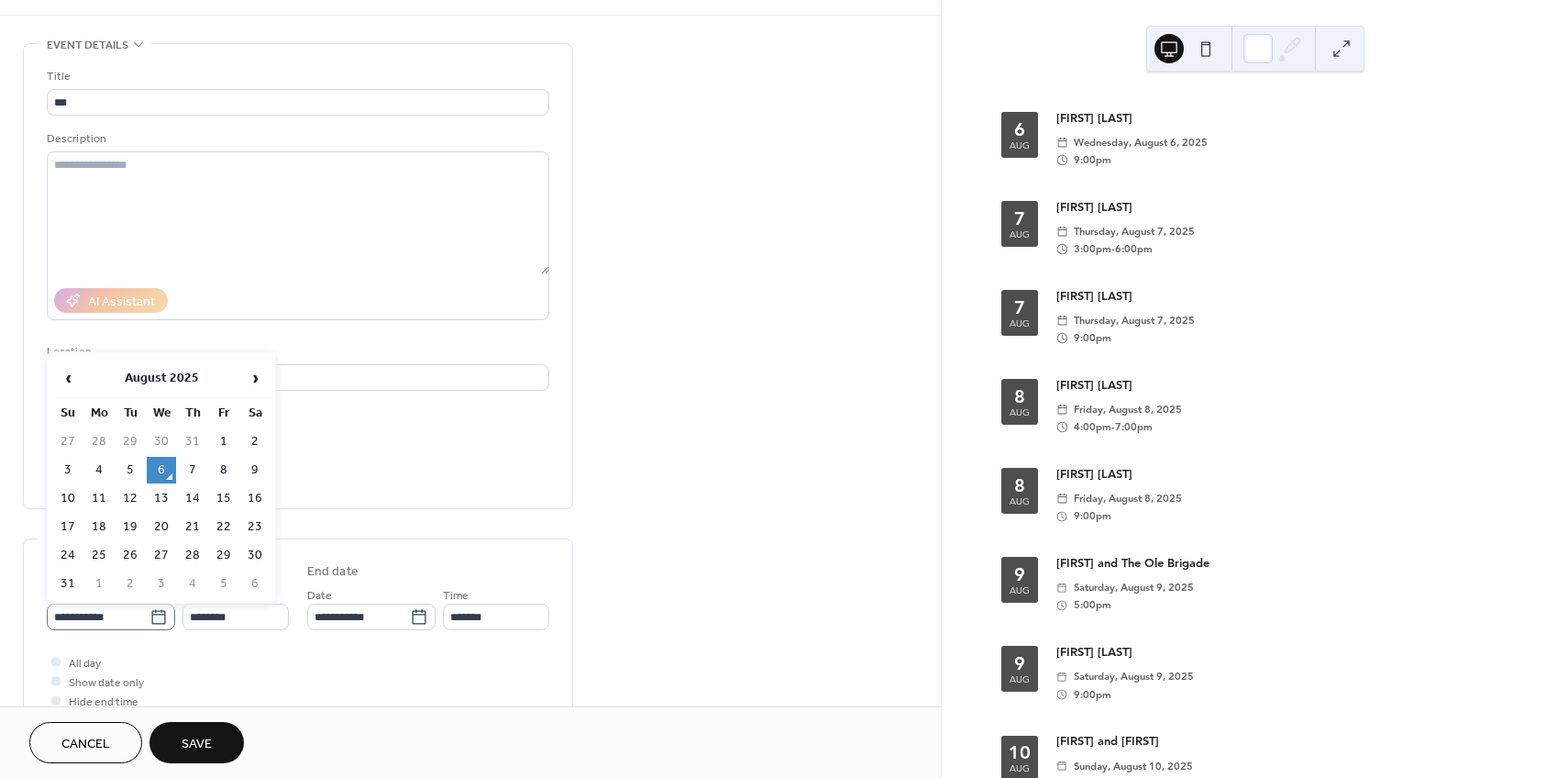 click 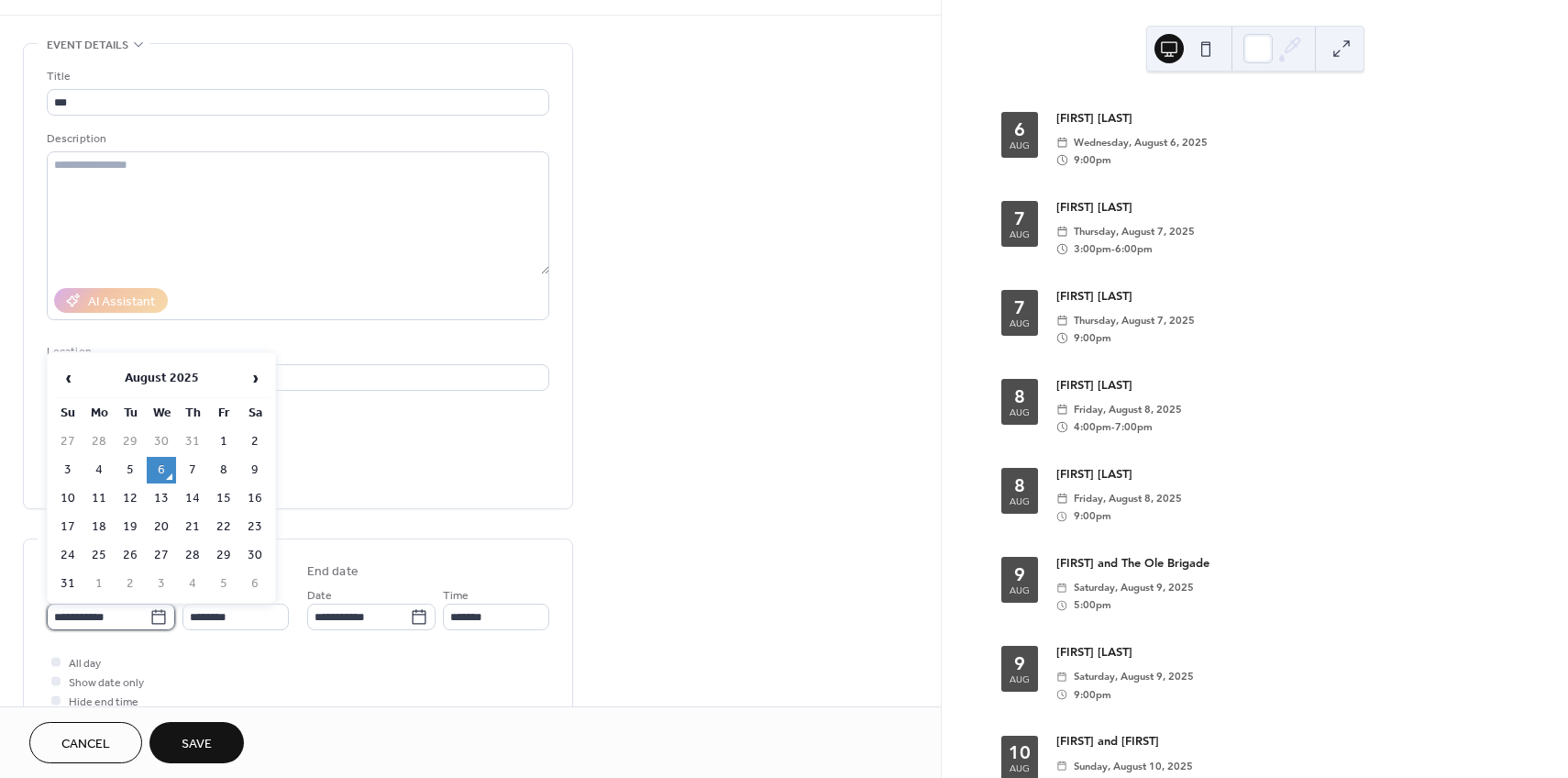 click on "**********" at bounding box center [98, 617] 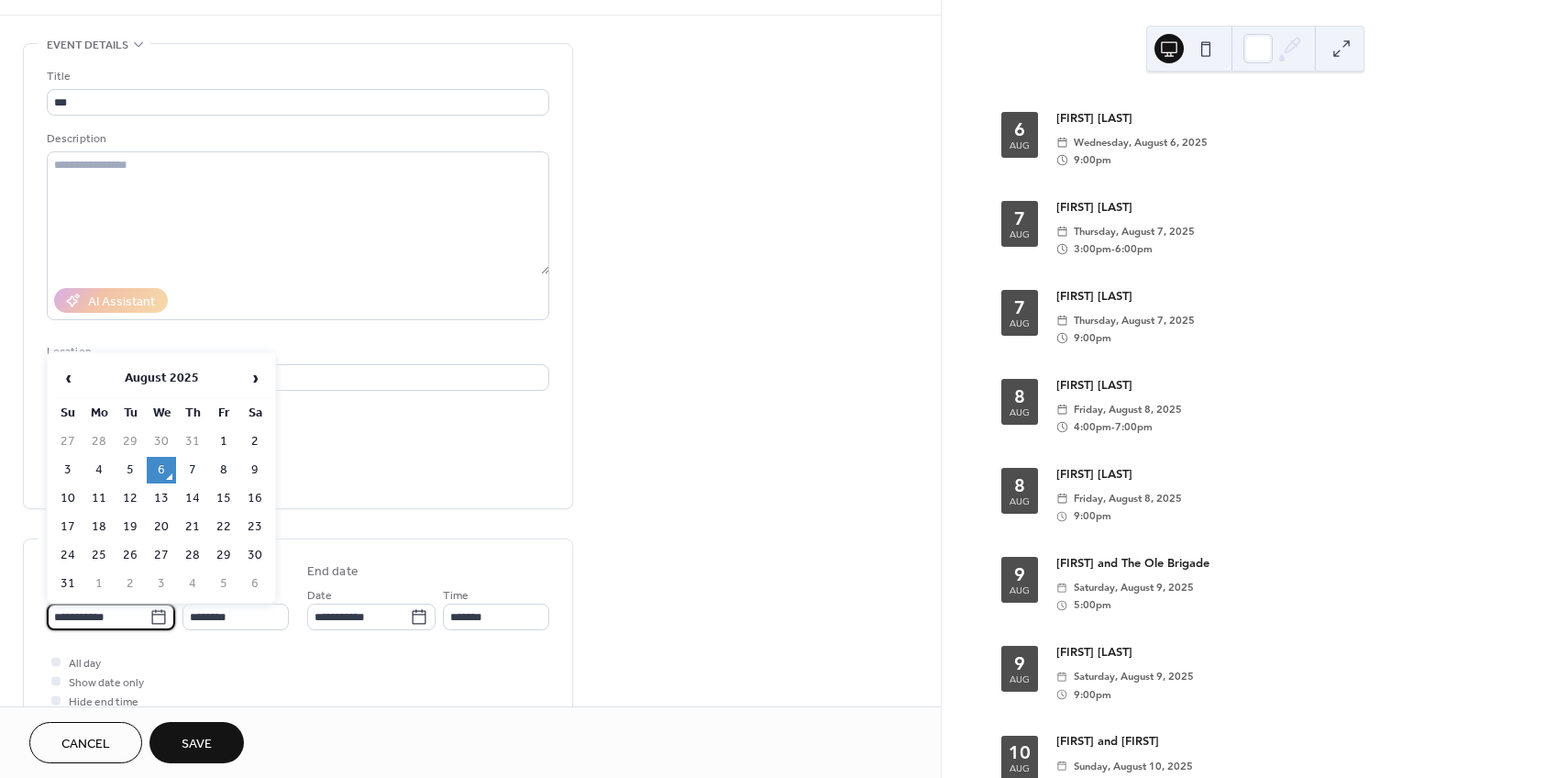 click on "16" at bounding box center (255, 498) 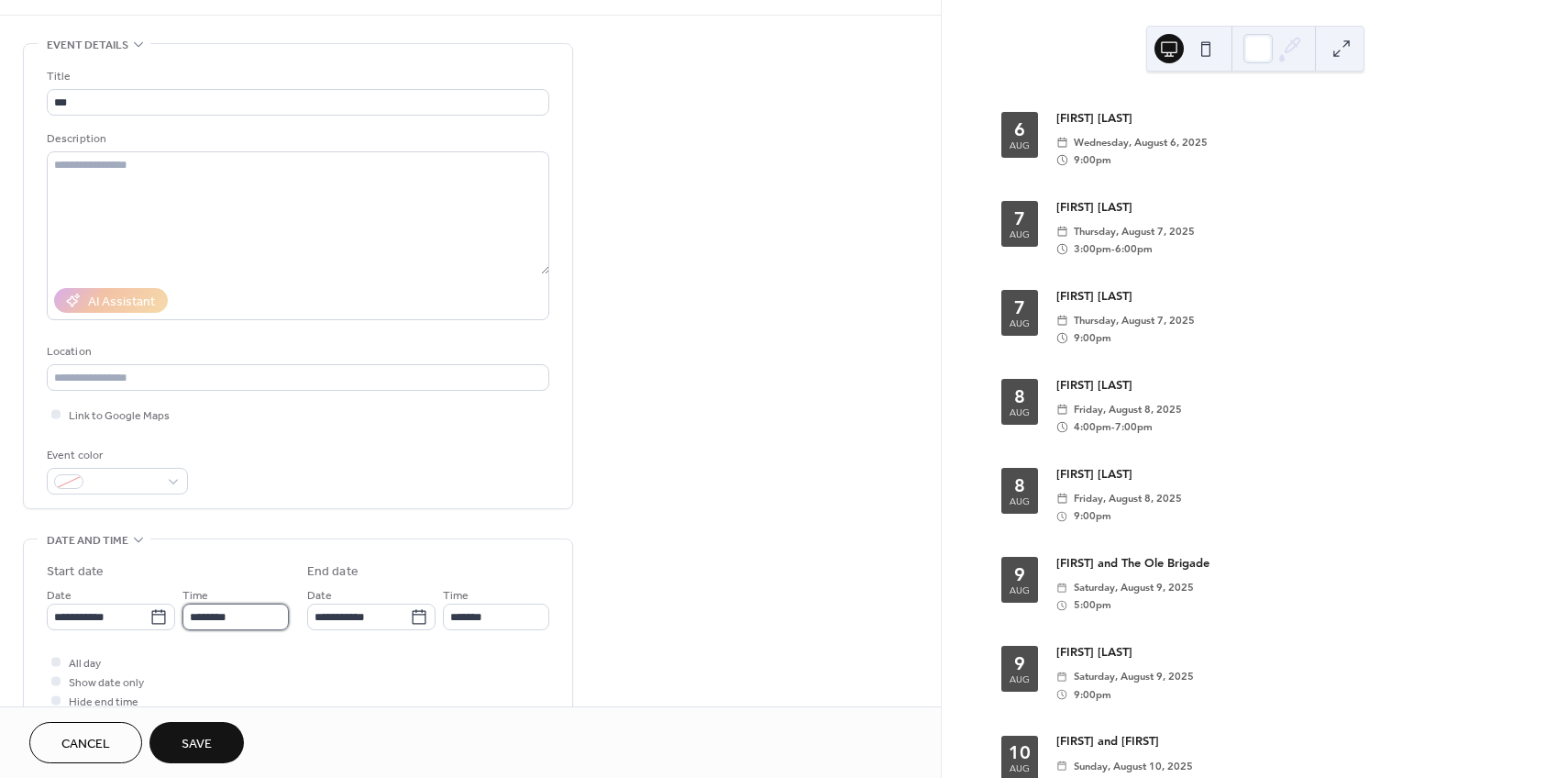 click on "********" at bounding box center [236, 617] 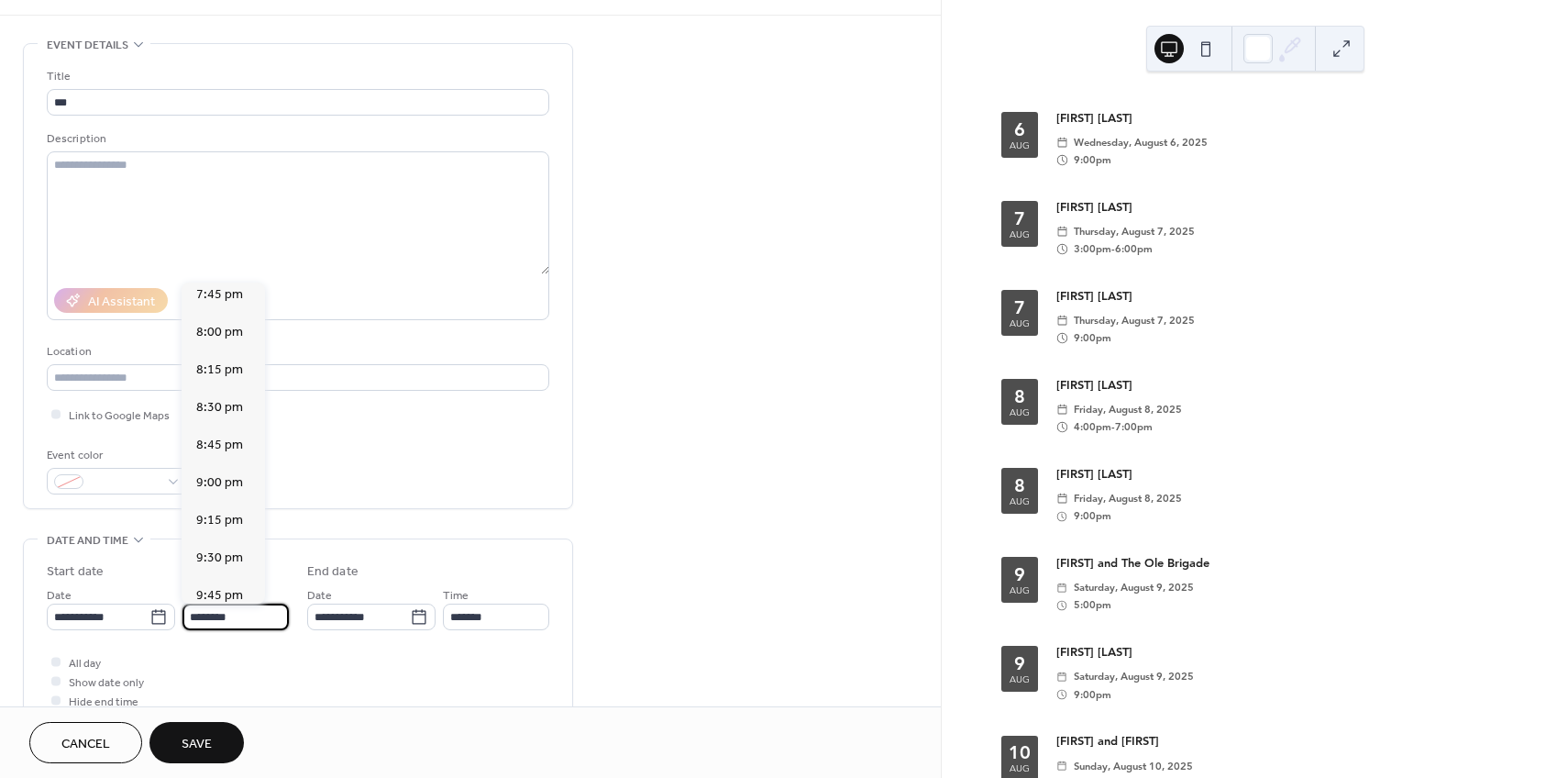 scroll, scrollTop: 2983, scrollLeft: 0, axis: vertical 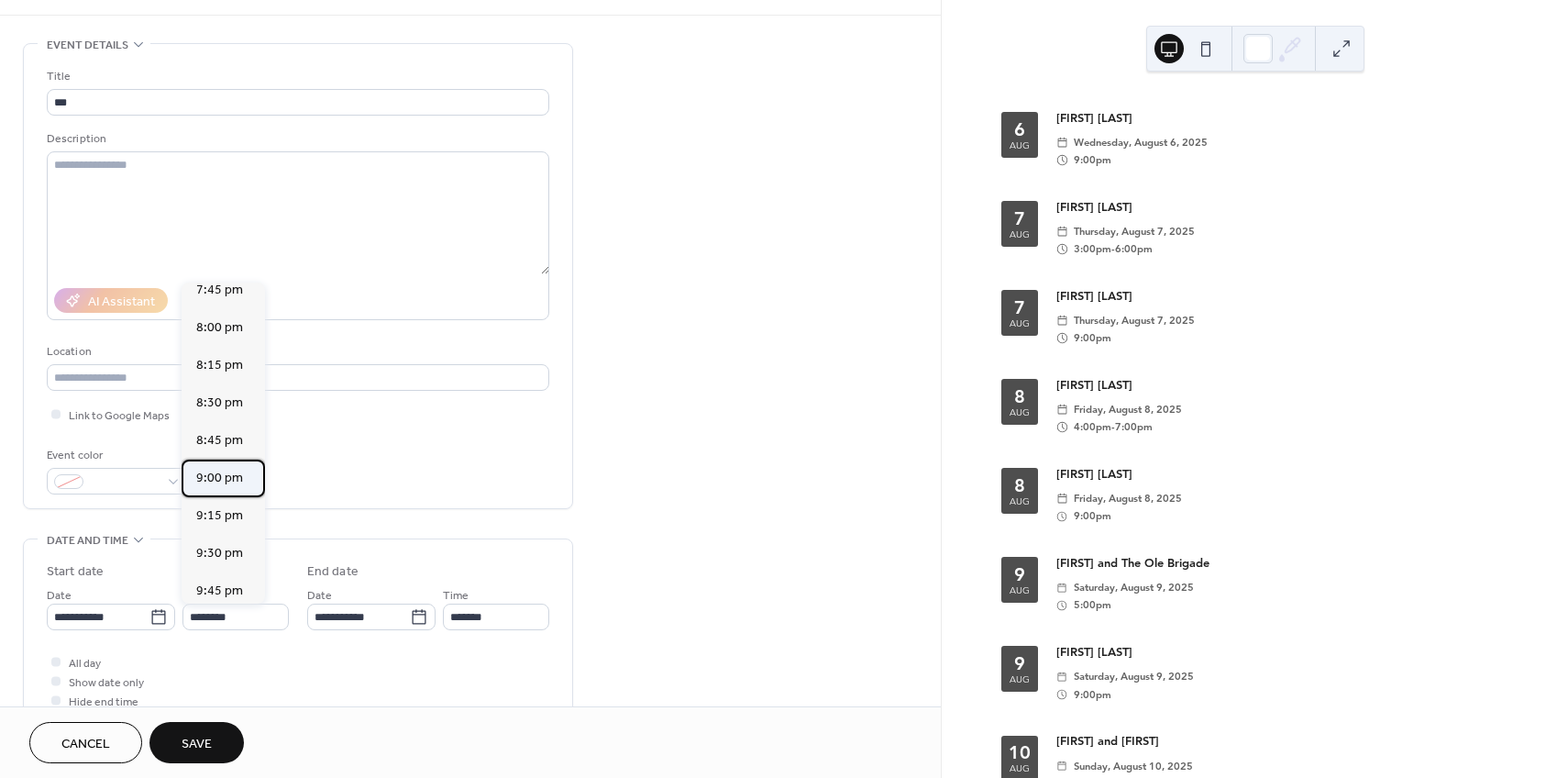 click on "9:00 pm" at bounding box center [219, 478] 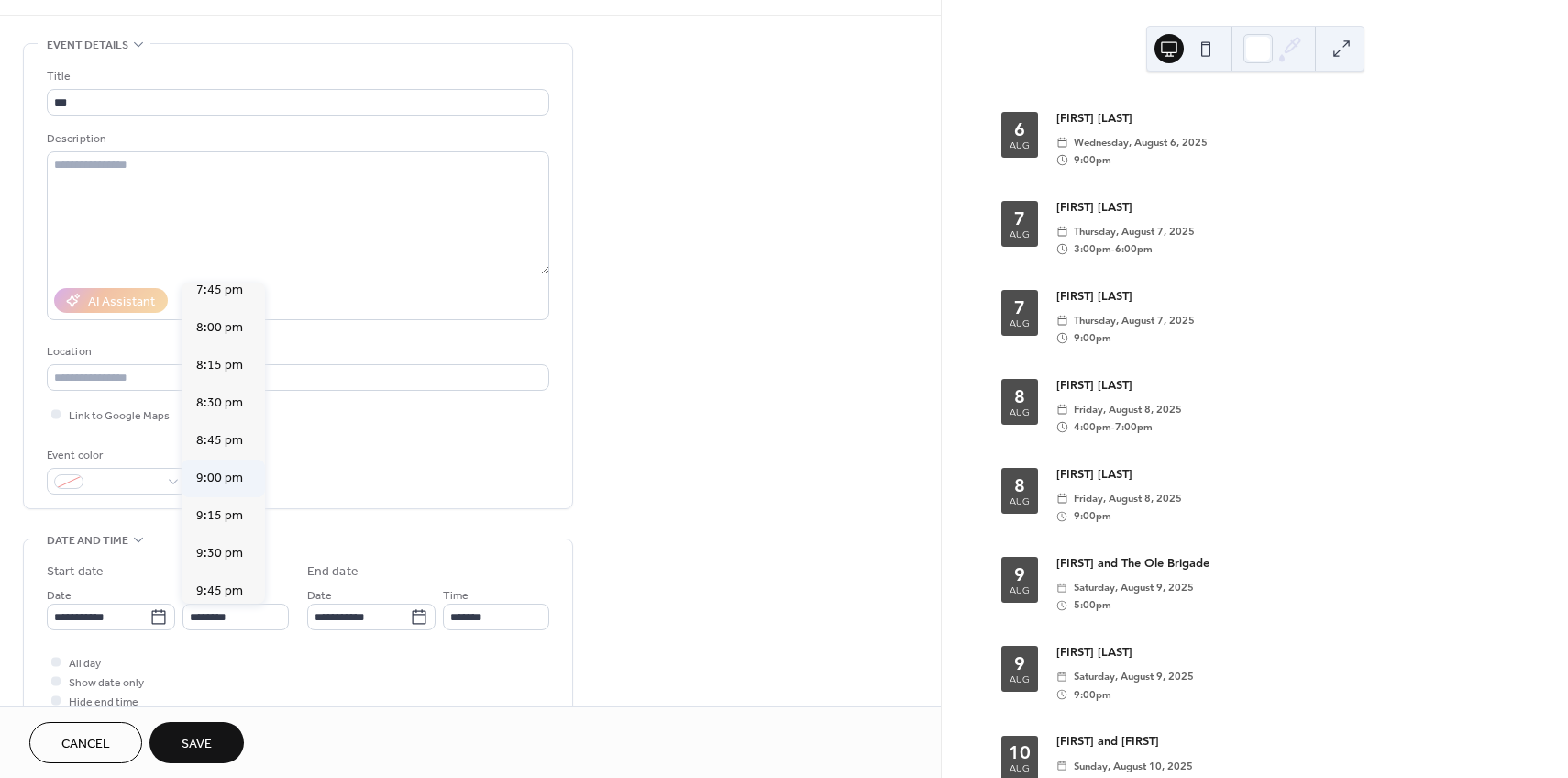 type on "*******" 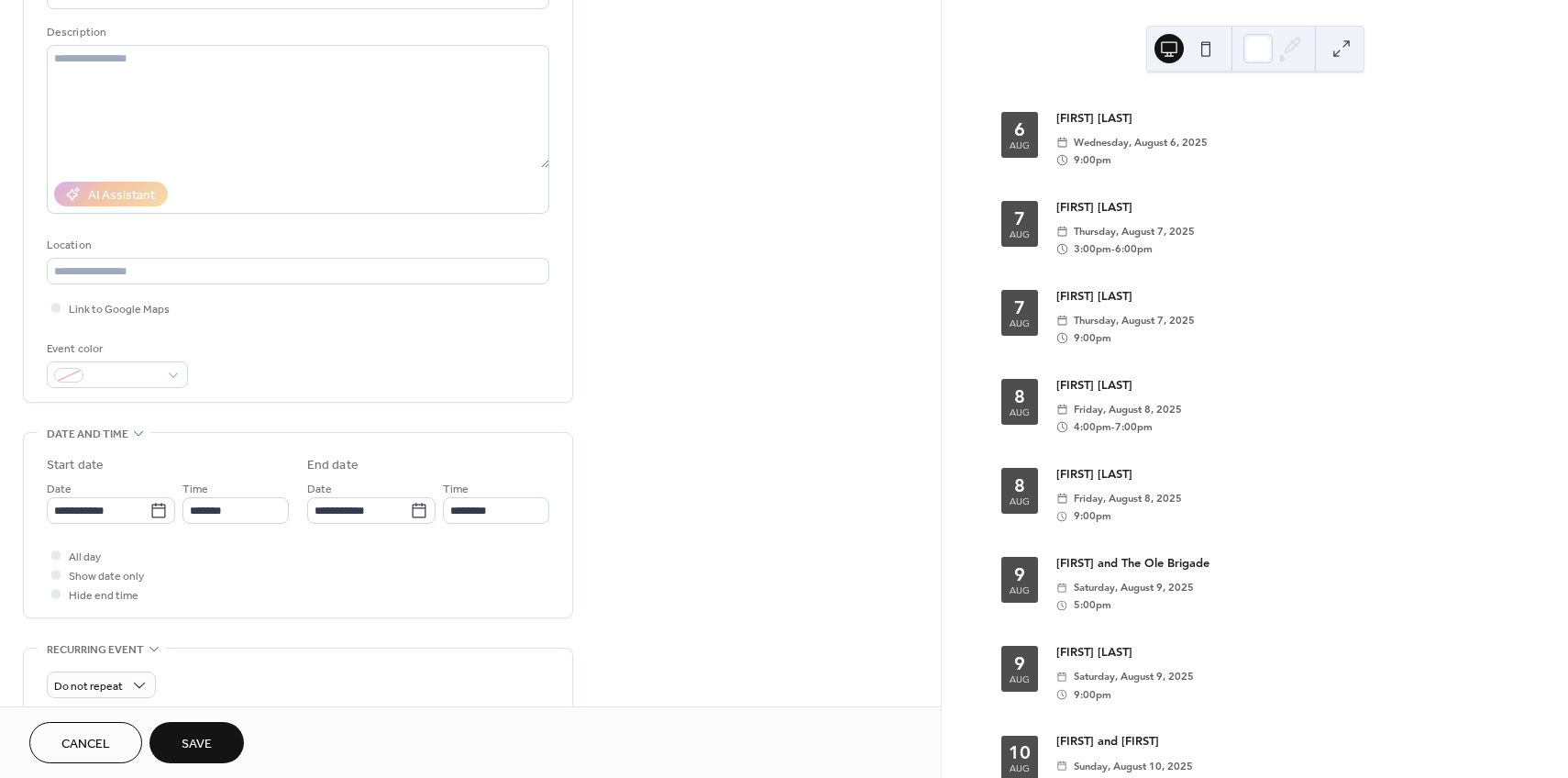 scroll, scrollTop: 170, scrollLeft: 0, axis: vertical 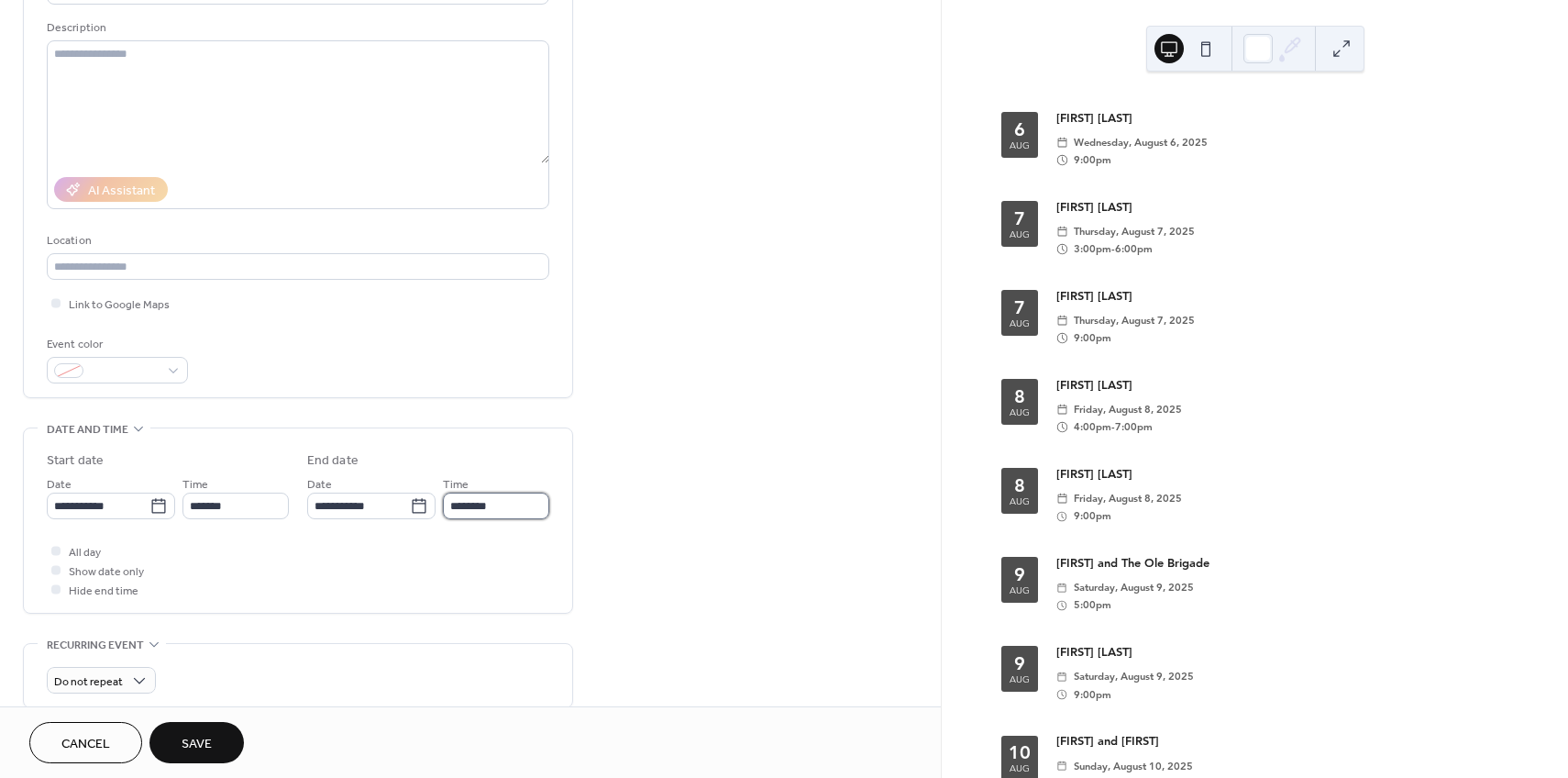 click on "********" at bounding box center (496, 506) 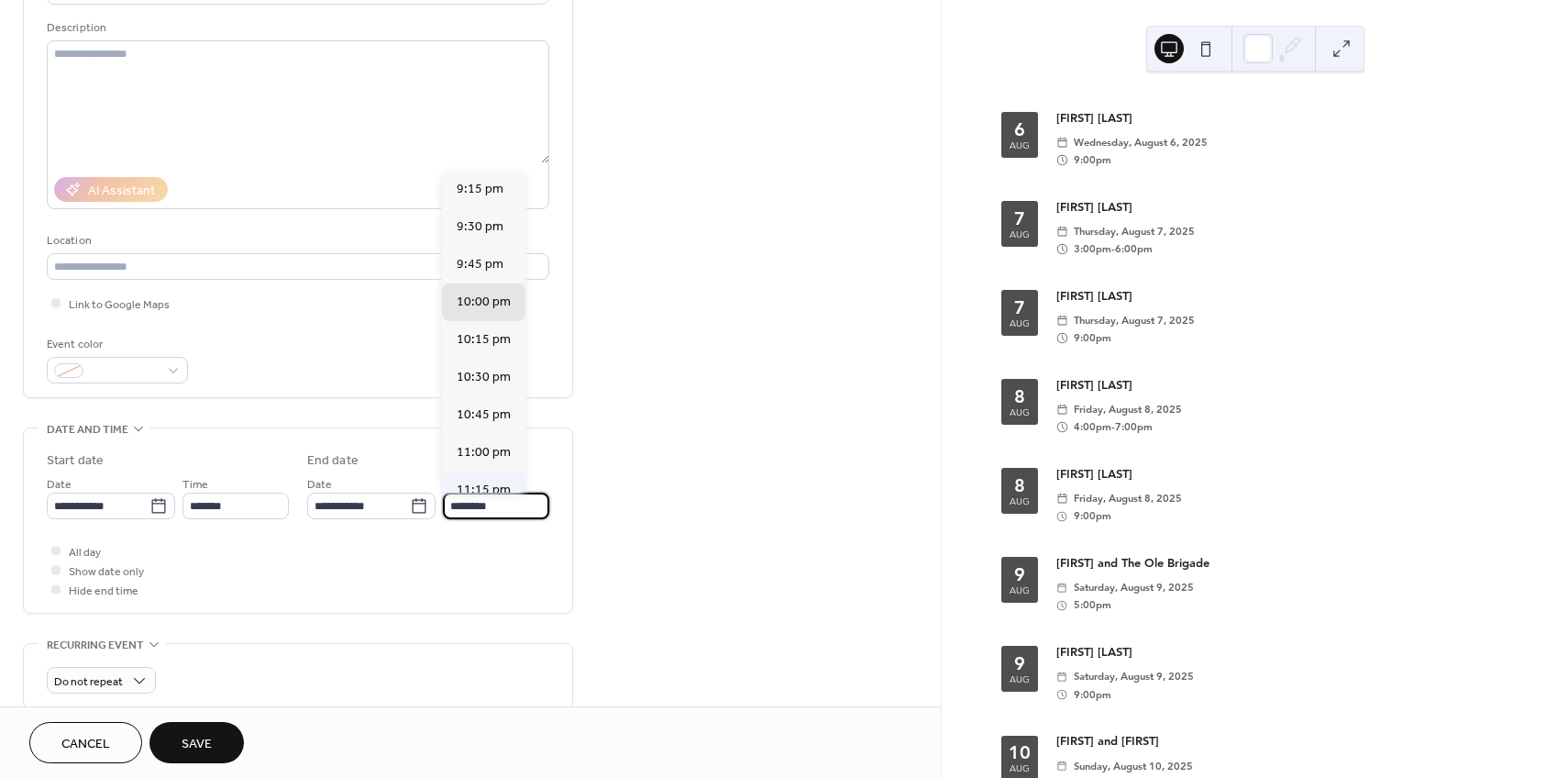 scroll, scrollTop: 93, scrollLeft: 0, axis: vertical 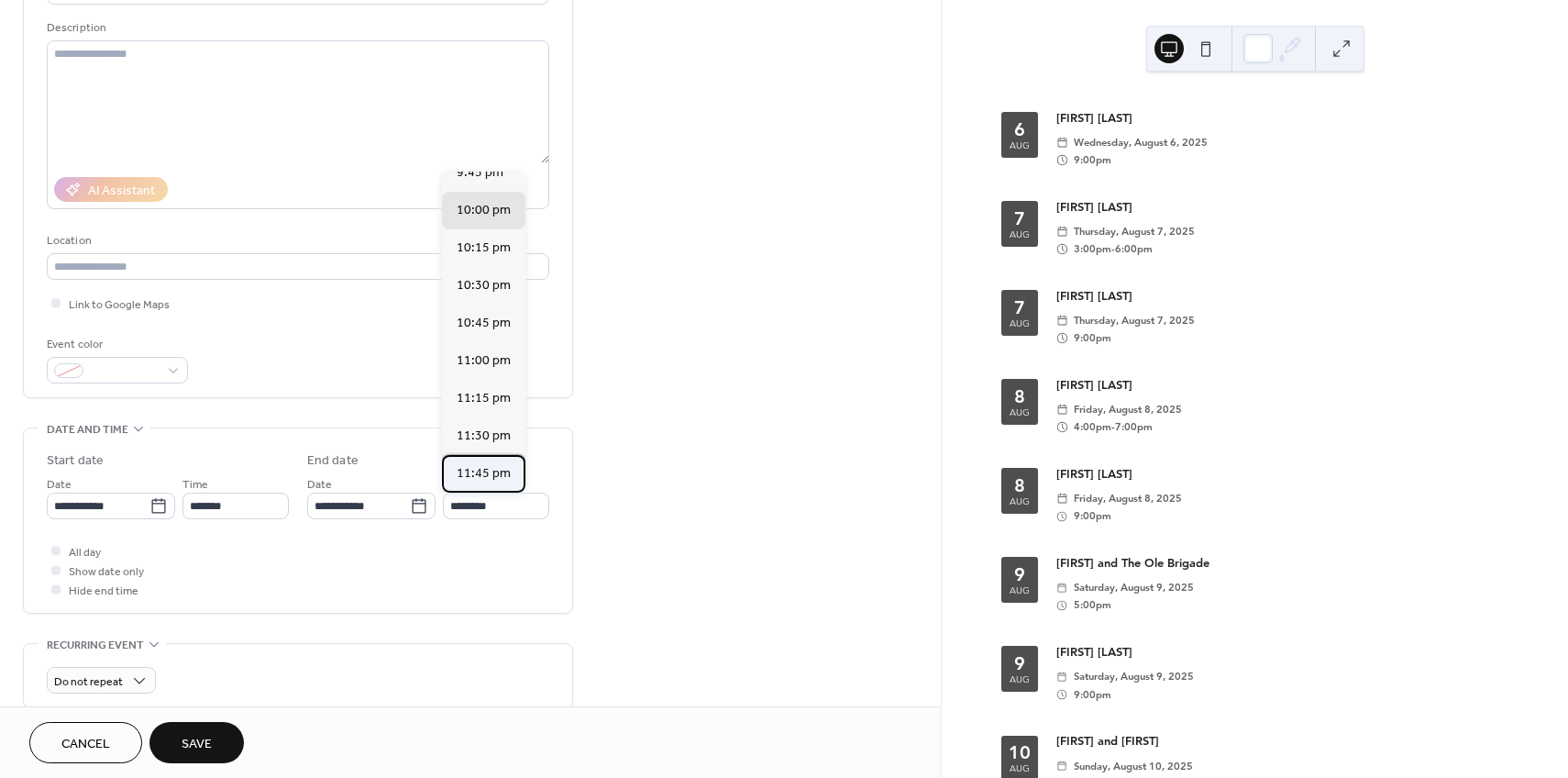 click on "11:45 pm" at bounding box center [483, 473] 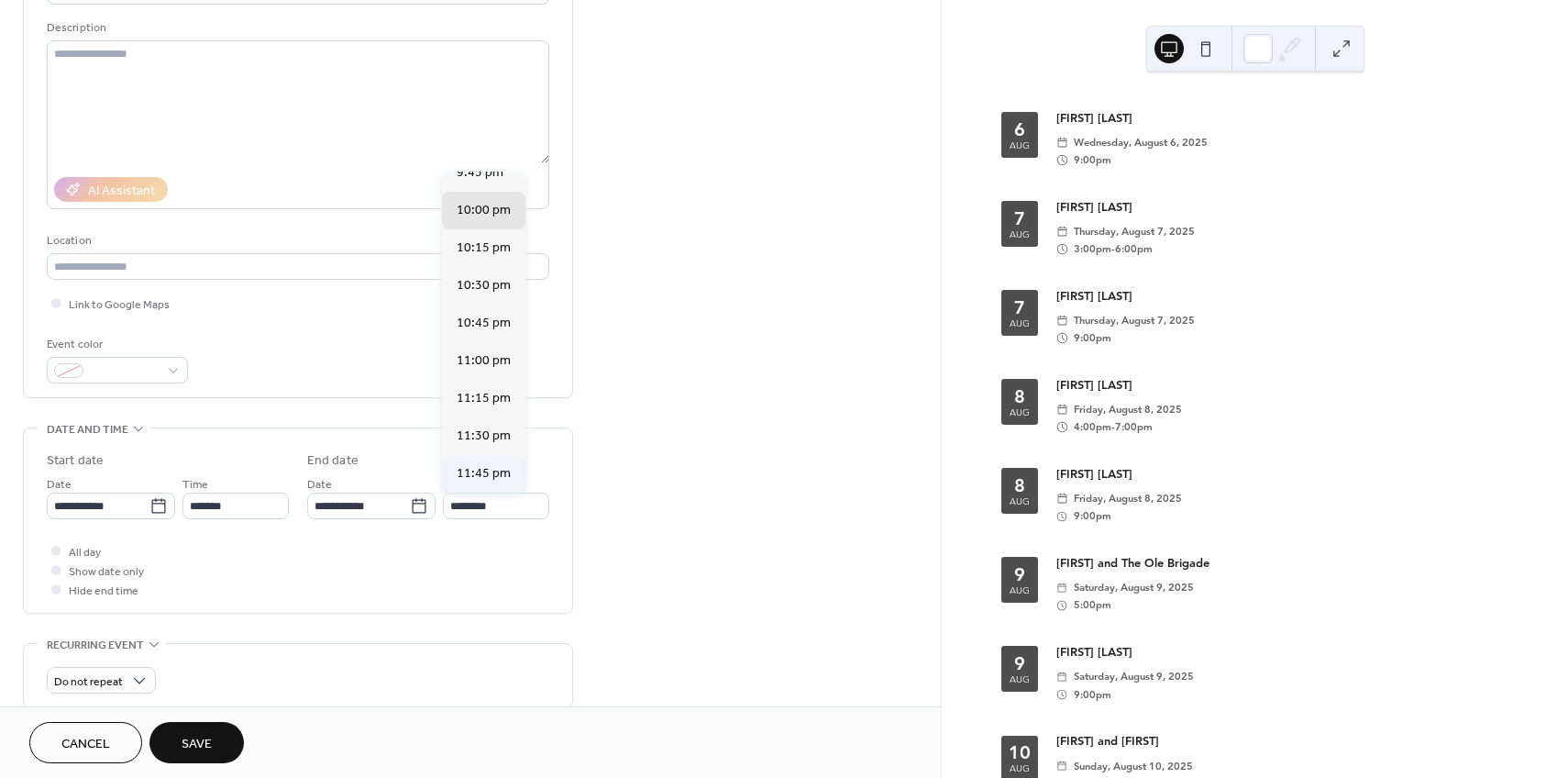 type on "********" 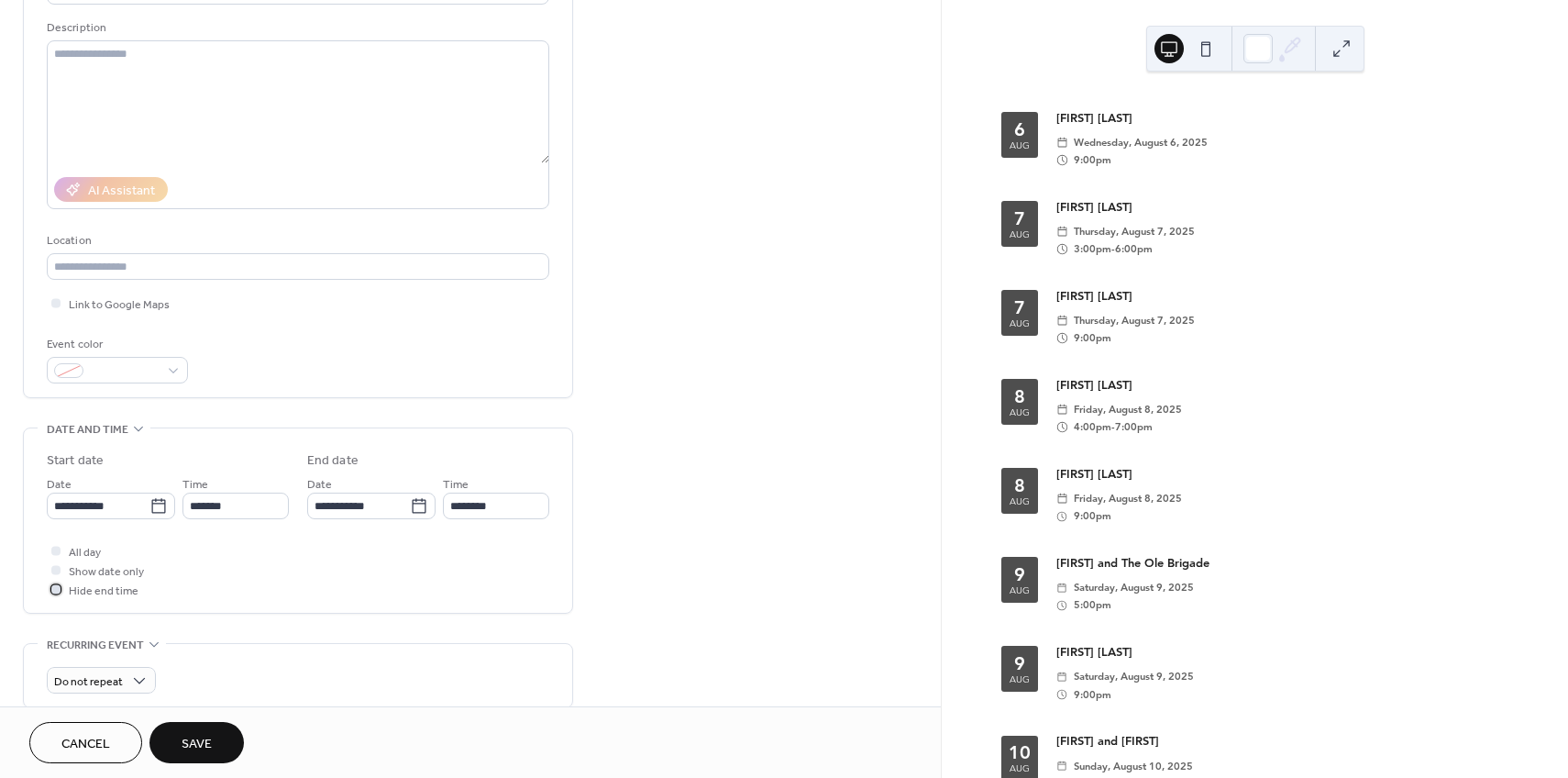 click at bounding box center (56, 589) 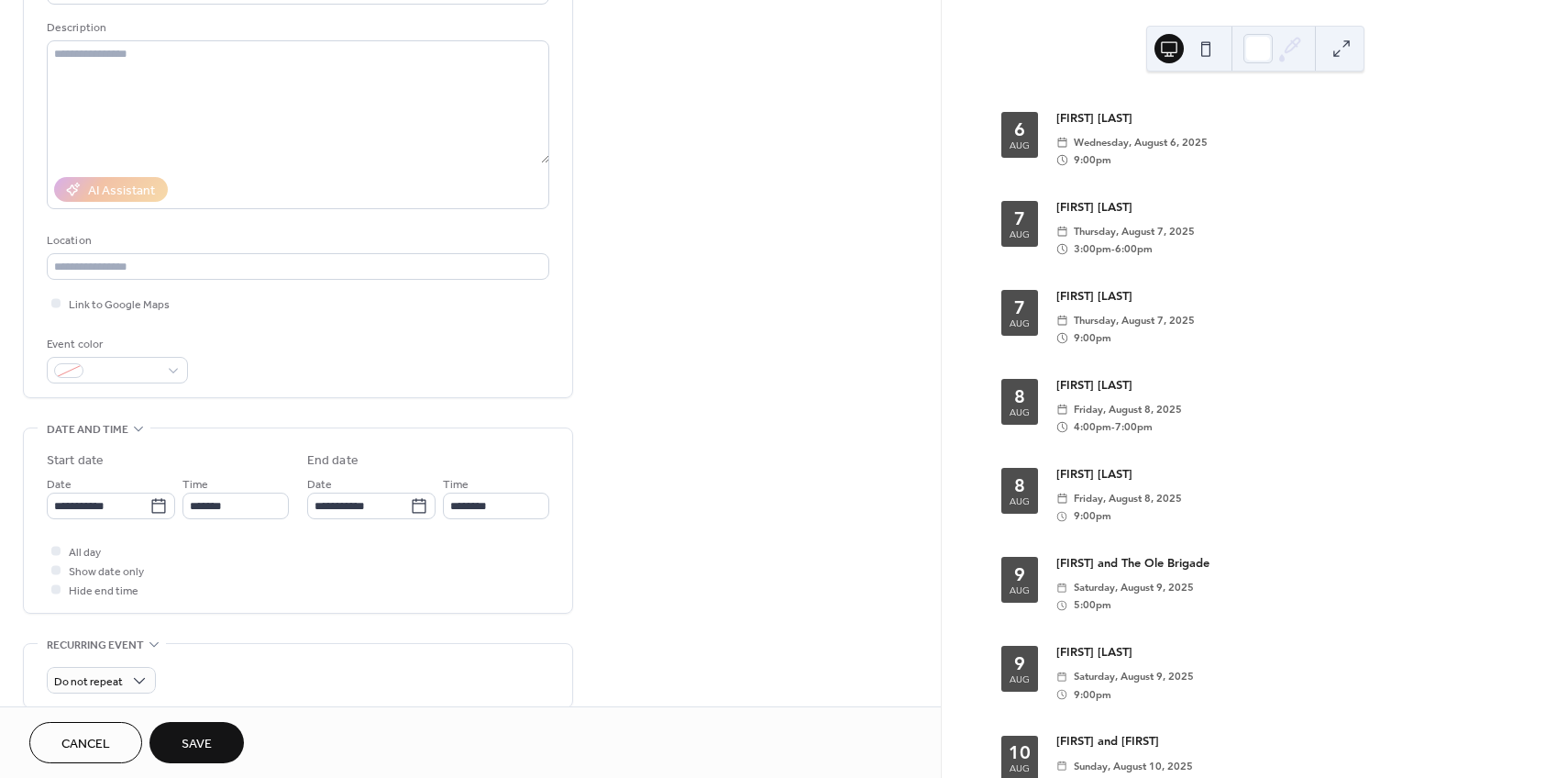 click on "Save" at bounding box center [196, 744] 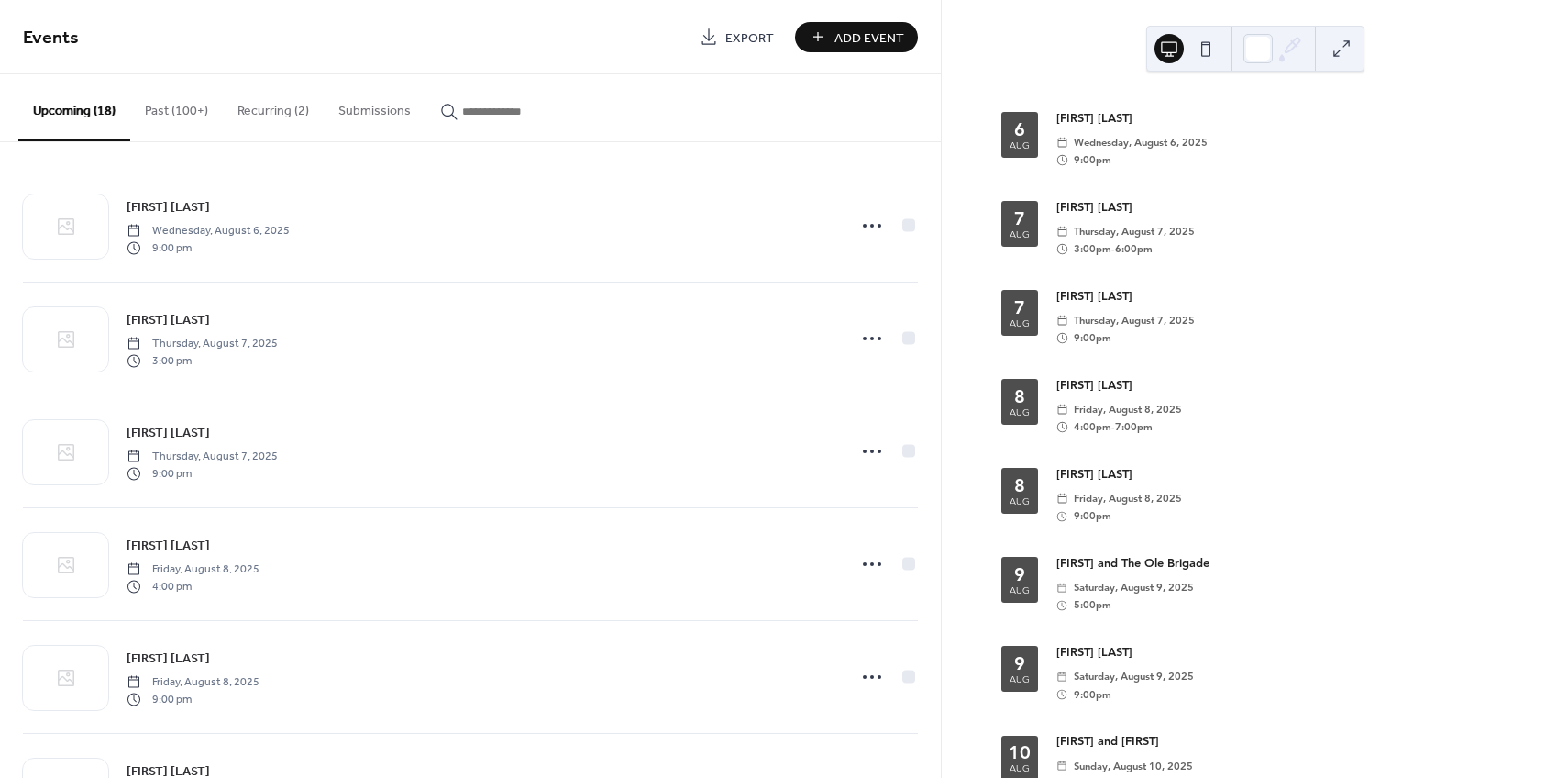 drag, startPoint x: 193, startPoint y: 113, endPoint x: 195, endPoint y: 125, distance: 12.165525 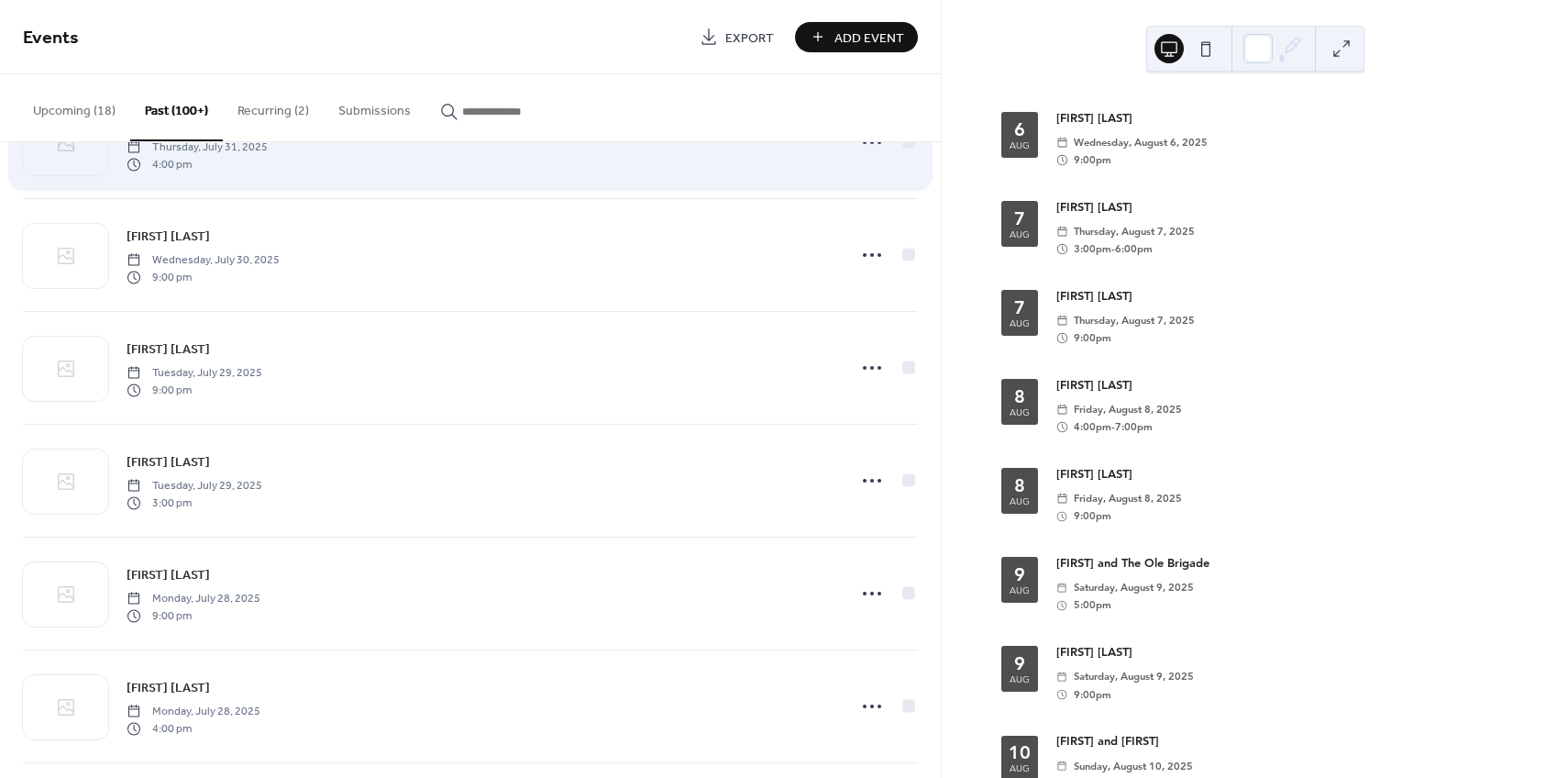 scroll, scrollTop: 314, scrollLeft: 0, axis: vertical 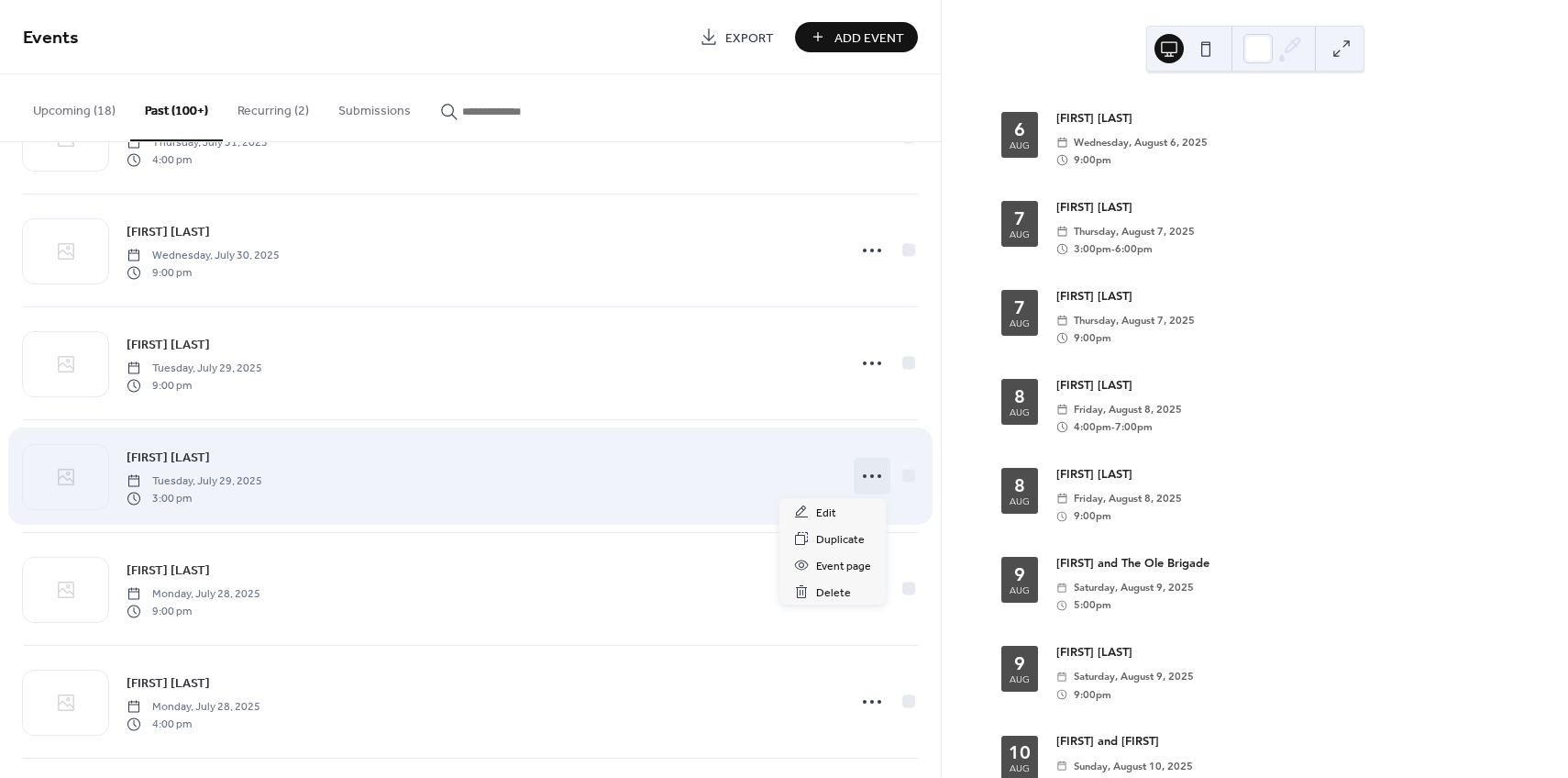click 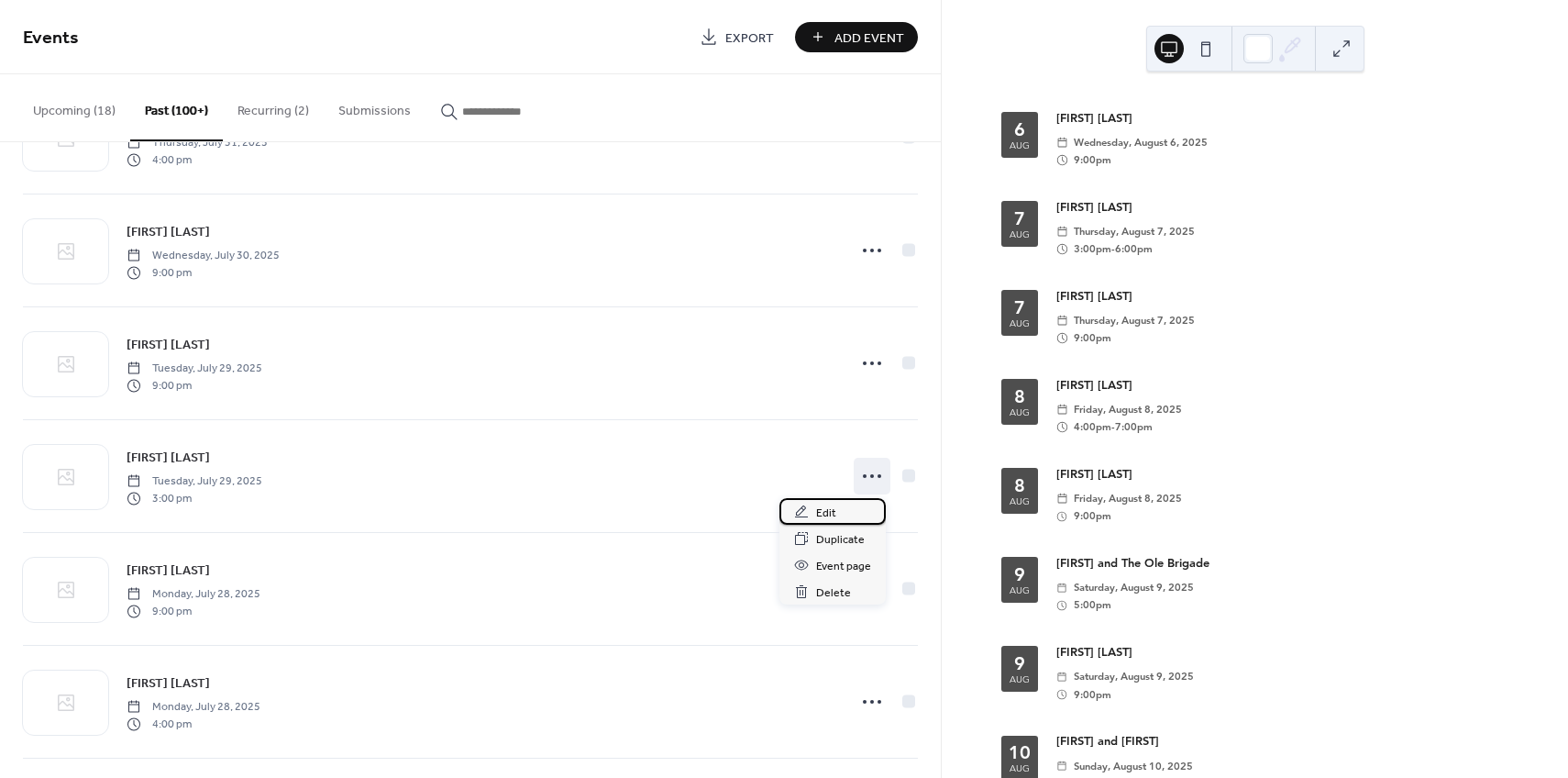 click on "Edit" at bounding box center (826, 513) 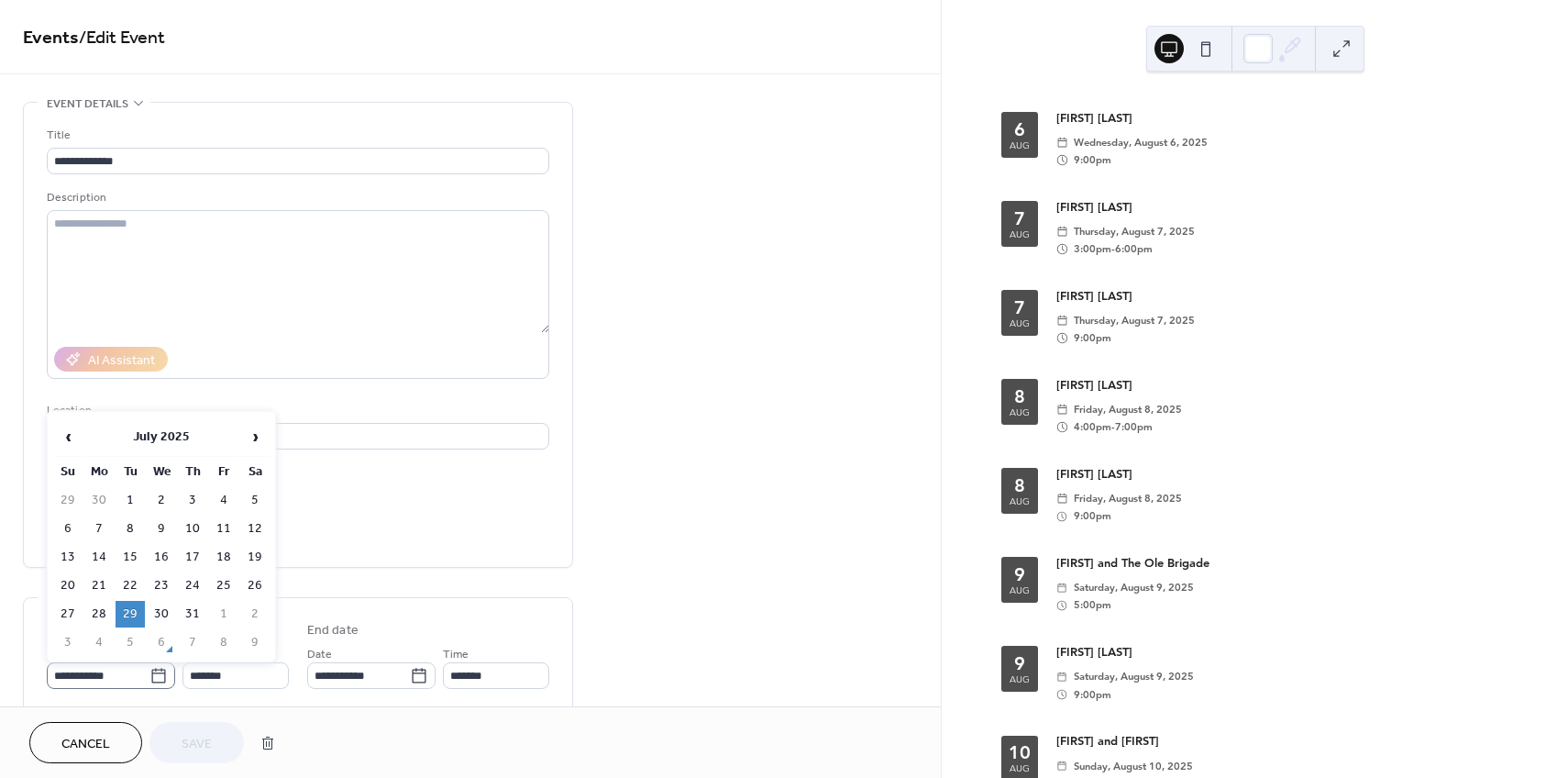 click 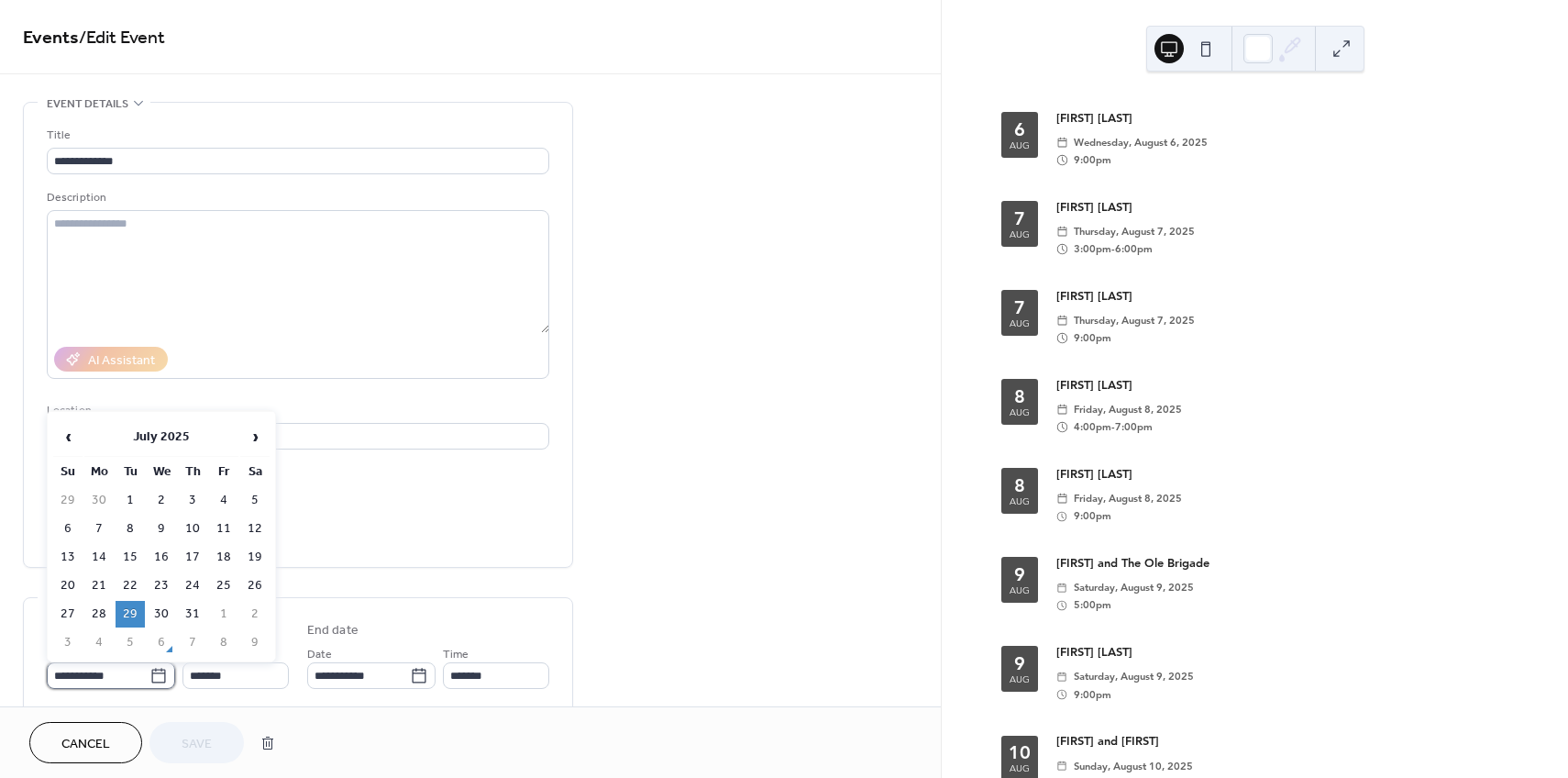 click on "**********" at bounding box center (98, 675) 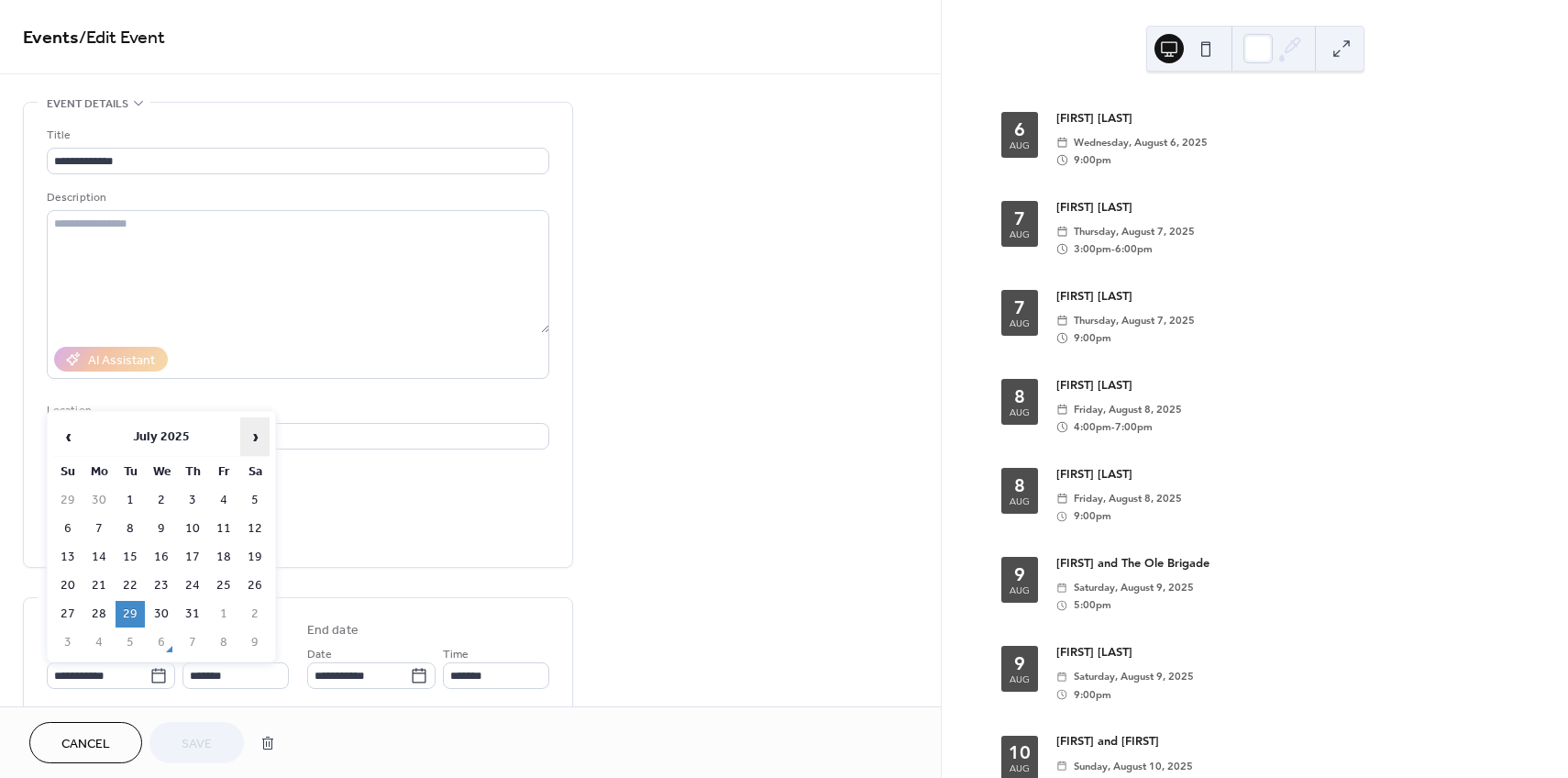 click on "›" at bounding box center [255, 437] 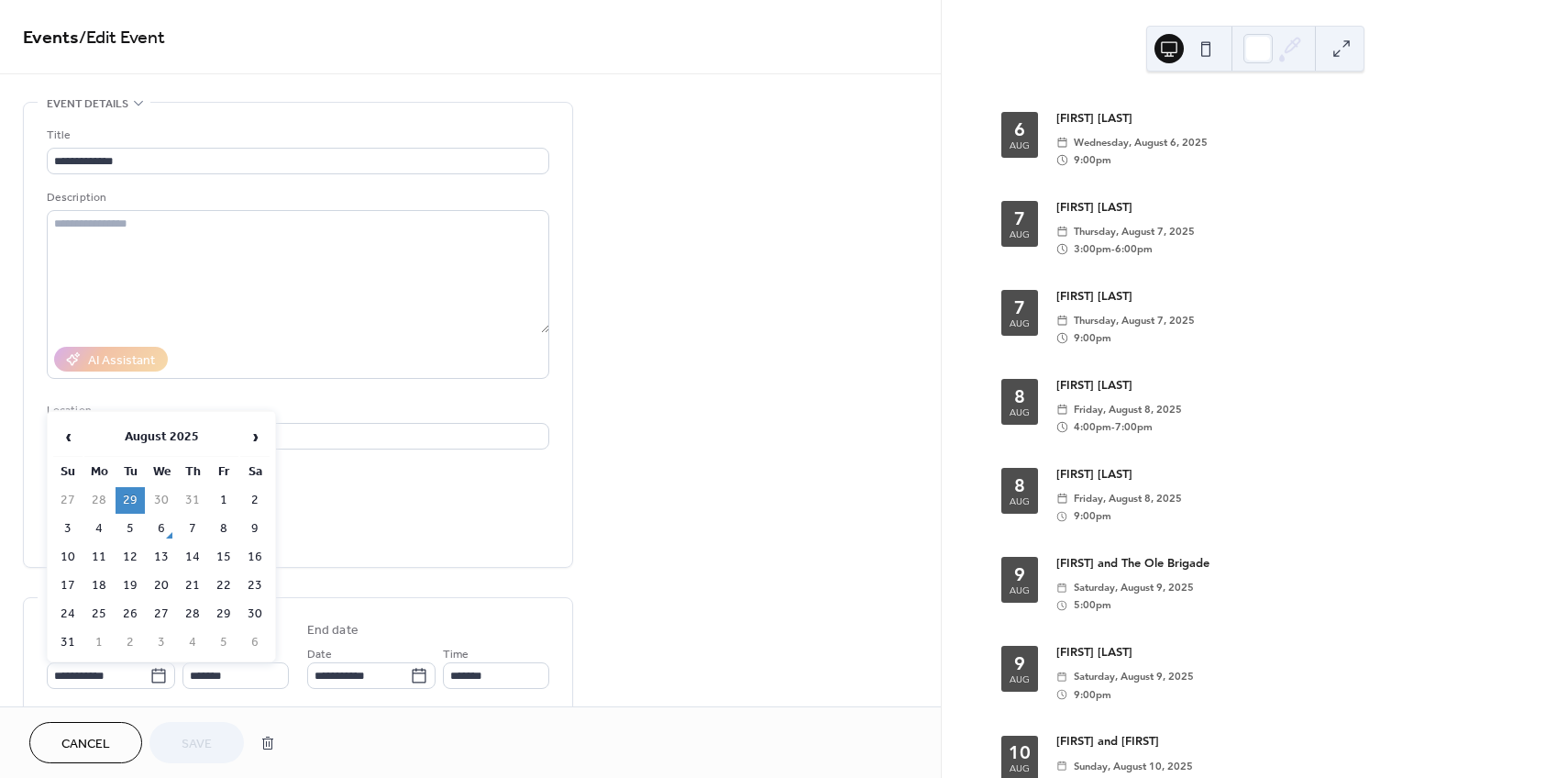 click on "17" at bounding box center [68, 585] 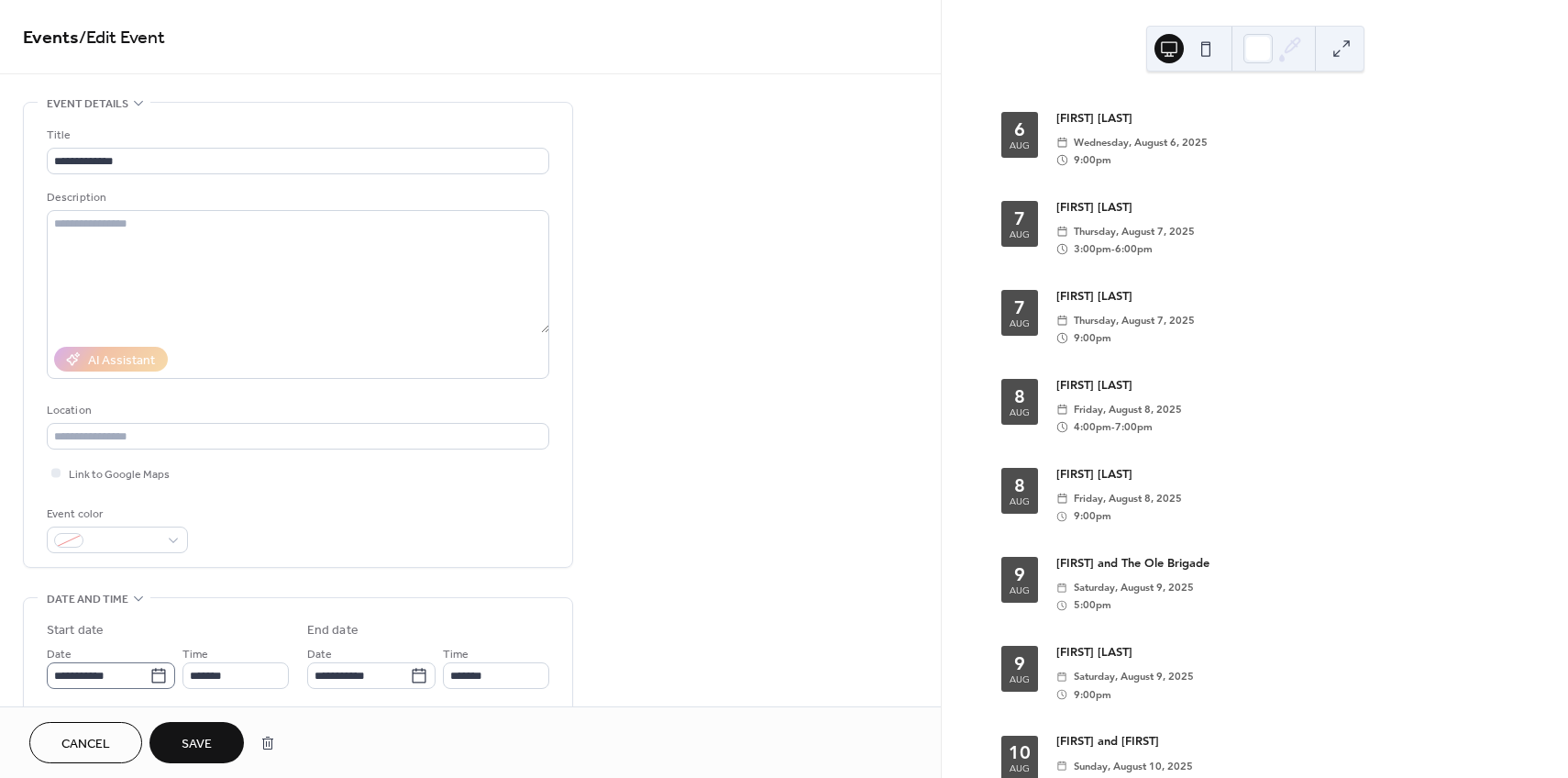 scroll, scrollTop: 8, scrollLeft: 0, axis: vertical 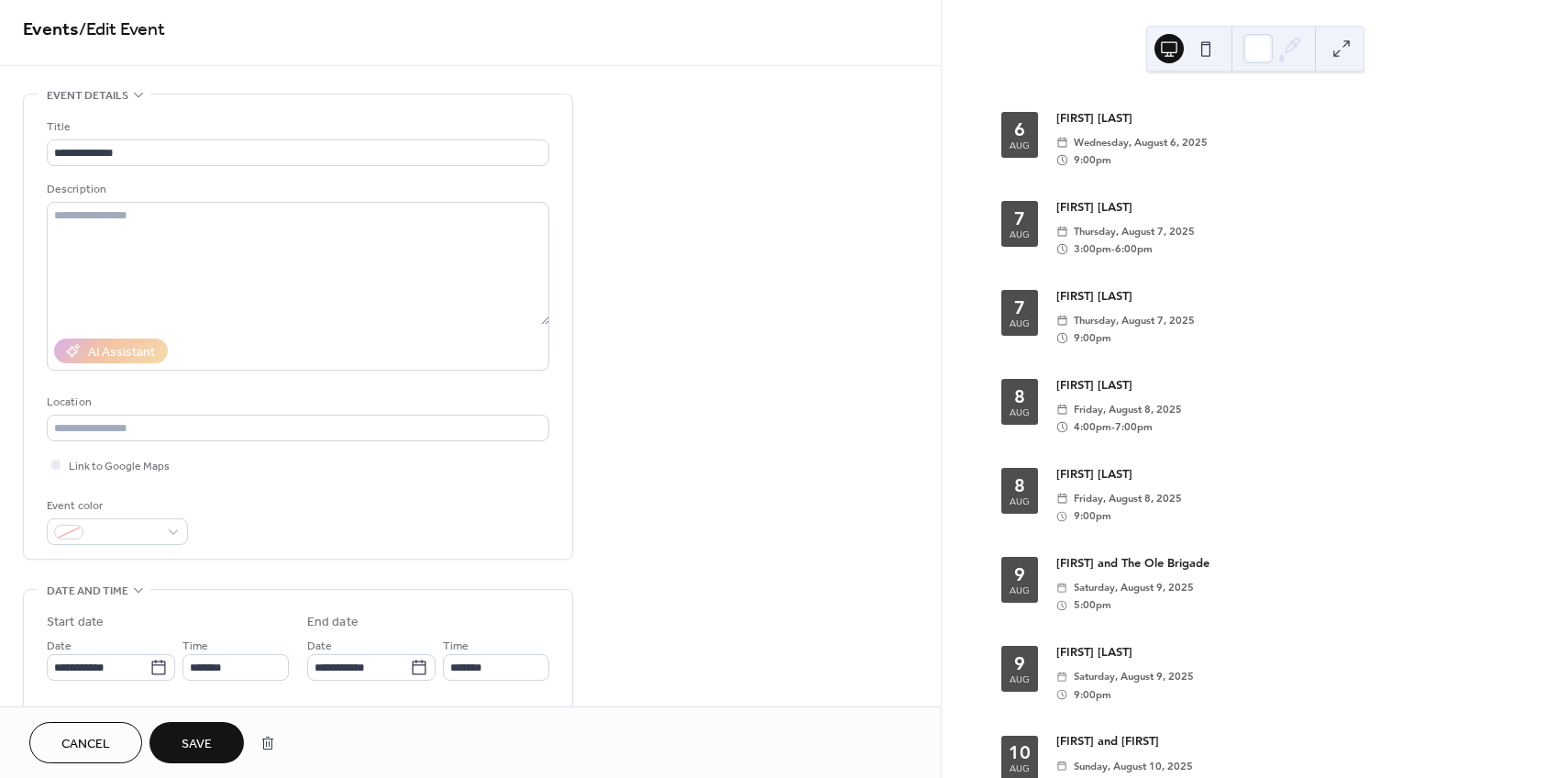 click on "Save" at bounding box center [196, 744] 